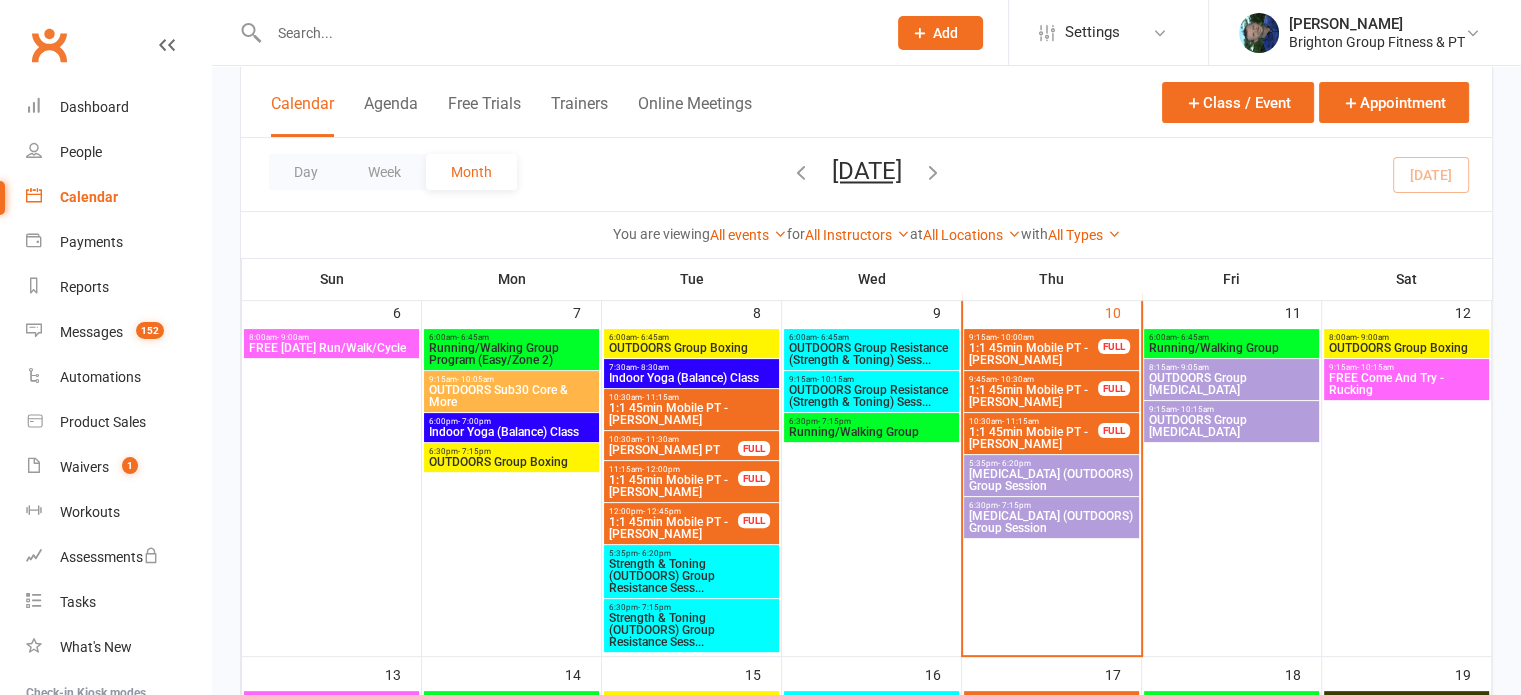 scroll, scrollTop: 450, scrollLeft: 0, axis: vertical 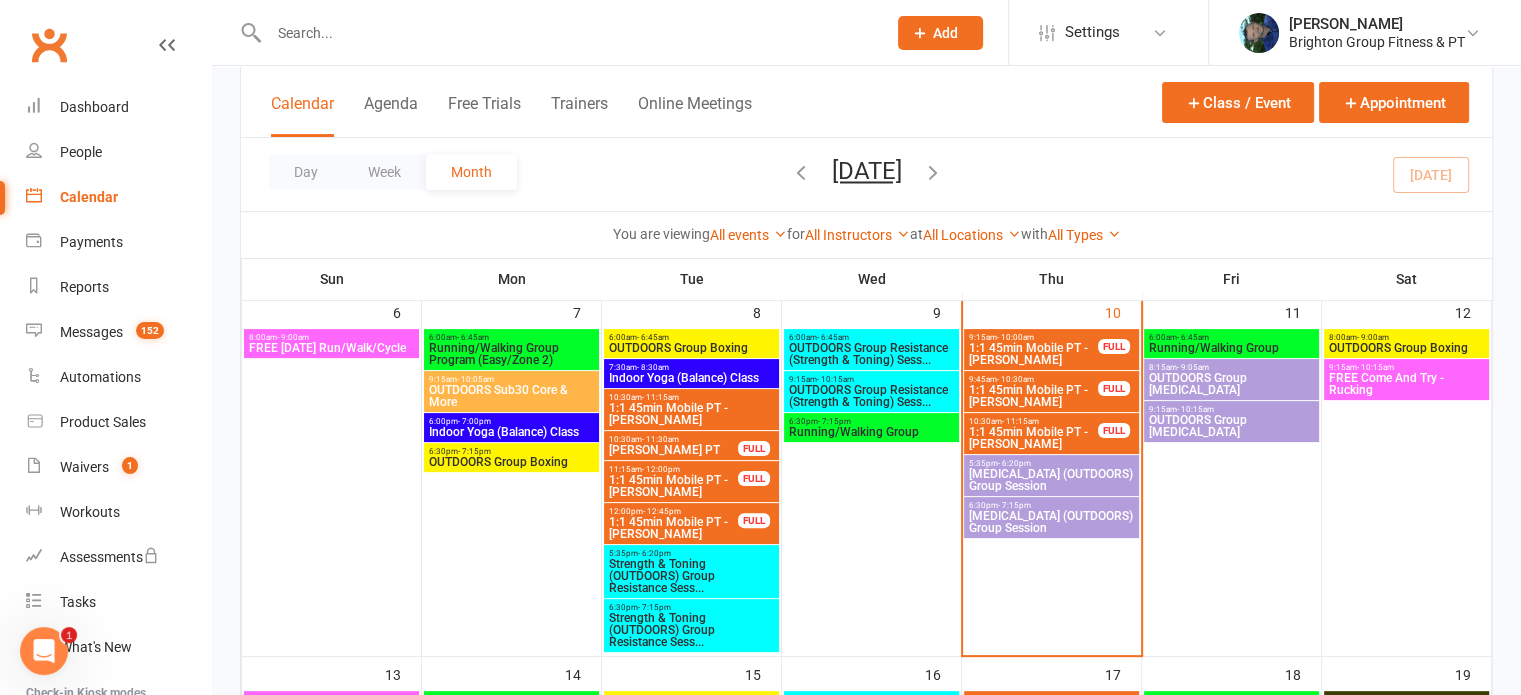 click on "Running/Walking Group" at bounding box center [1231, 348] 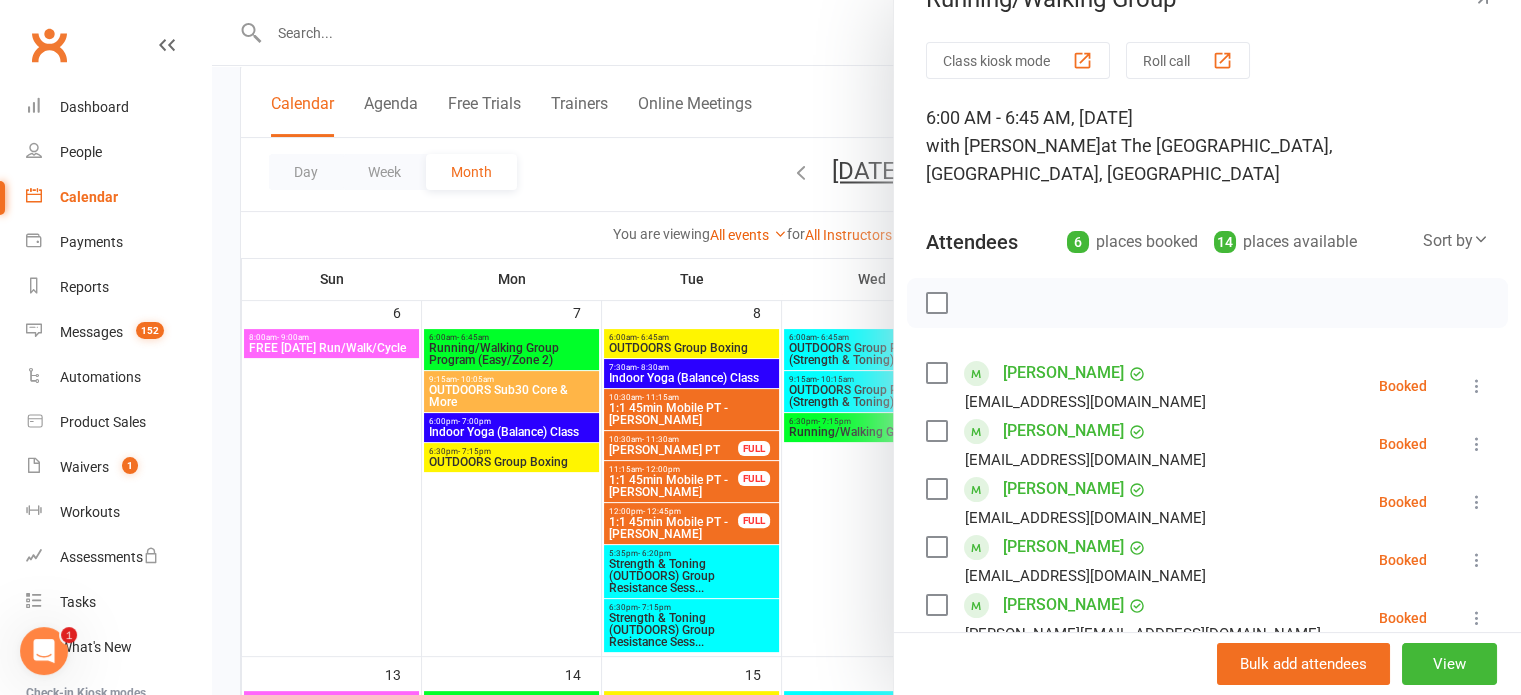 scroll, scrollTop: 212, scrollLeft: 0, axis: vertical 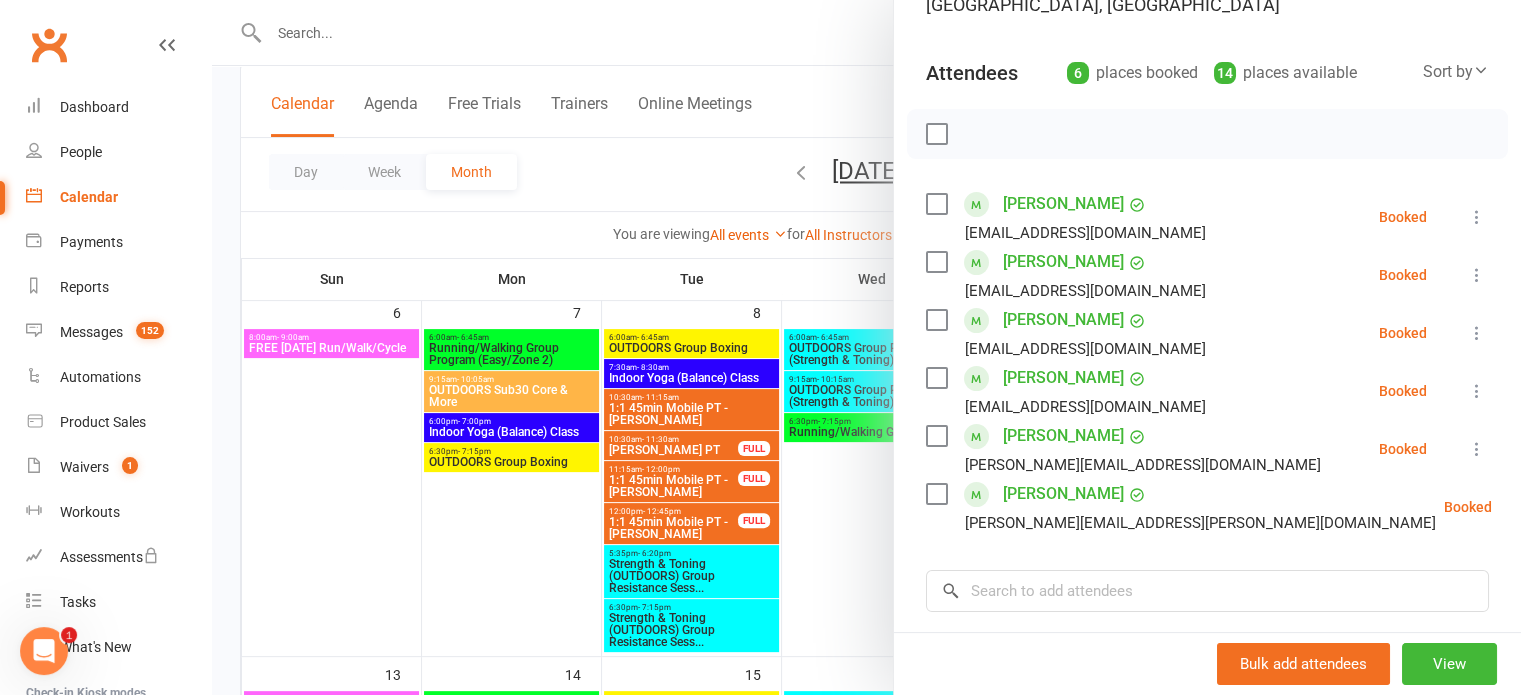 click at bounding box center [866, 347] 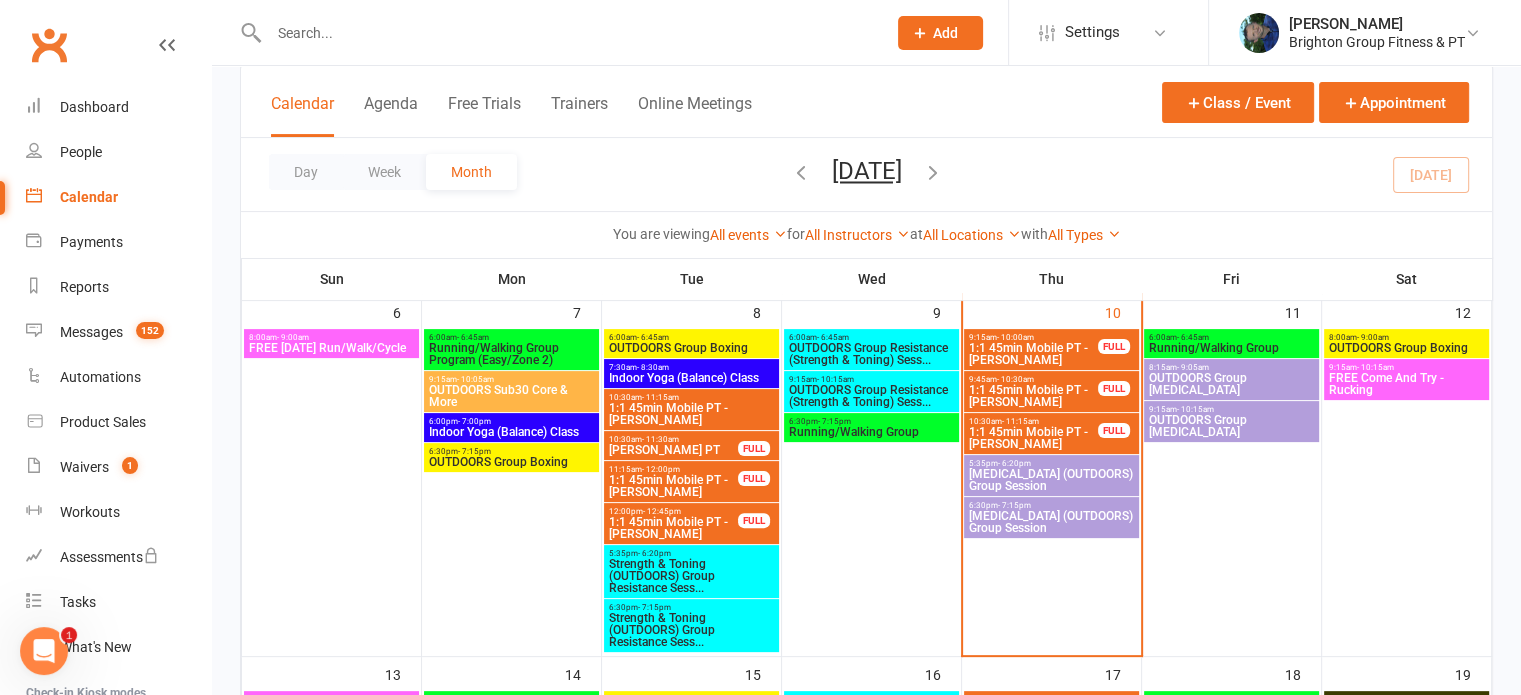 click on "OUTDOORS Group Cross-Training" at bounding box center [1231, 384] 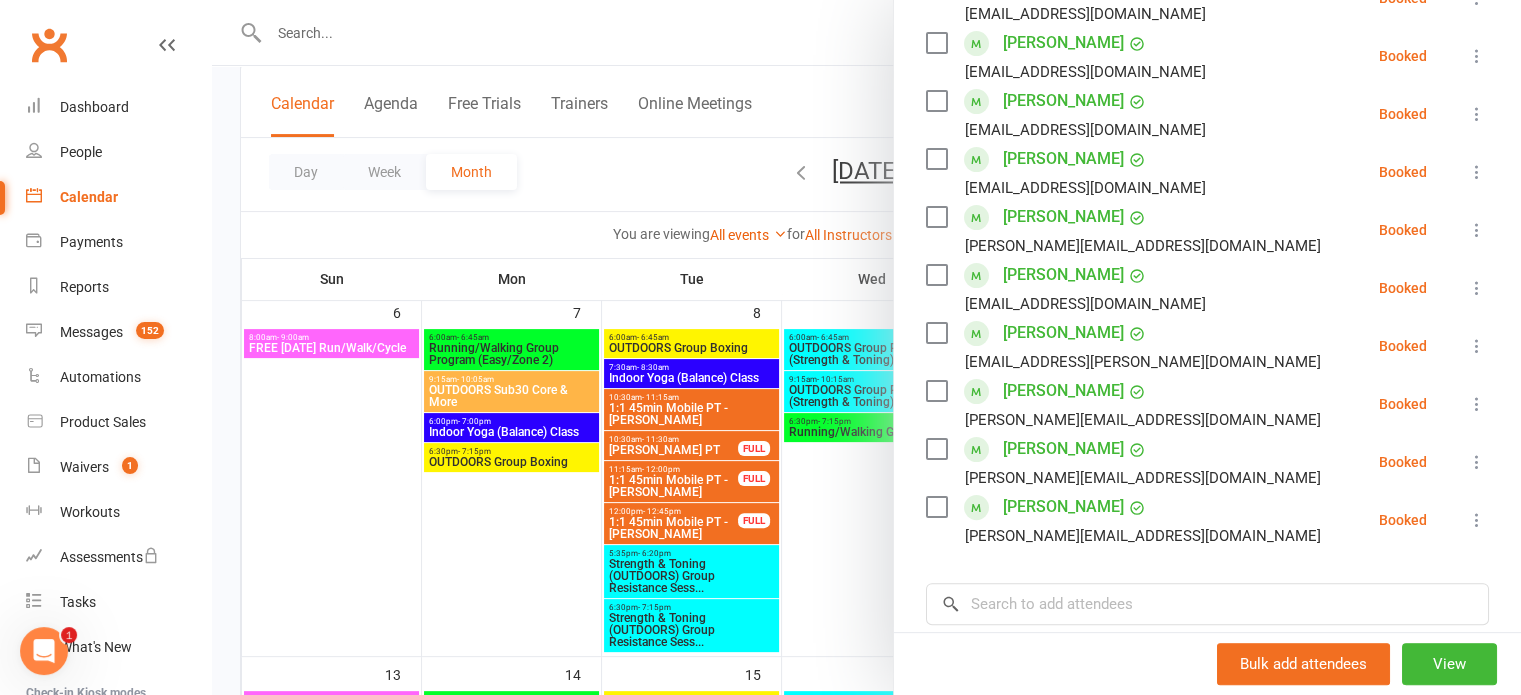 scroll, scrollTop: 432, scrollLeft: 0, axis: vertical 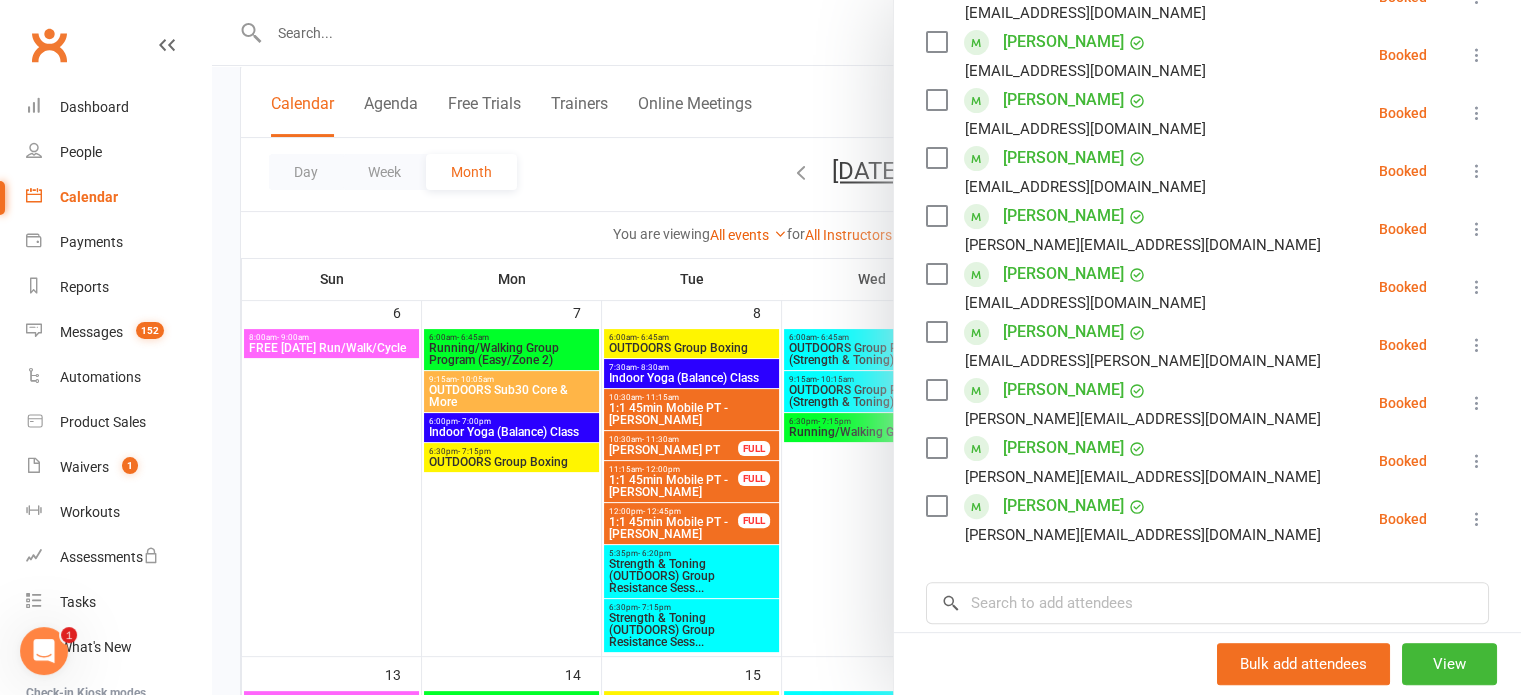 click at bounding box center [866, 347] 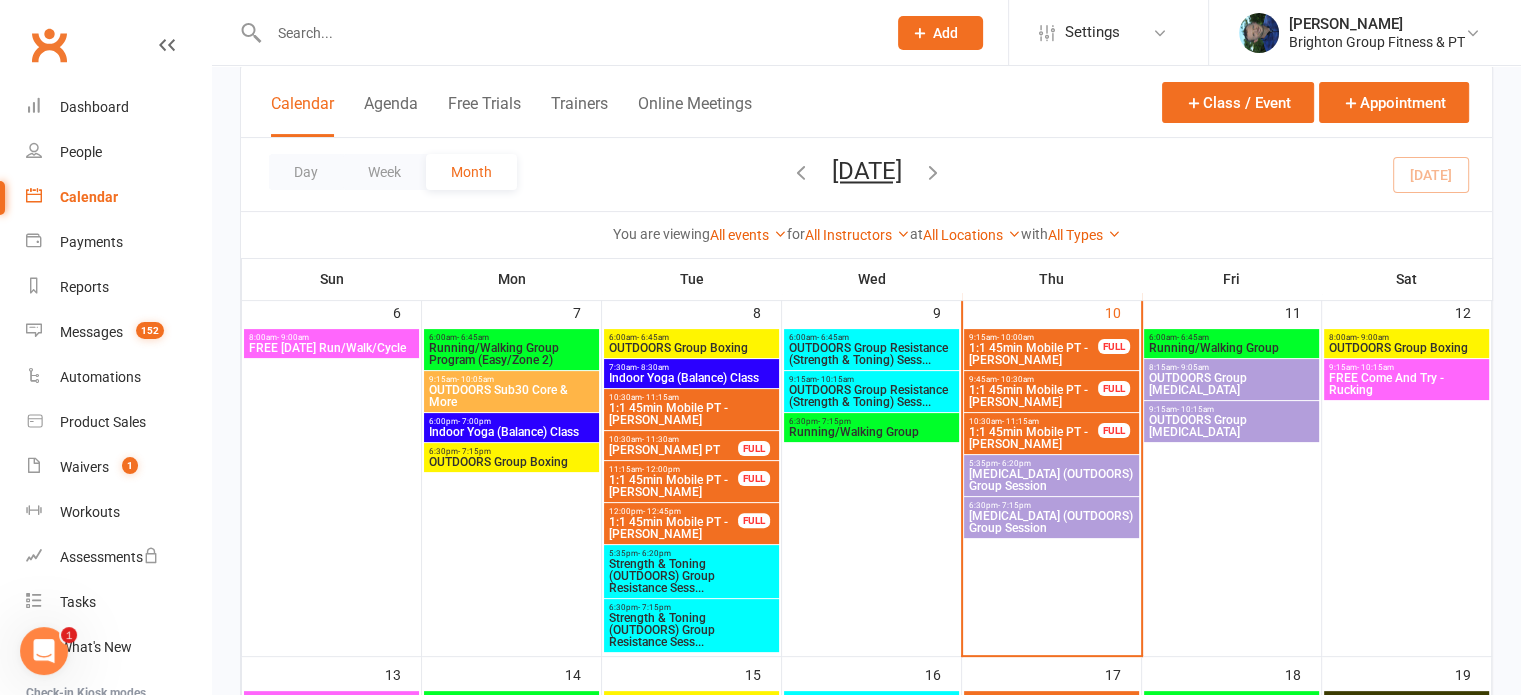 click on "OUTDOORS Group Cross-Training" at bounding box center (1231, 426) 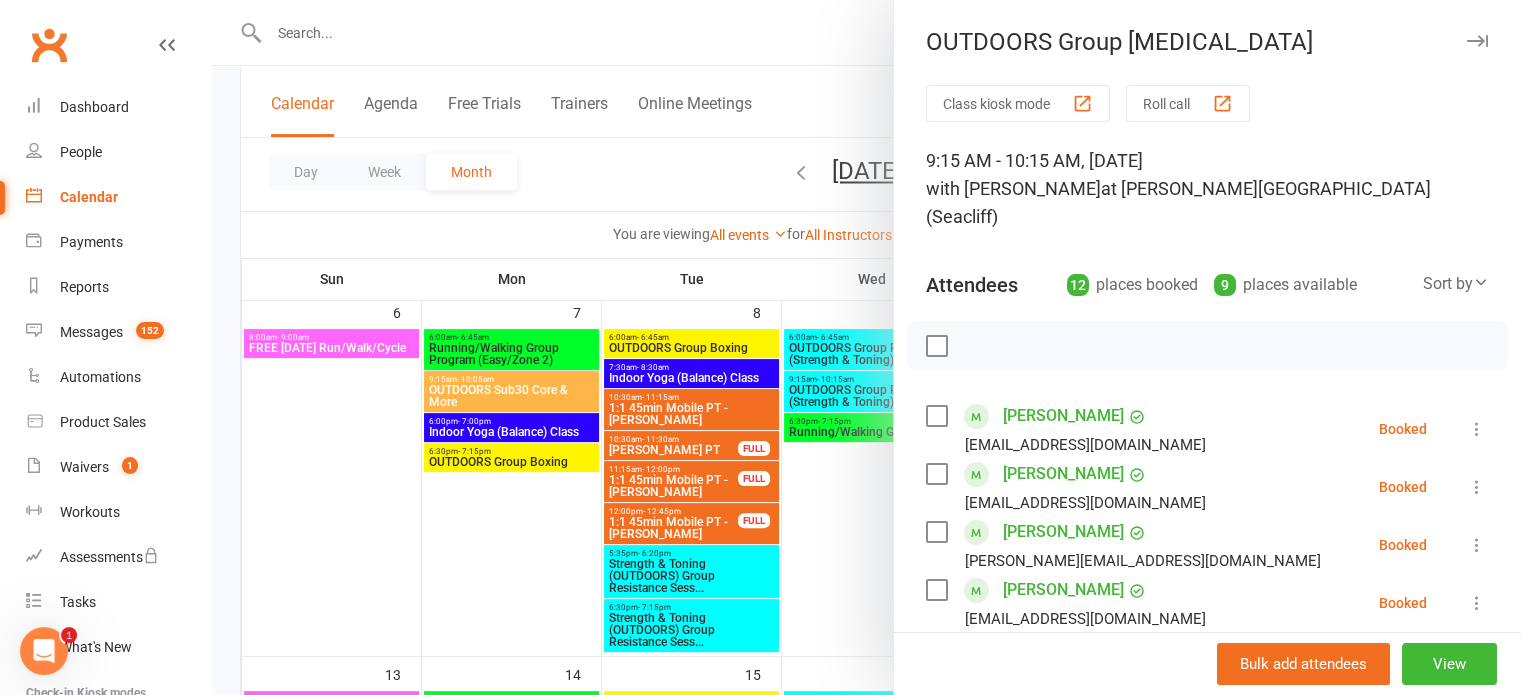 click at bounding box center (866, 347) 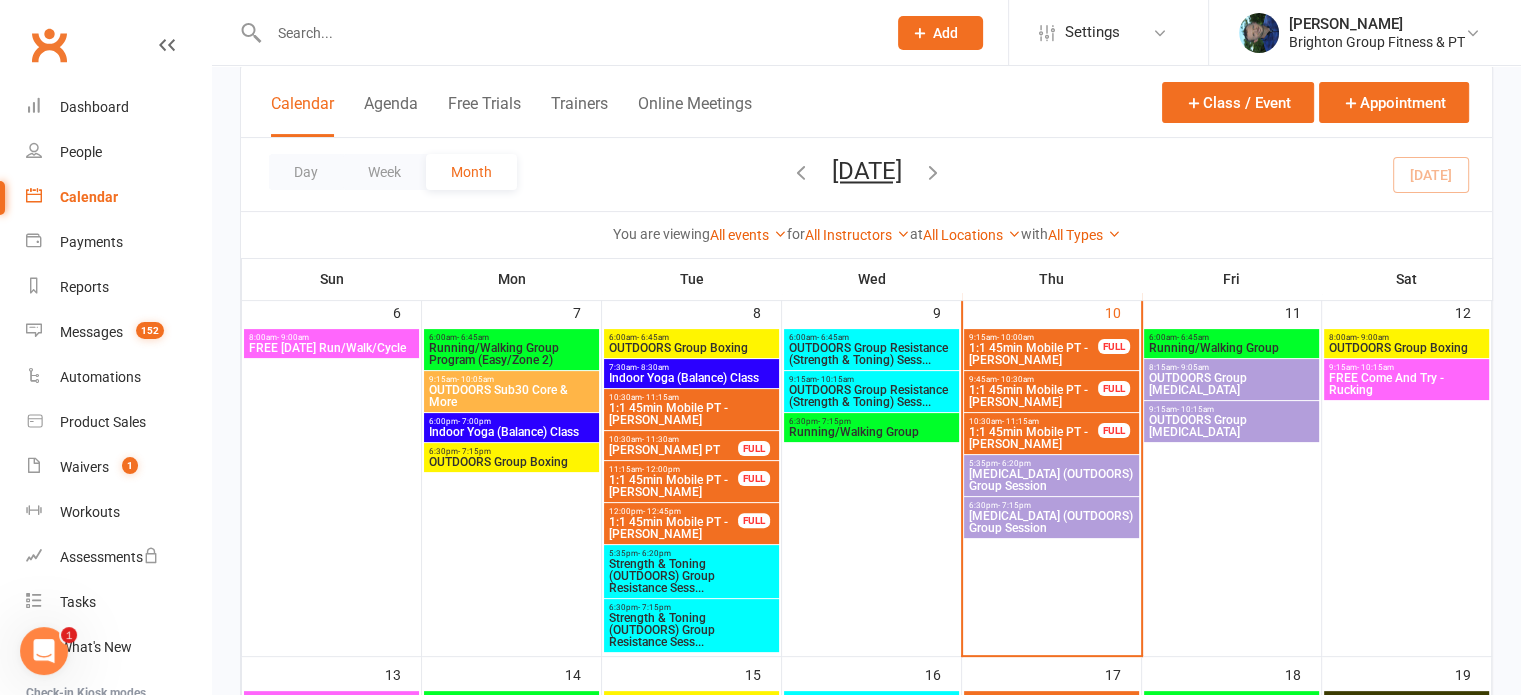 click on "OUTDOORS Group Cross-Training" at bounding box center (1231, 426) 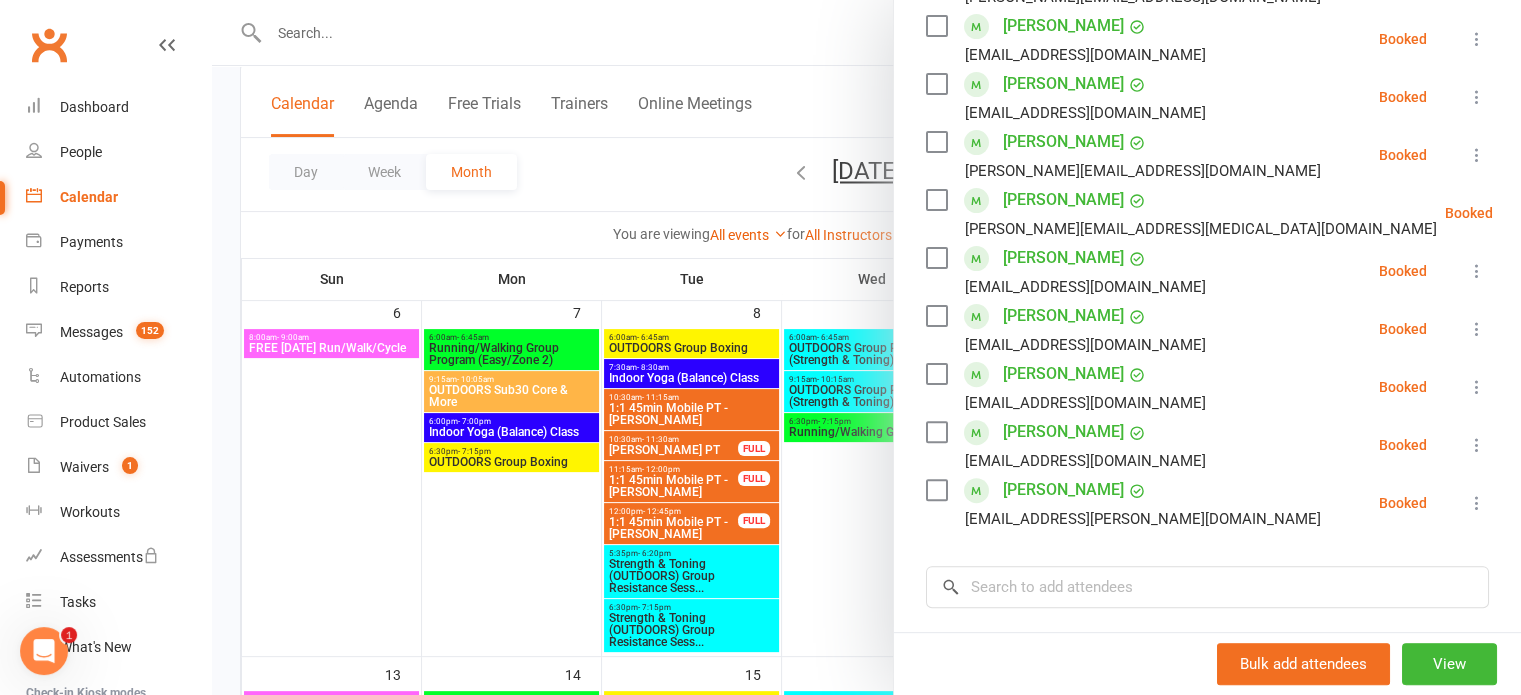 scroll, scrollTop: 598, scrollLeft: 0, axis: vertical 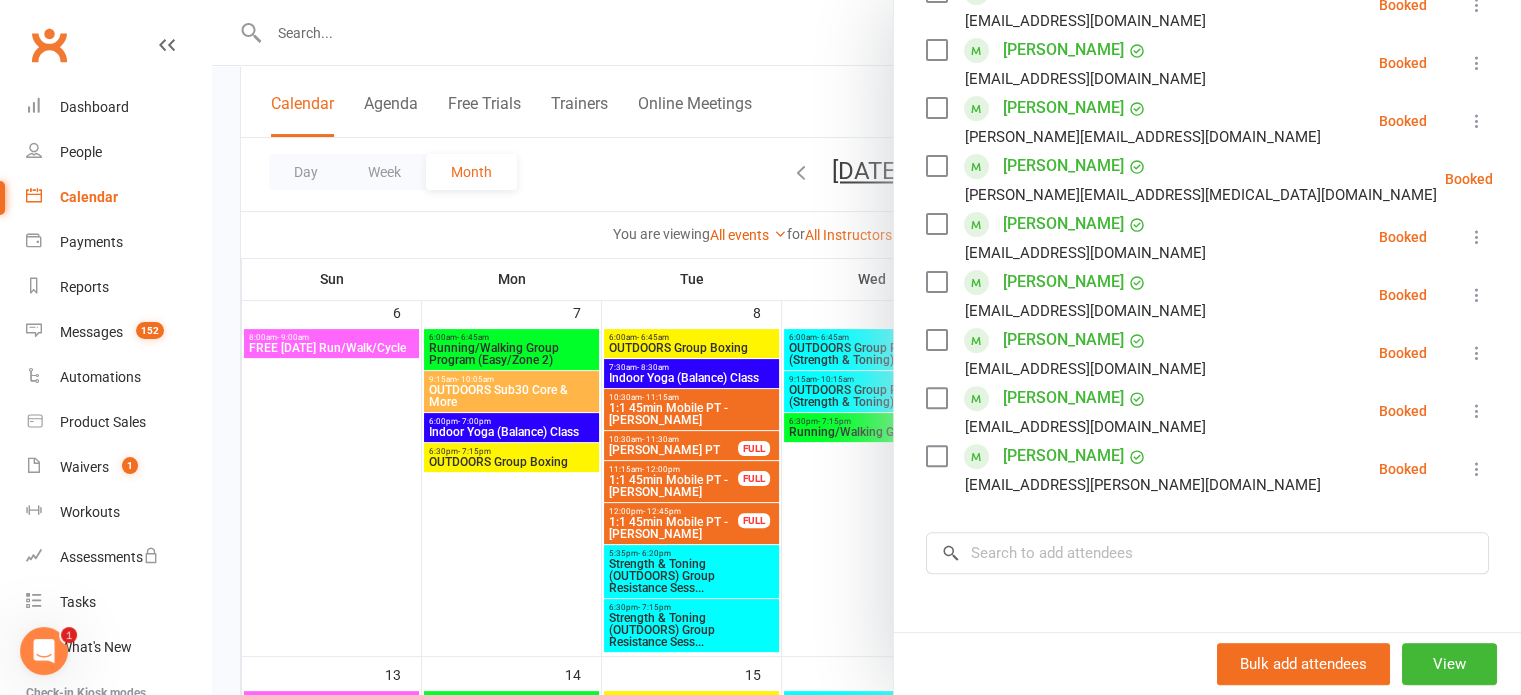 click at bounding box center [866, 347] 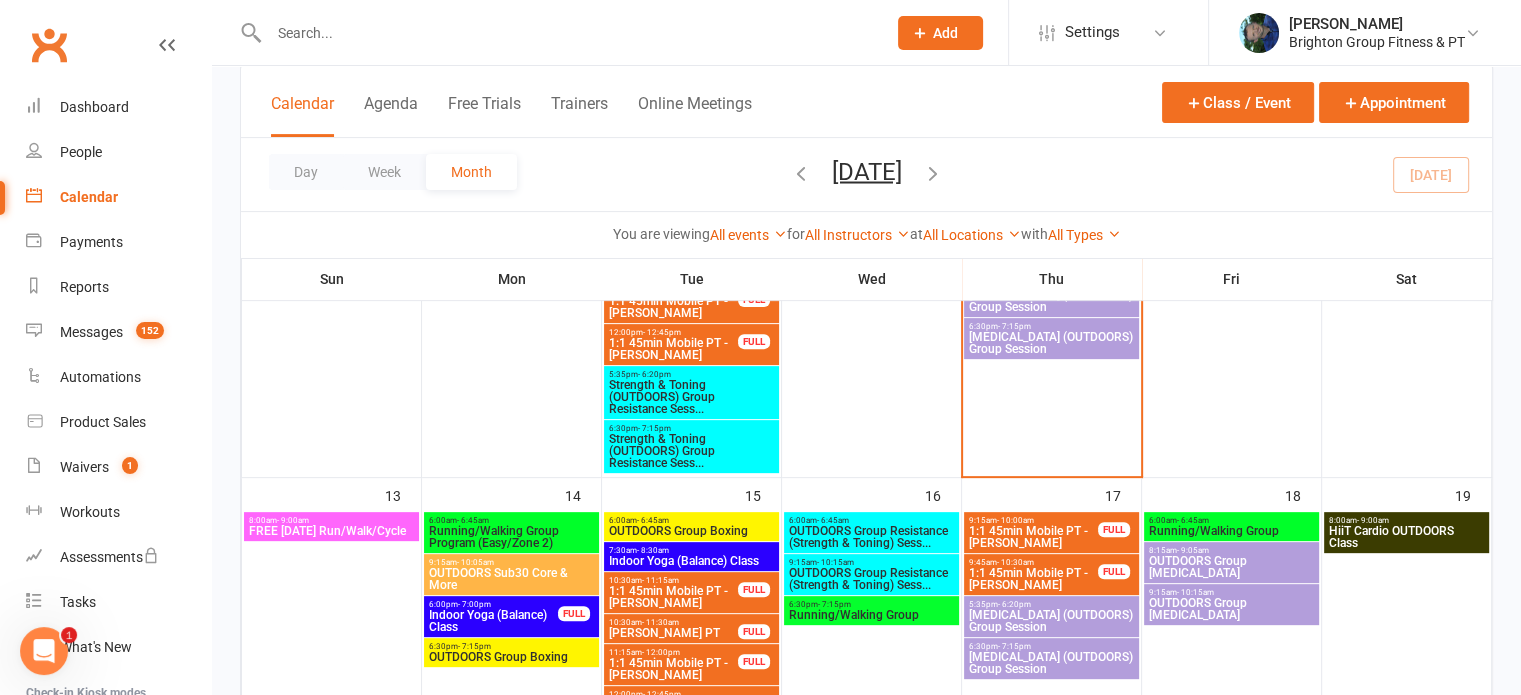 scroll, scrollTop: 721, scrollLeft: 0, axis: vertical 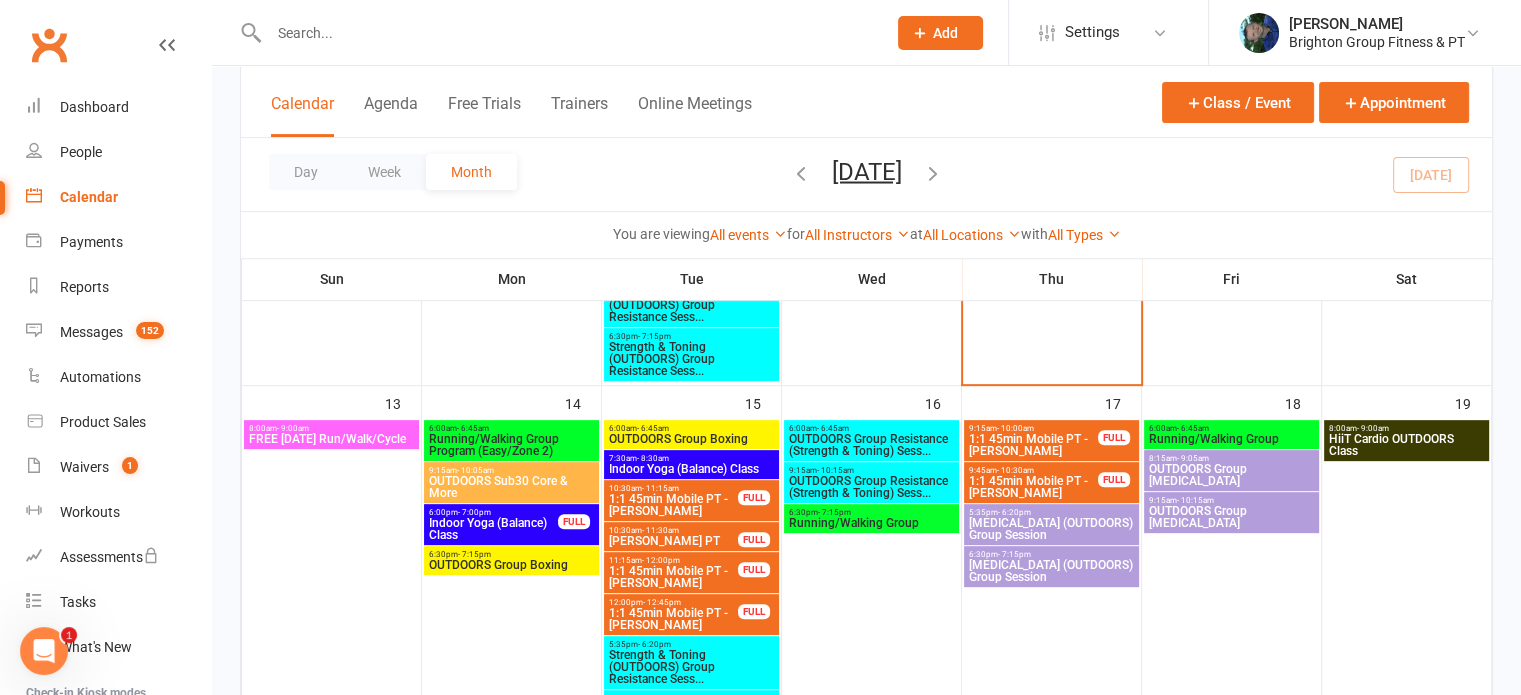 click on "Indoor Yoga (Balance) Class" at bounding box center [493, 529] 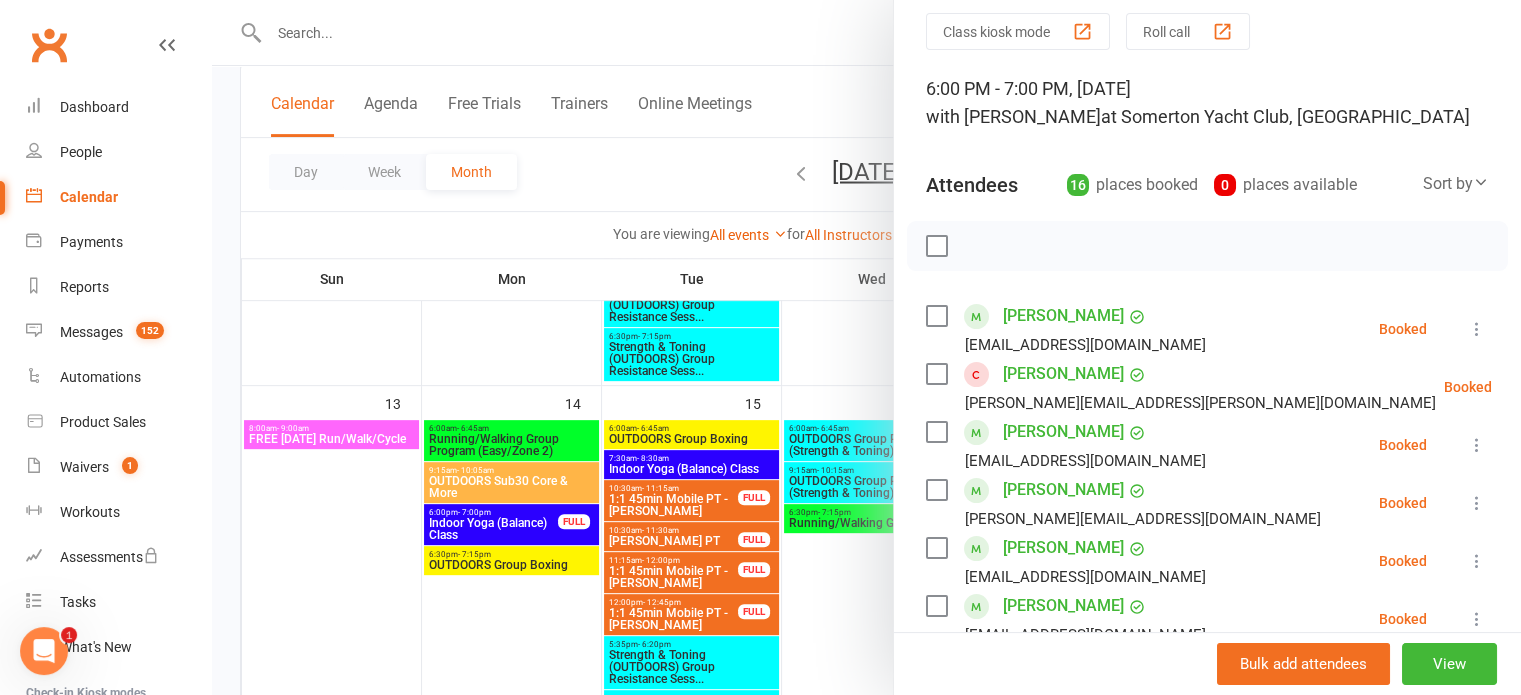 scroll, scrollTop: 72, scrollLeft: 0, axis: vertical 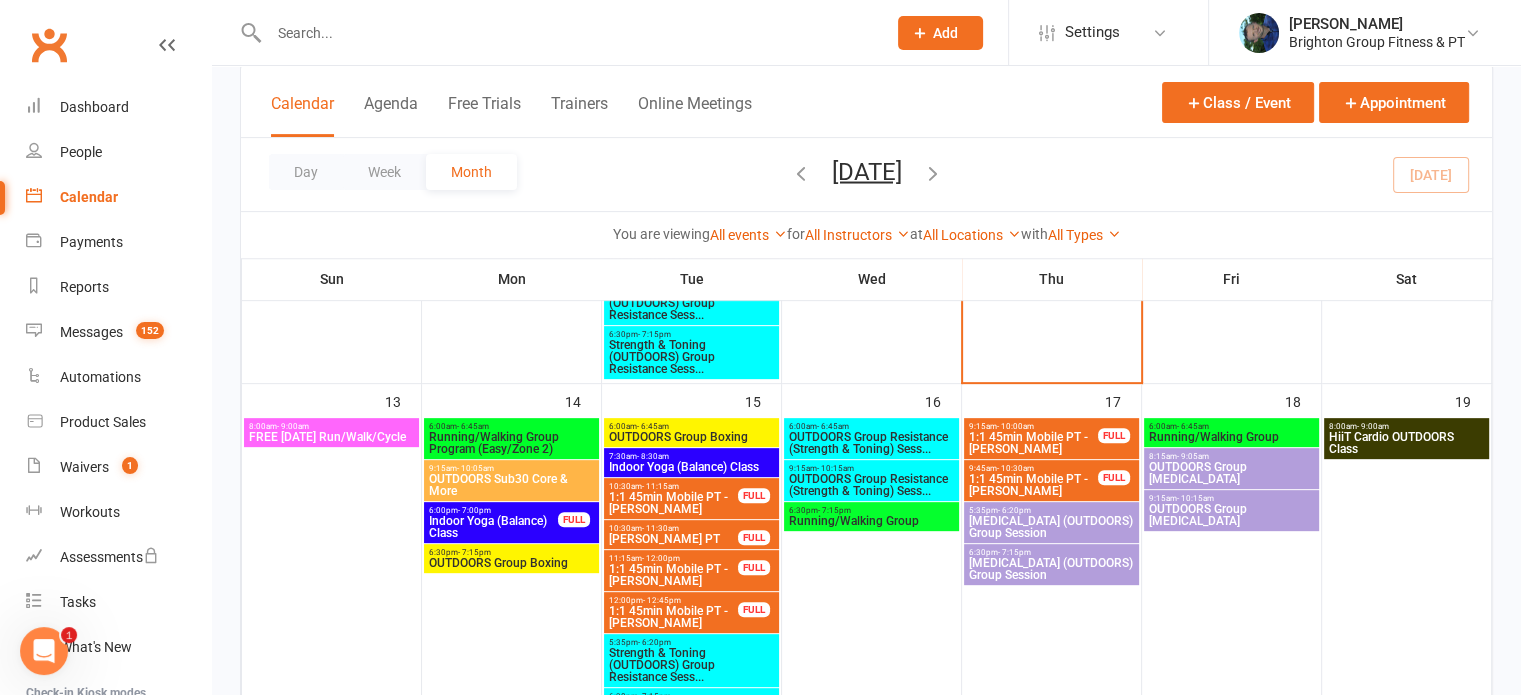 click on "Indoor Yoga (Balance) Class" at bounding box center [691, 467] 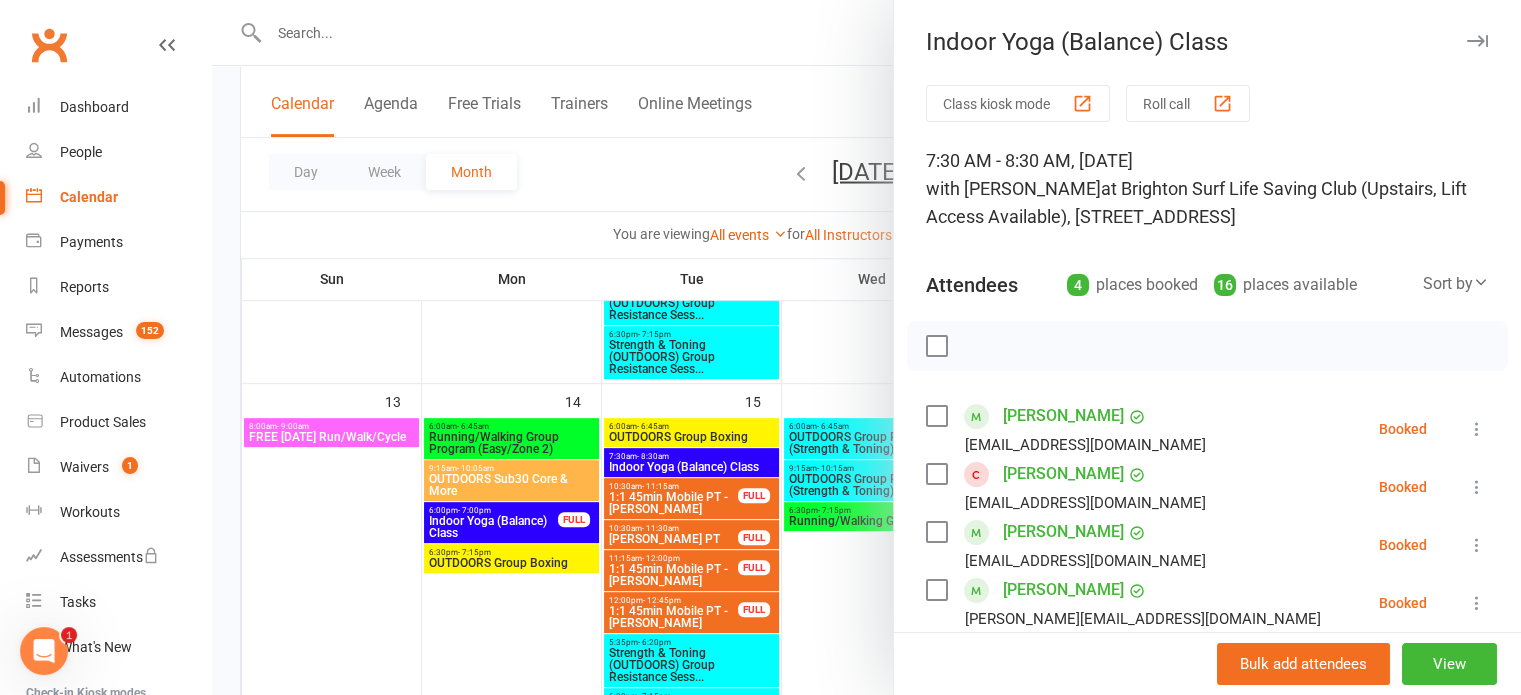 click at bounding box center [866, 347] 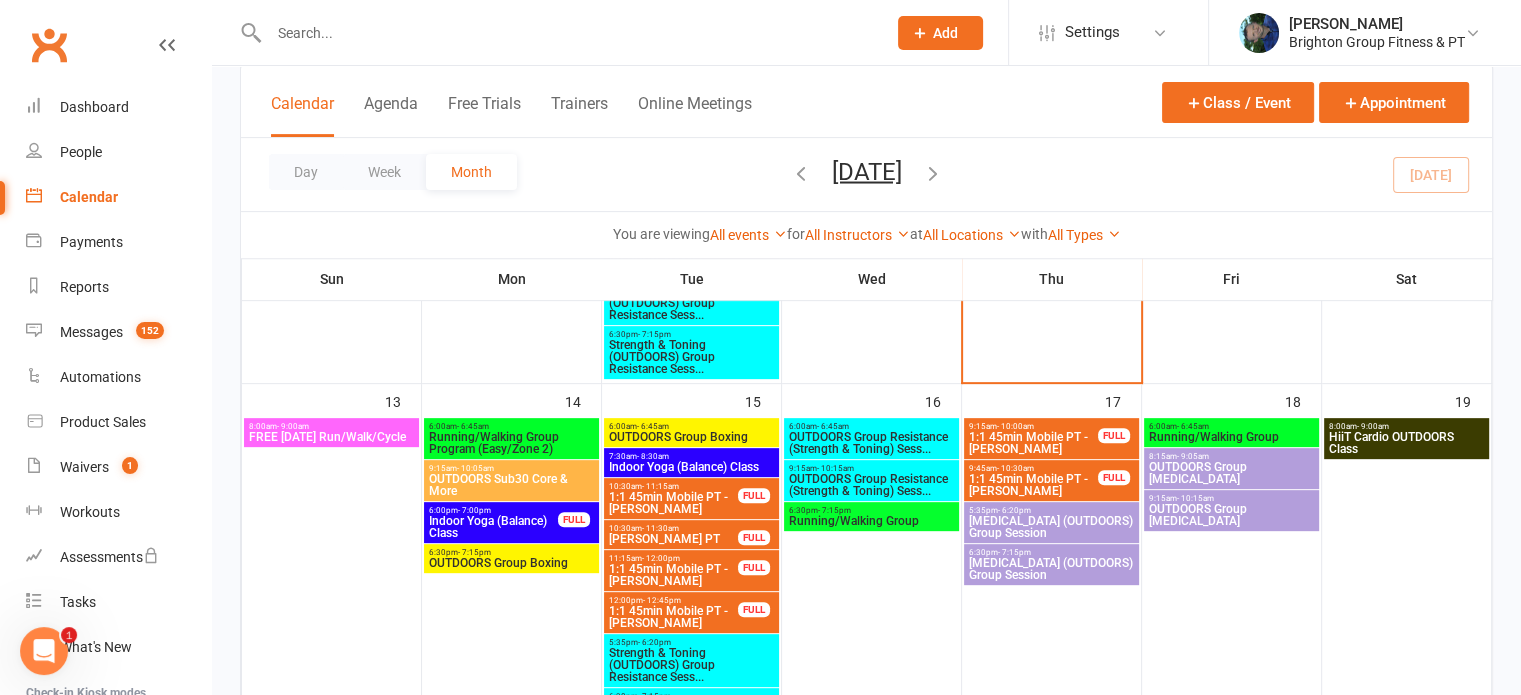 click on "OUTDOORS Group Boxing" at bounding box center [691, 437] 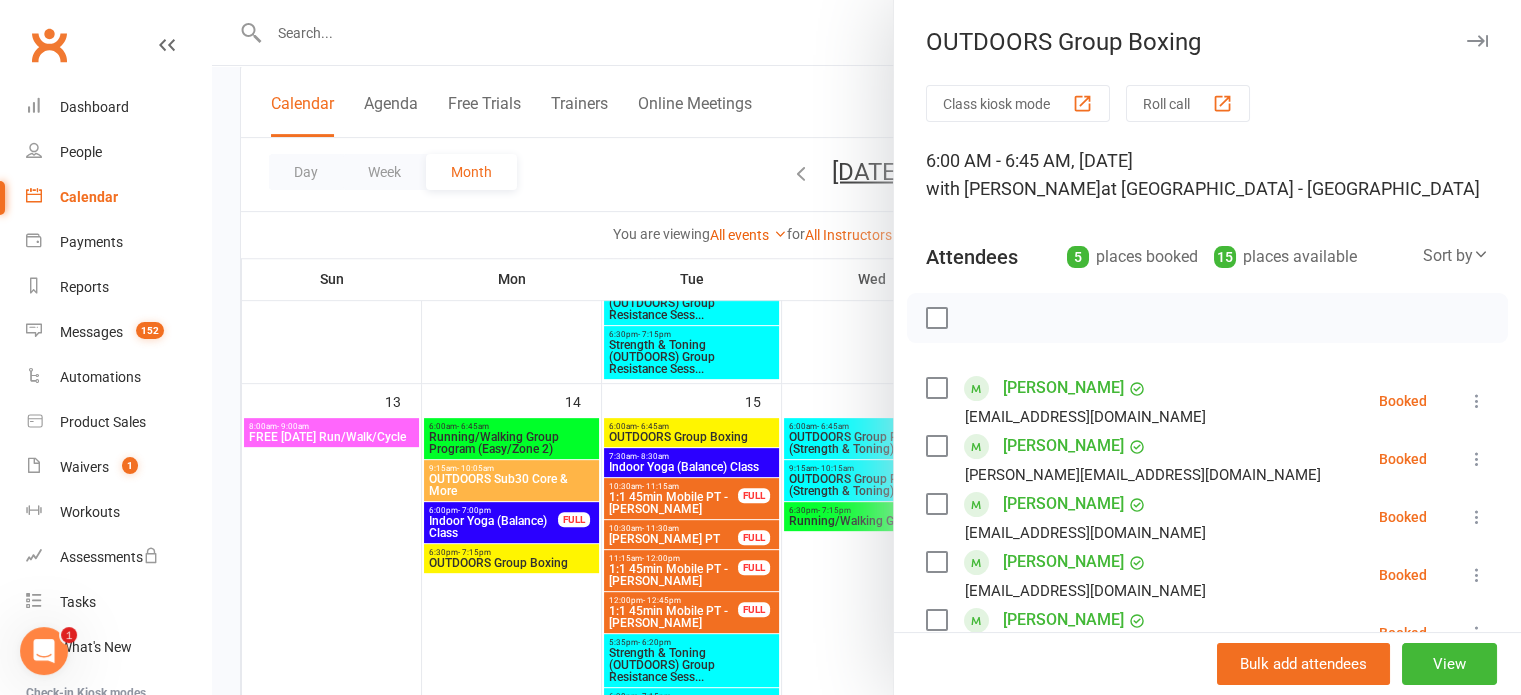 scroll, scrollTop: 803, scrollLeft: 0, axis: vertical 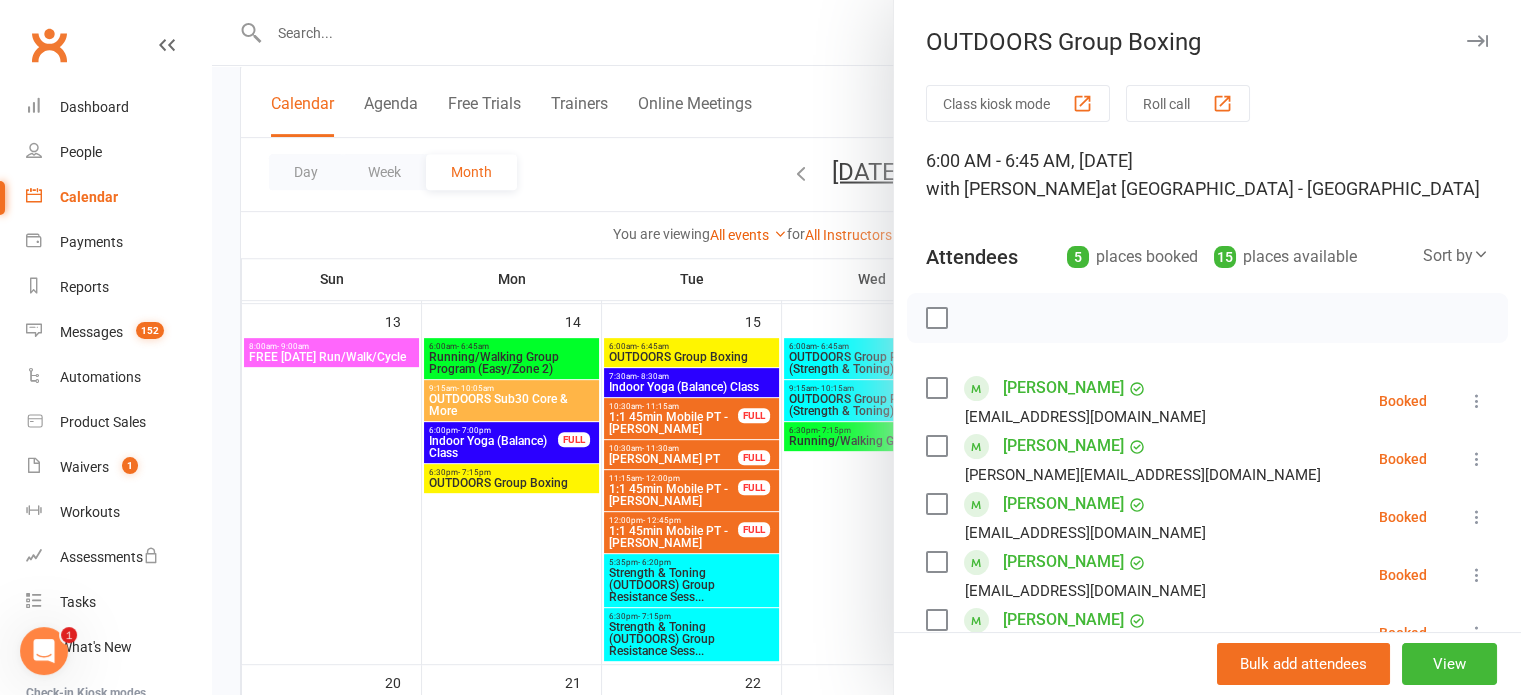 click at bounding box center [866, 347] 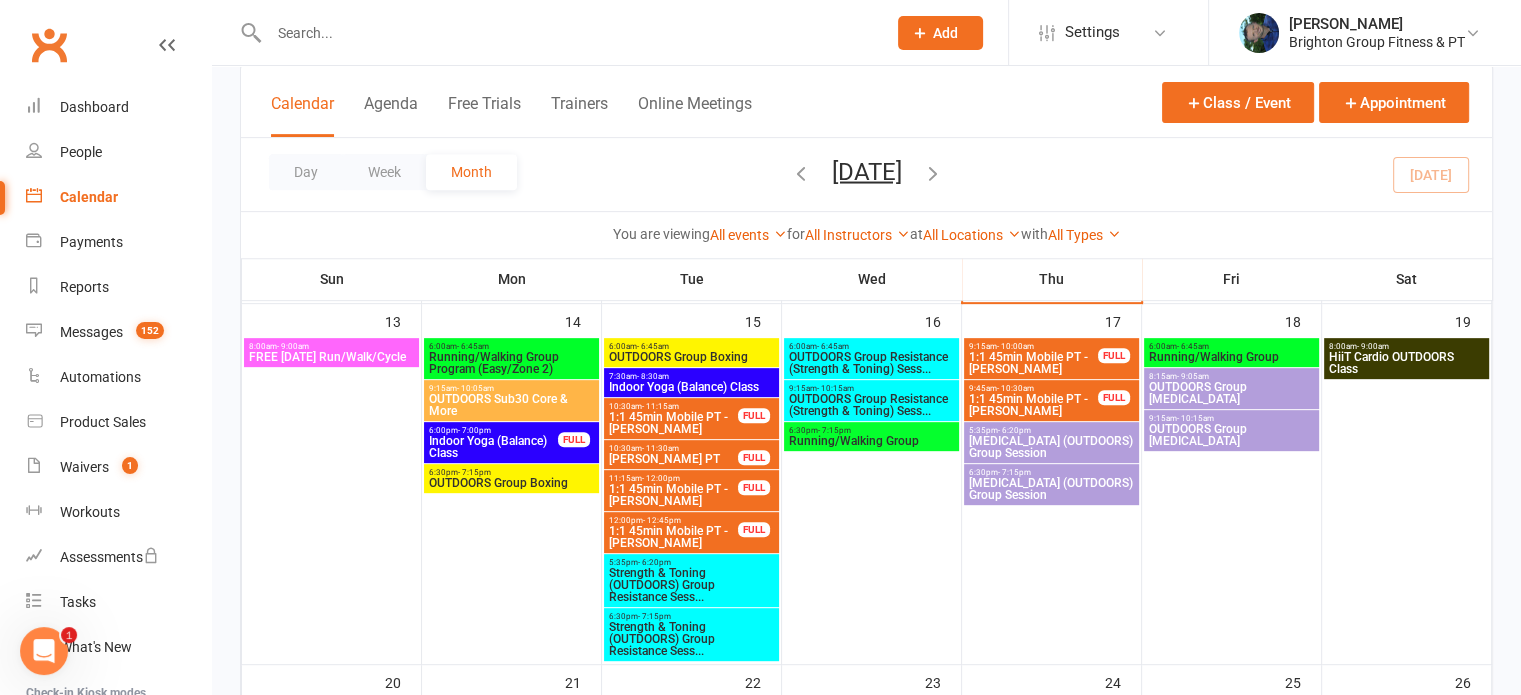 click on "7:30am  - 8:30am" at bounding box center [691, 376] 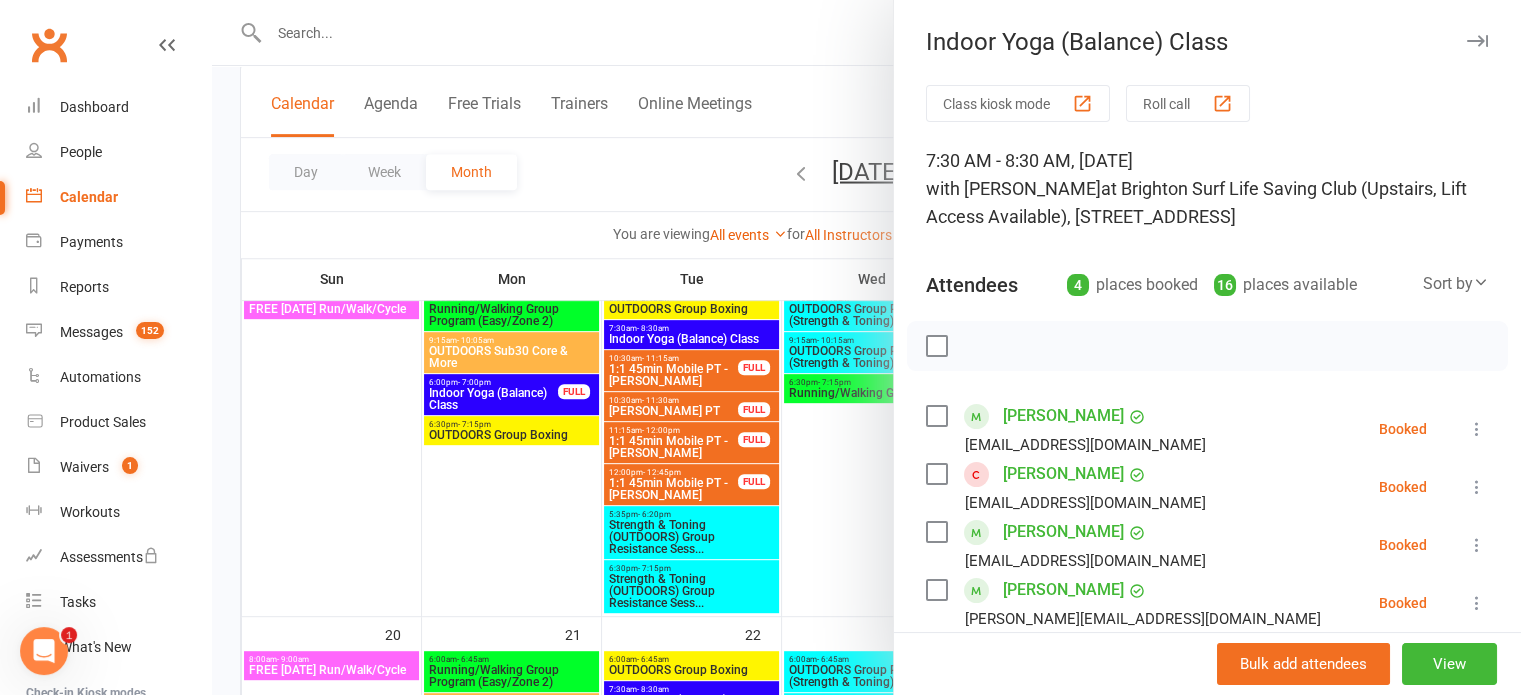 scroll, scrollTop: 875, scrollLeft: 0, axis: vertical 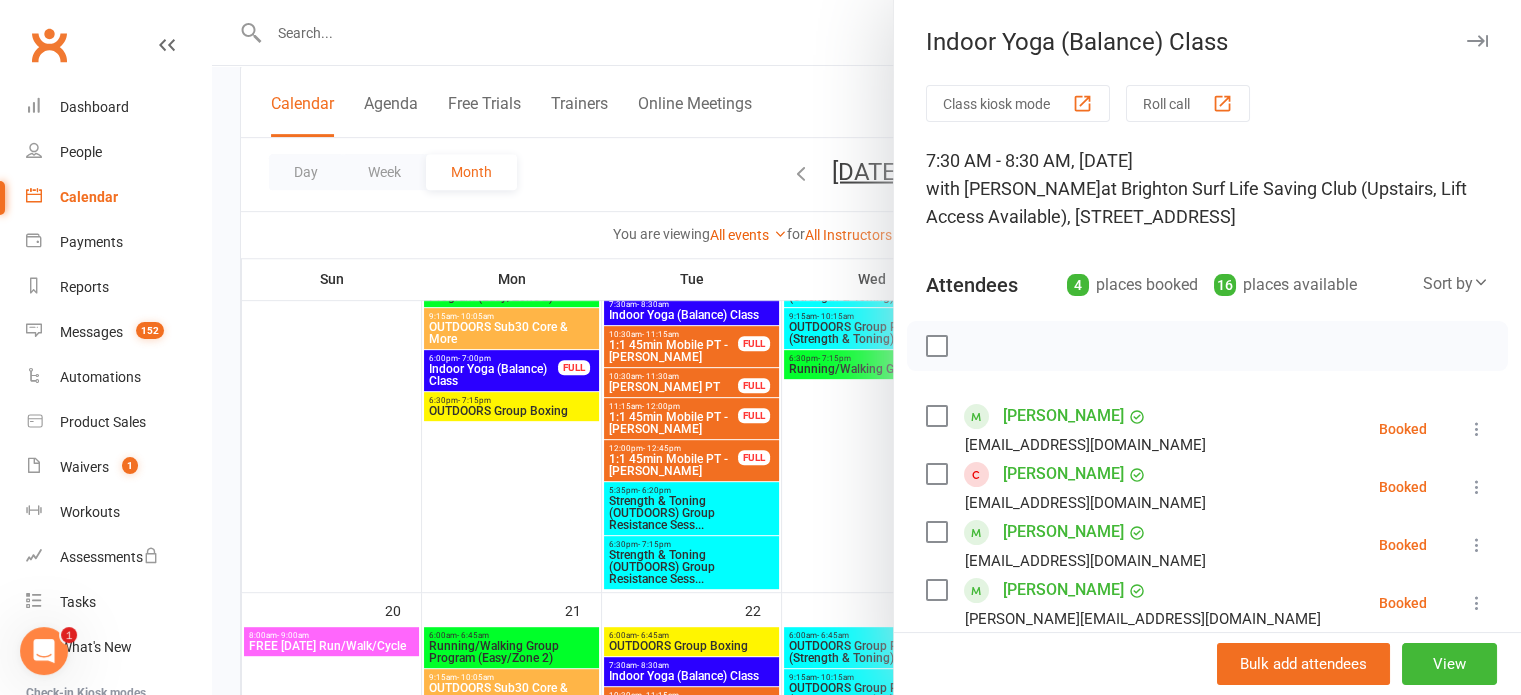 click at bounding box center [866, 347] 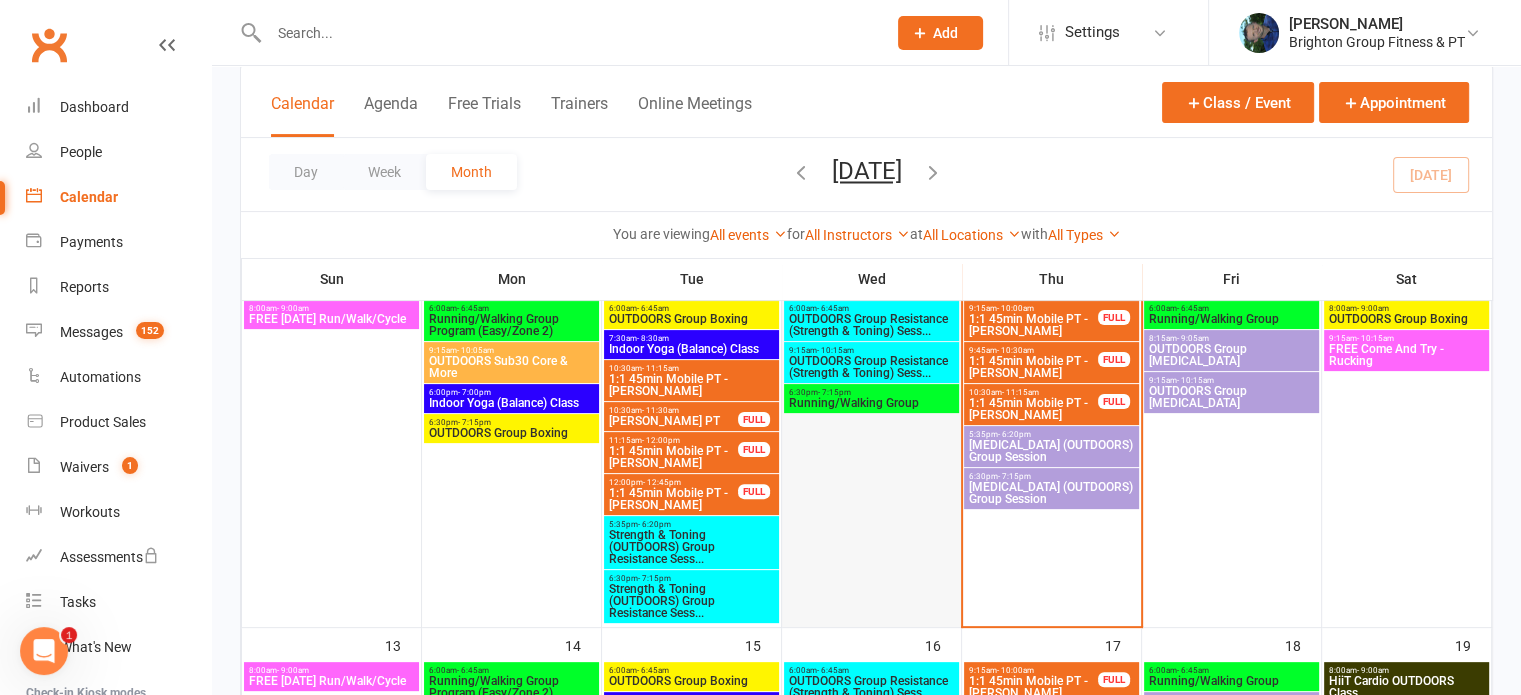 scroll, scrollTop: 480, scrollLeft: 0, axis: vertical 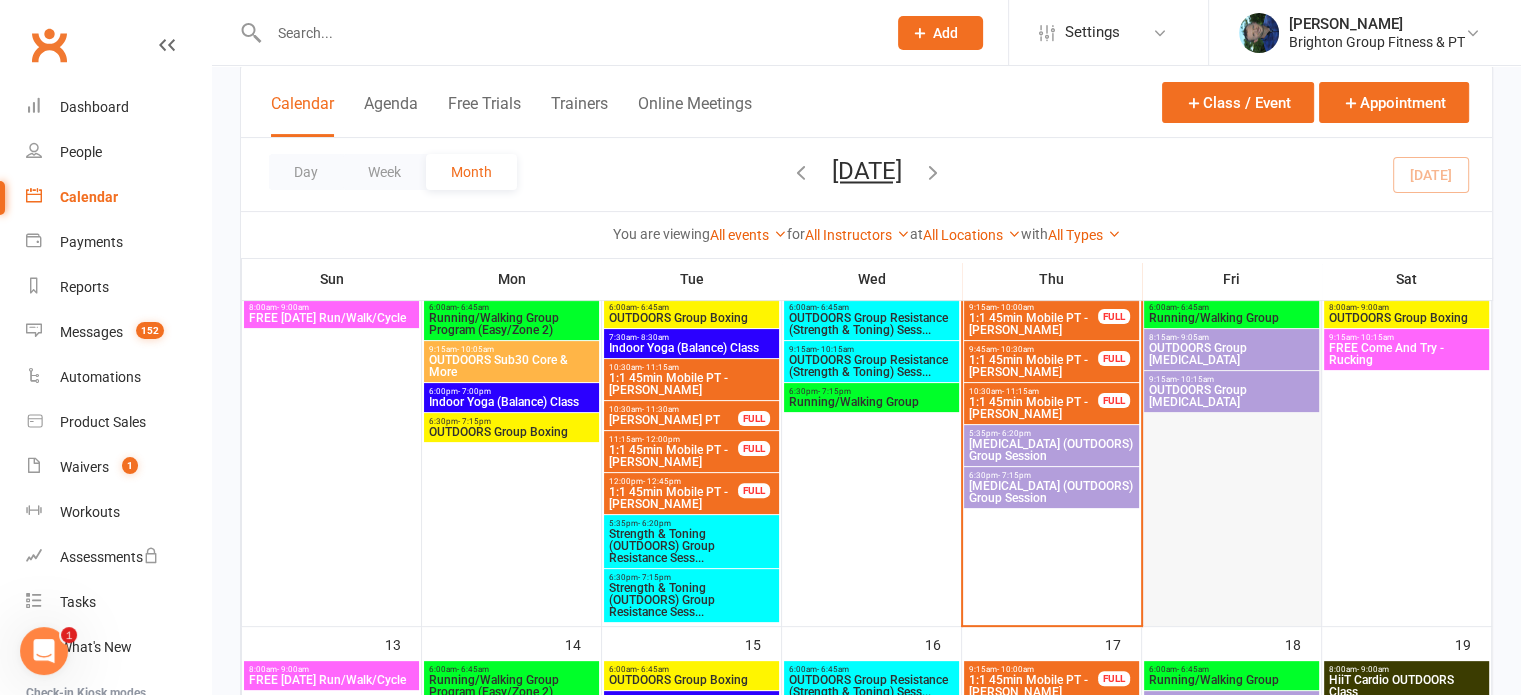 click at bounding box center [1232, 462] 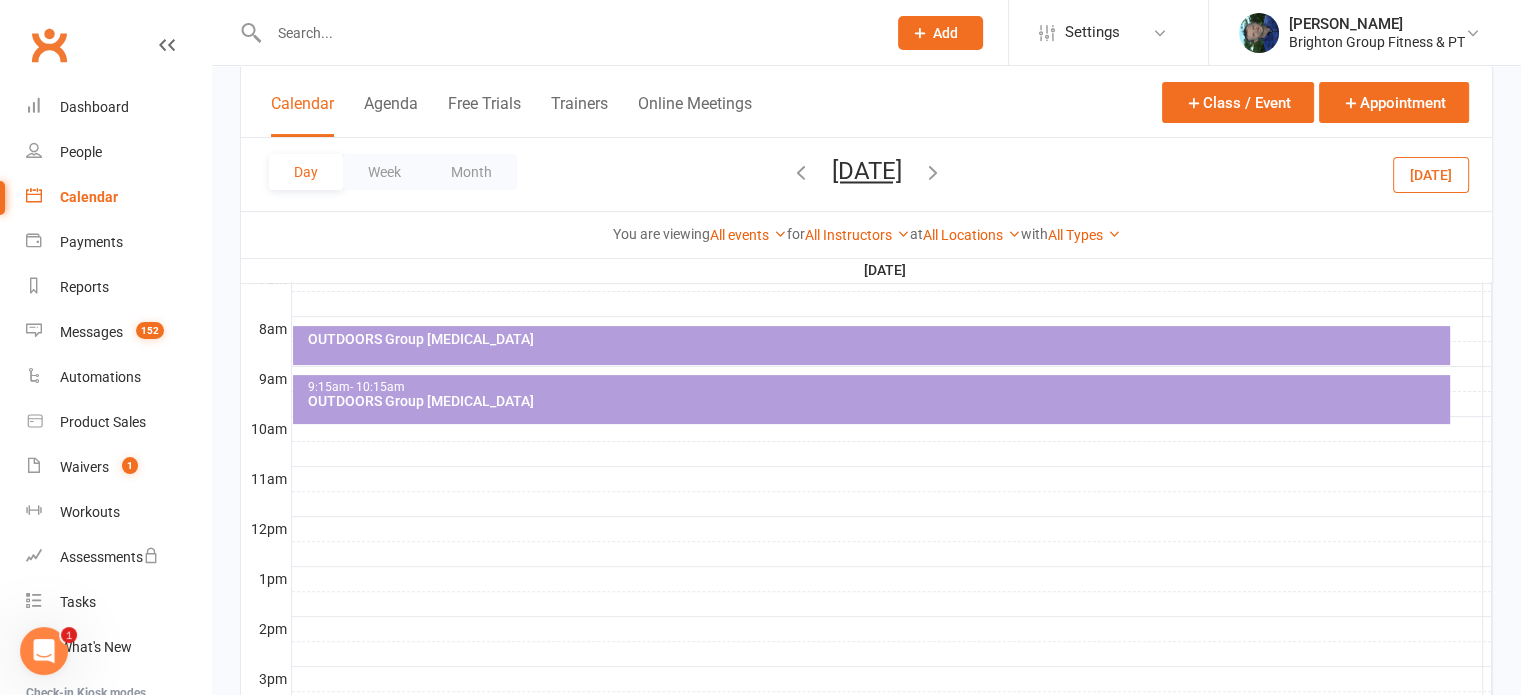 scroll, scrollTop: 0, scrollLeft: 0, axis: both 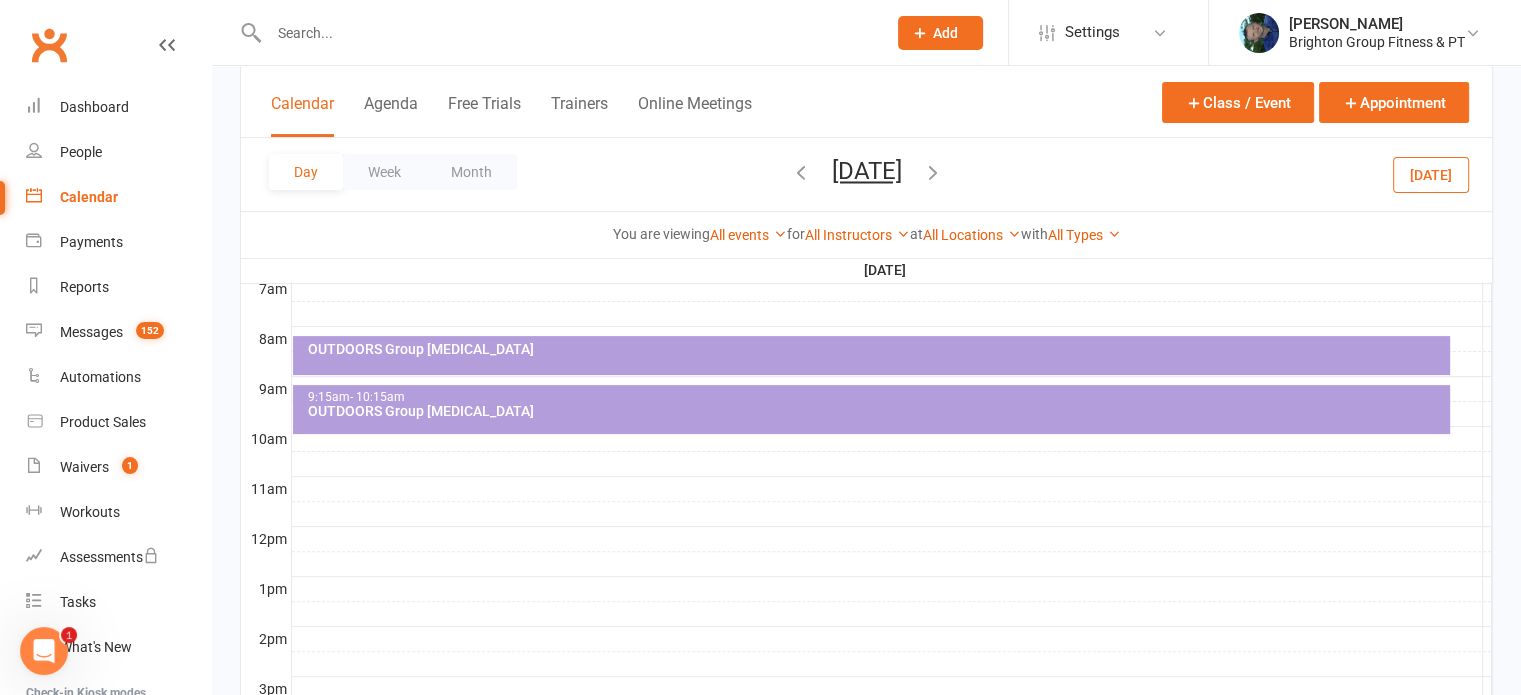 click on "[DATE]" at bounding box center [1431, 174] 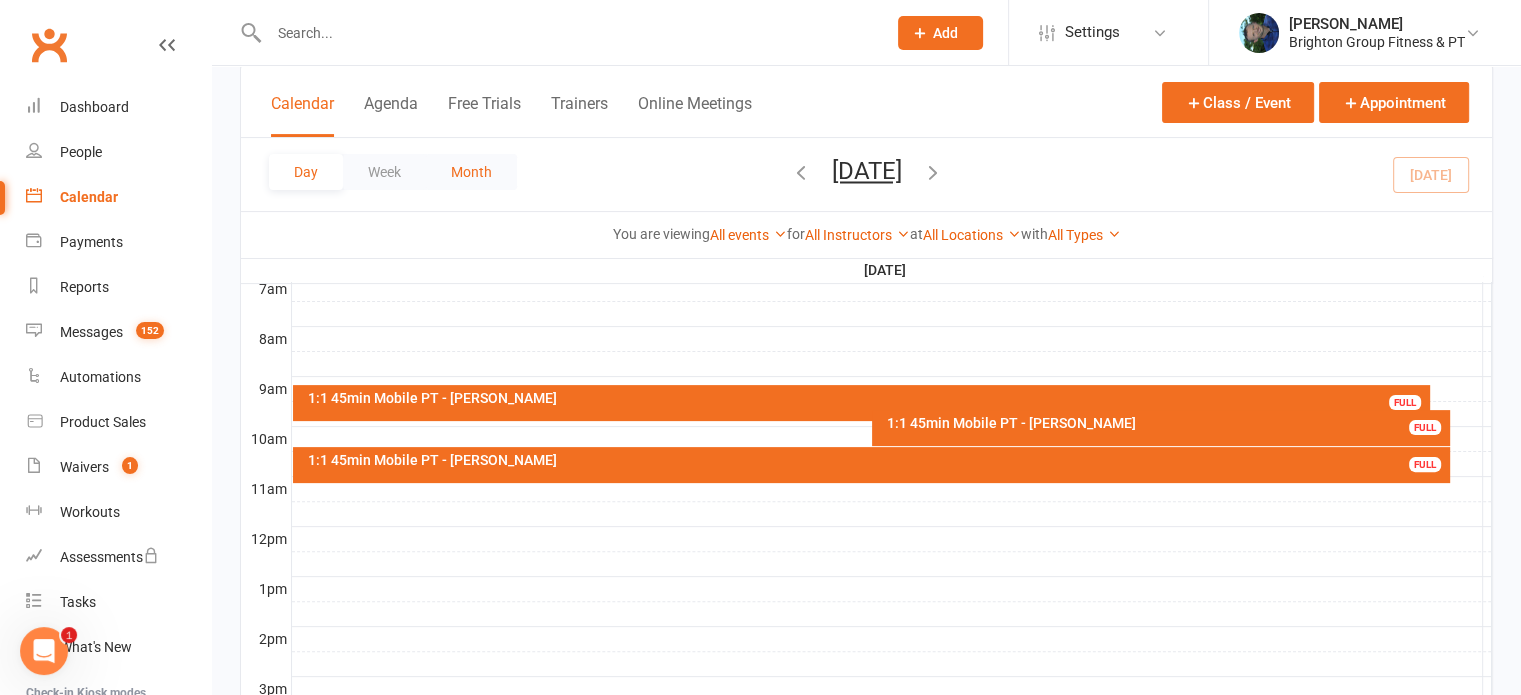 click on "Month" at bounding box center (471, 172) 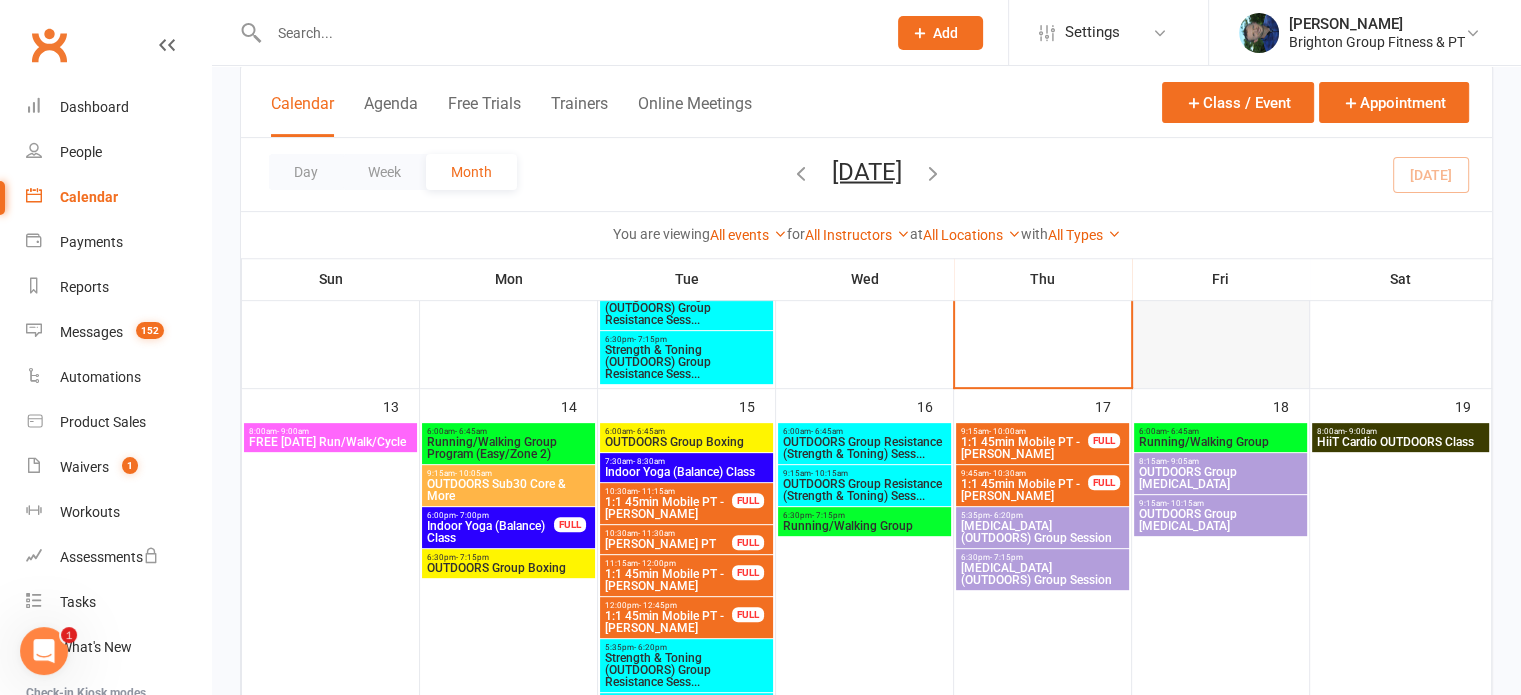 scroll, scrollTop: 719, scrollLeft: 0, axis: vertical 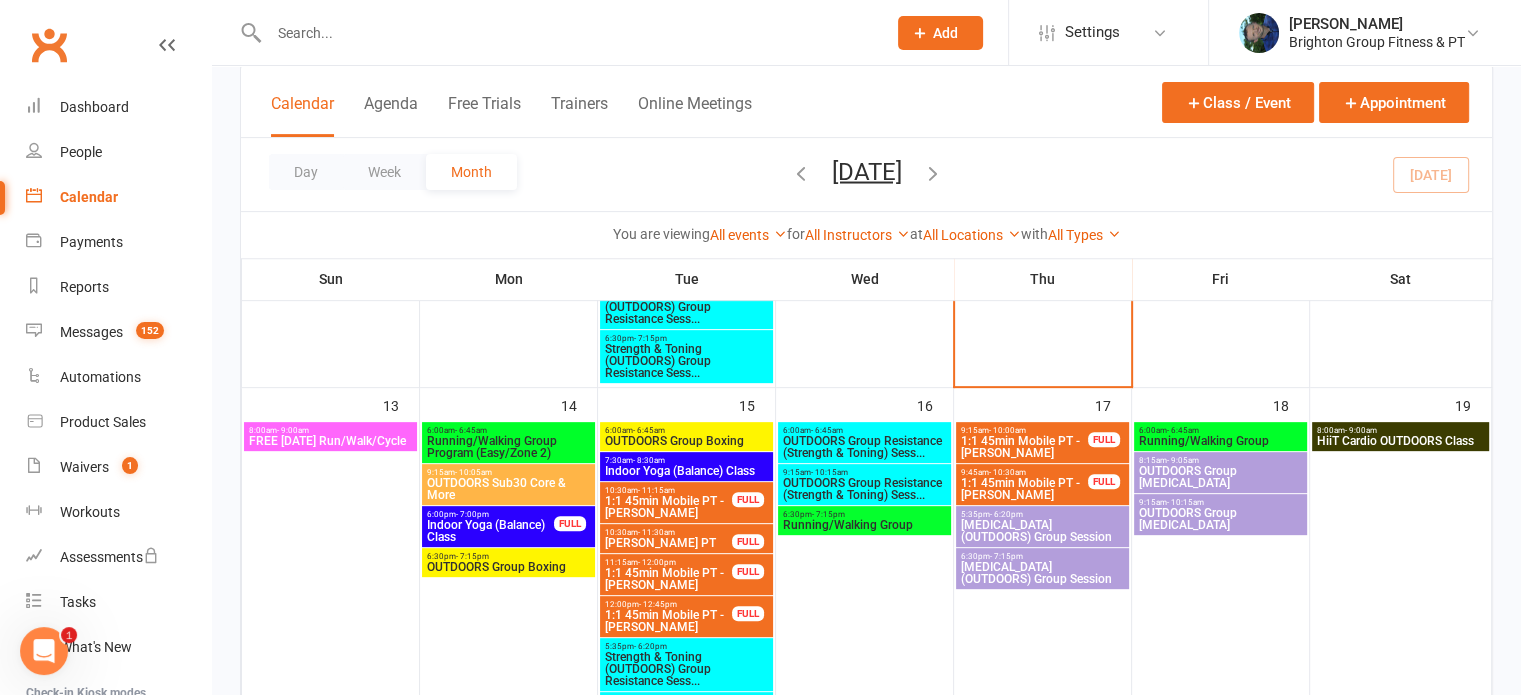 click on "Running/Walking Group Program (Easy/Zone 2)" at bounding box center (508, 447) 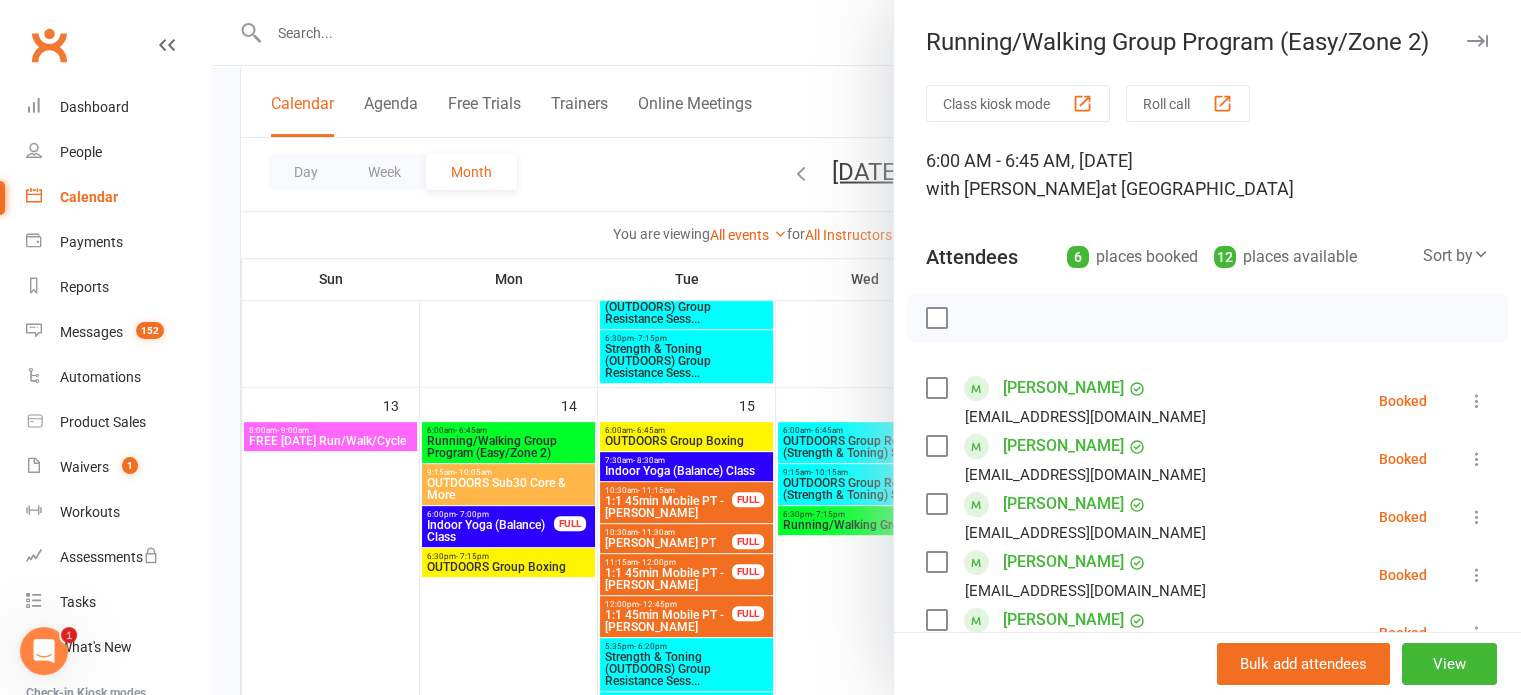 click at bounding box center (866, 347) 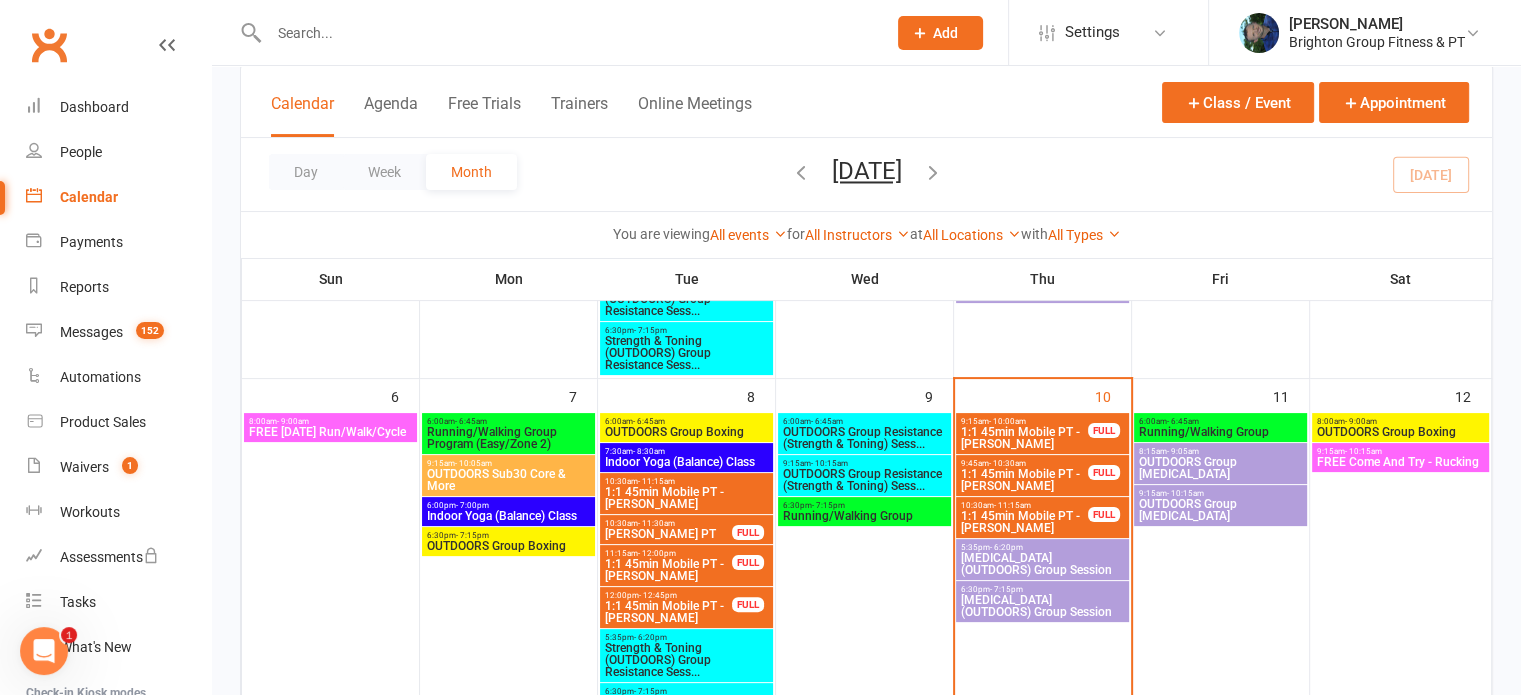 scroll, scrollTop: 359, scrollLeft: 0, axis: vertical 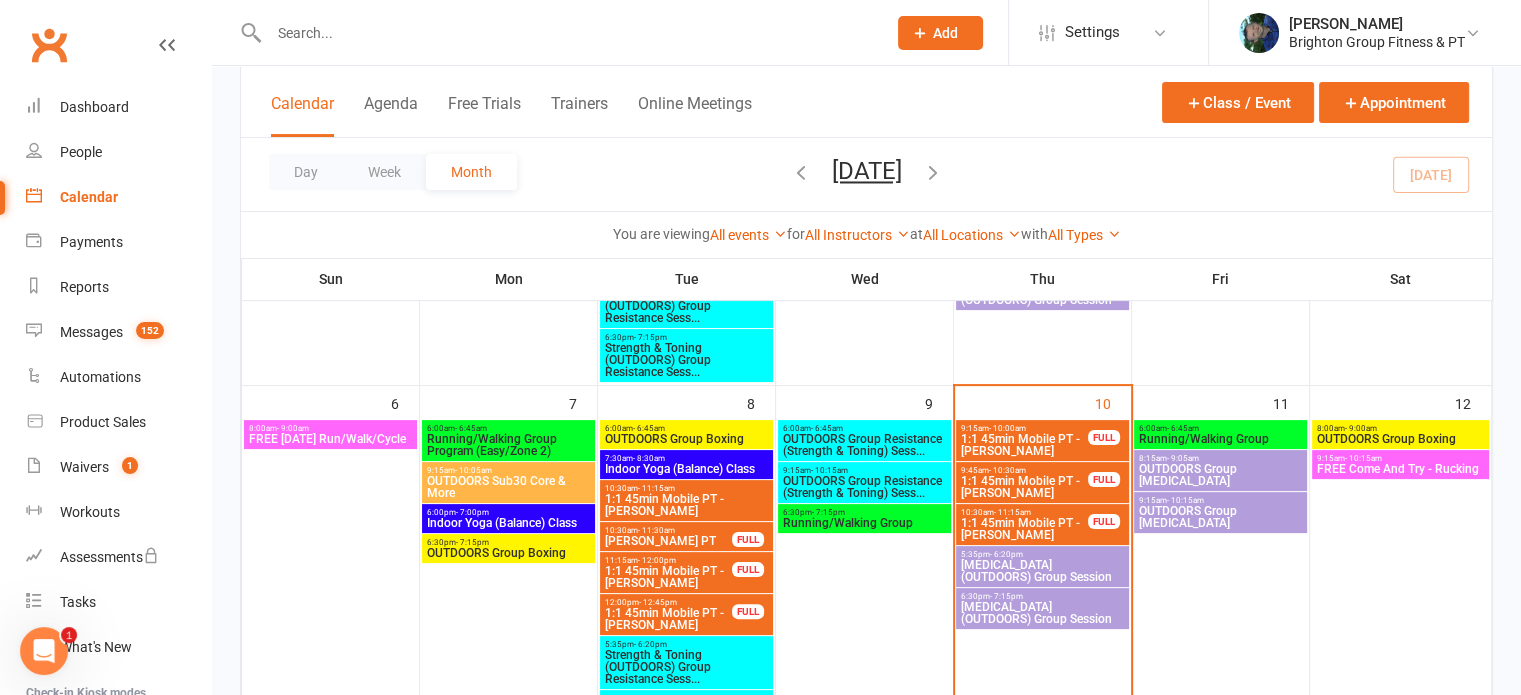 click on "FREE Come And Try - Rucking" at bounding box center (1401, 469) 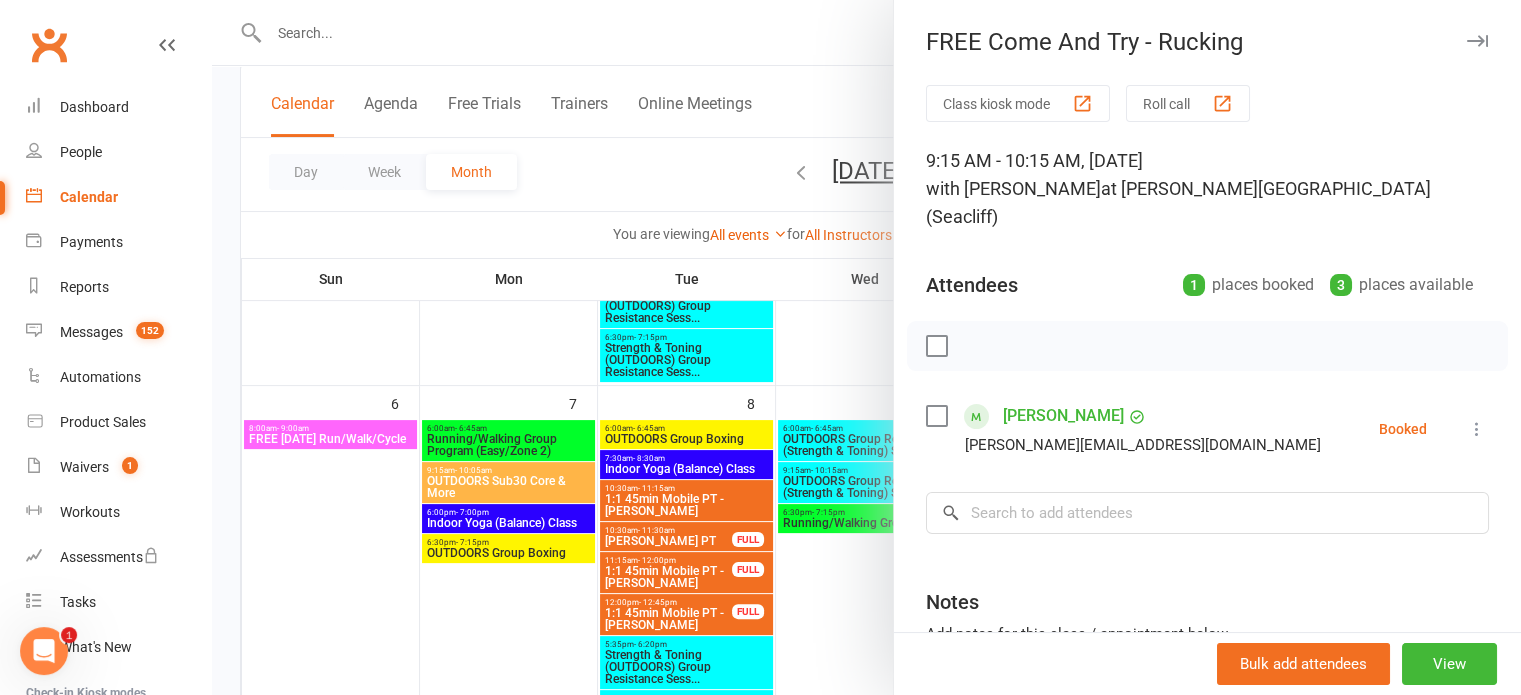 click at bounding box center (866, 347) 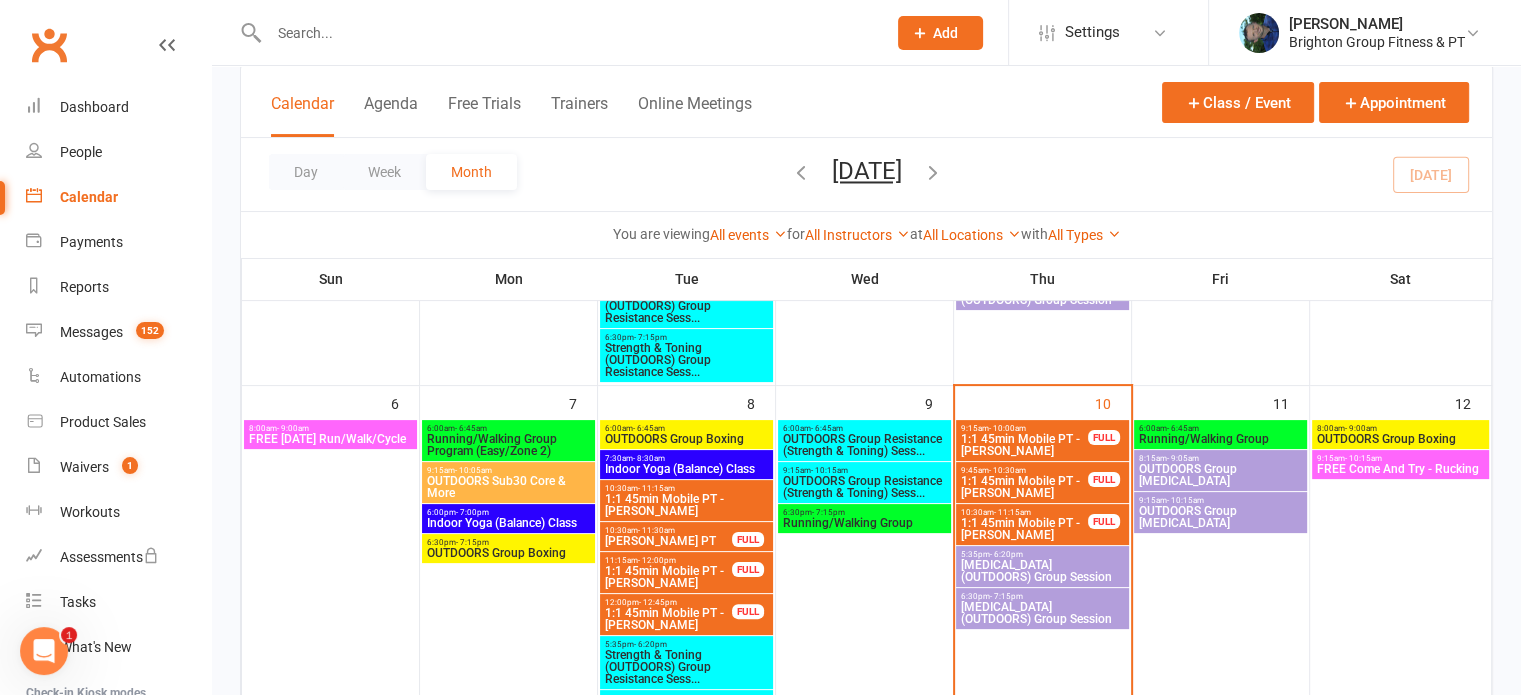 click on "[MEDICAL_DATA] (OUTDOORS) Group Session" at bounding box center (1042, 571) 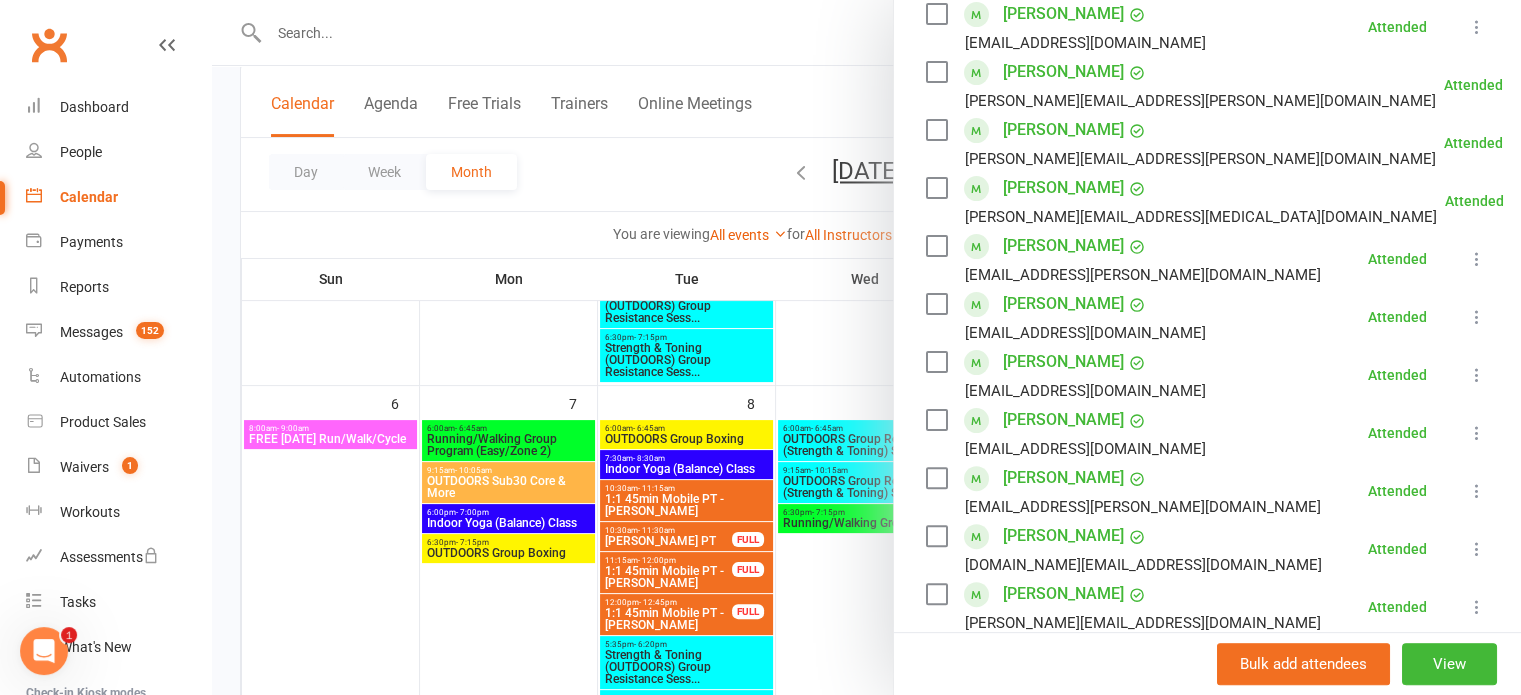 scroll, scrollTop: 691, scrollLeft: 0, axis: vertical 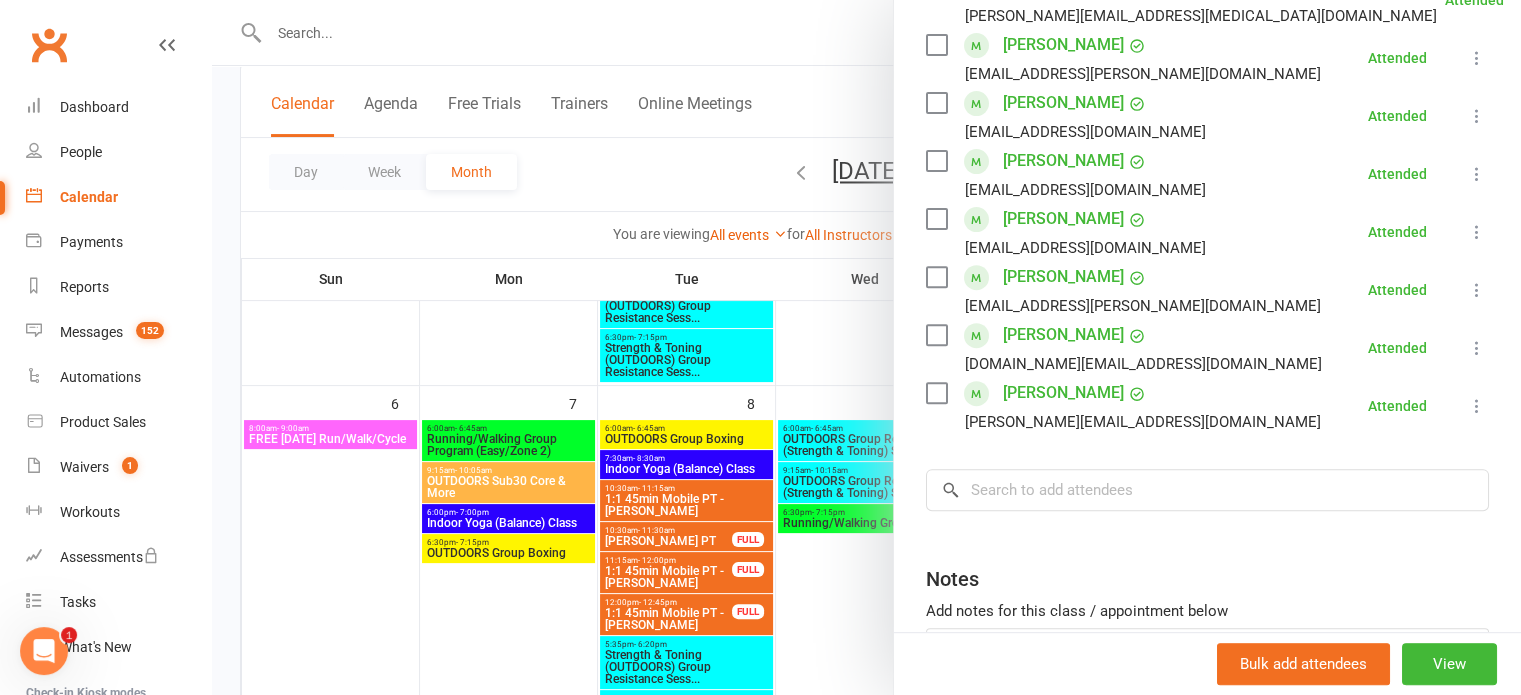 click at bounding box center [866, 347] 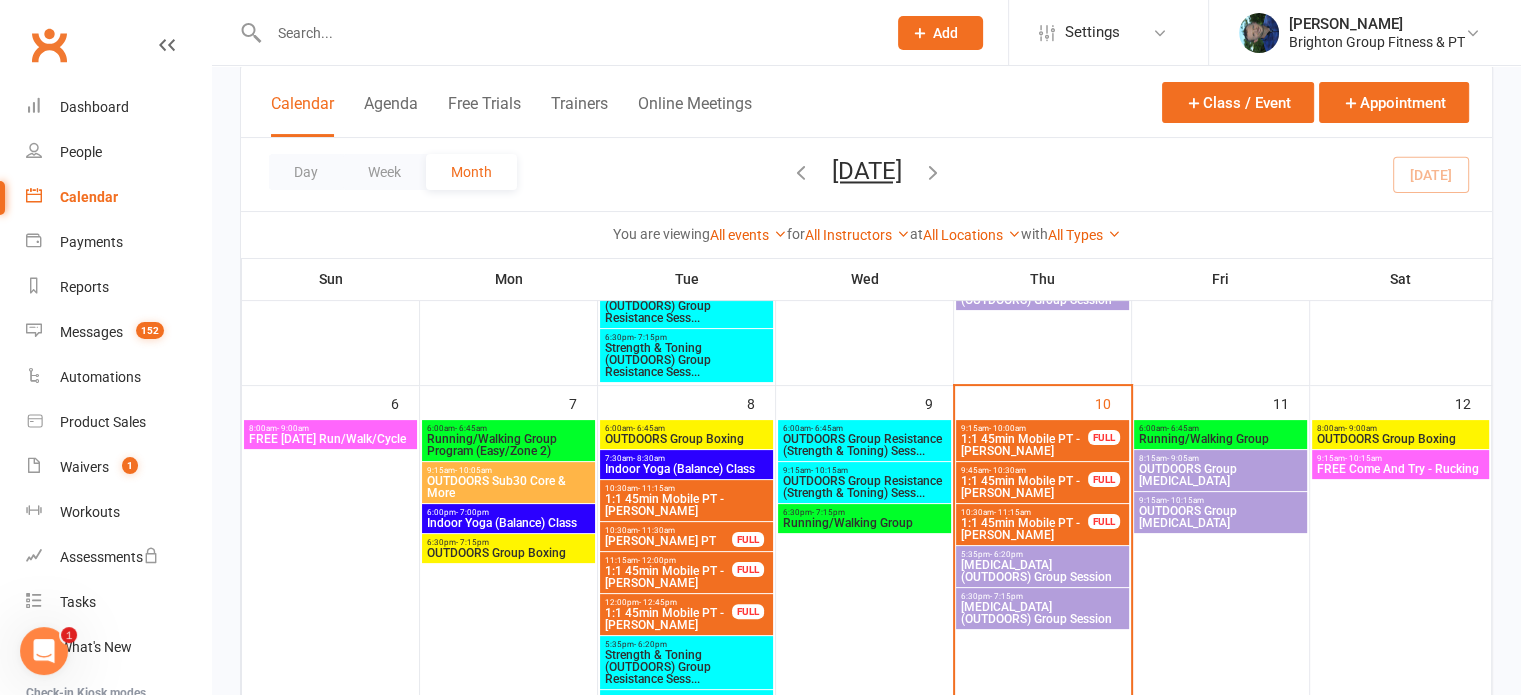 click on "[MEDICAL_DATA] (OUTDOORS) Group Session" at bounding box center (1042, 571) 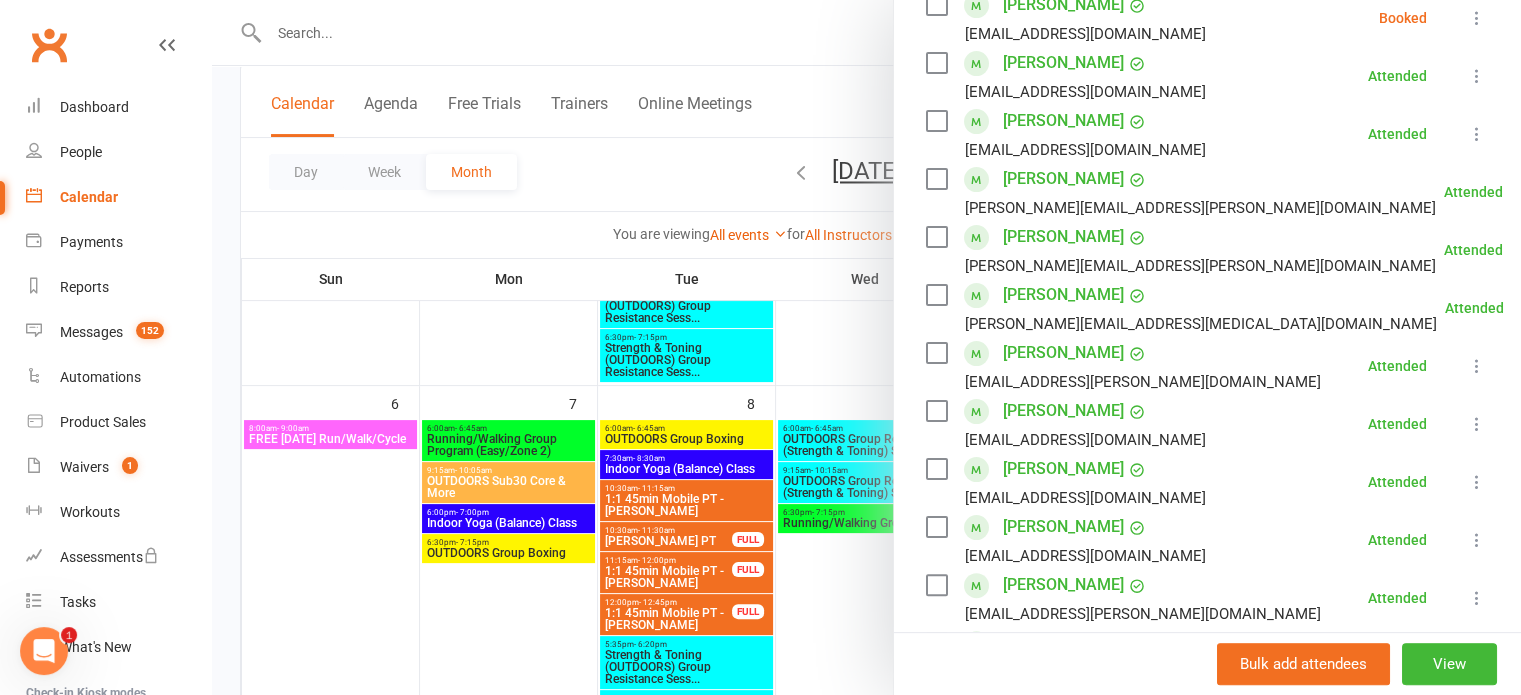 scroll, scrollTop: 384, scrollLeft: 0, axis: vertical 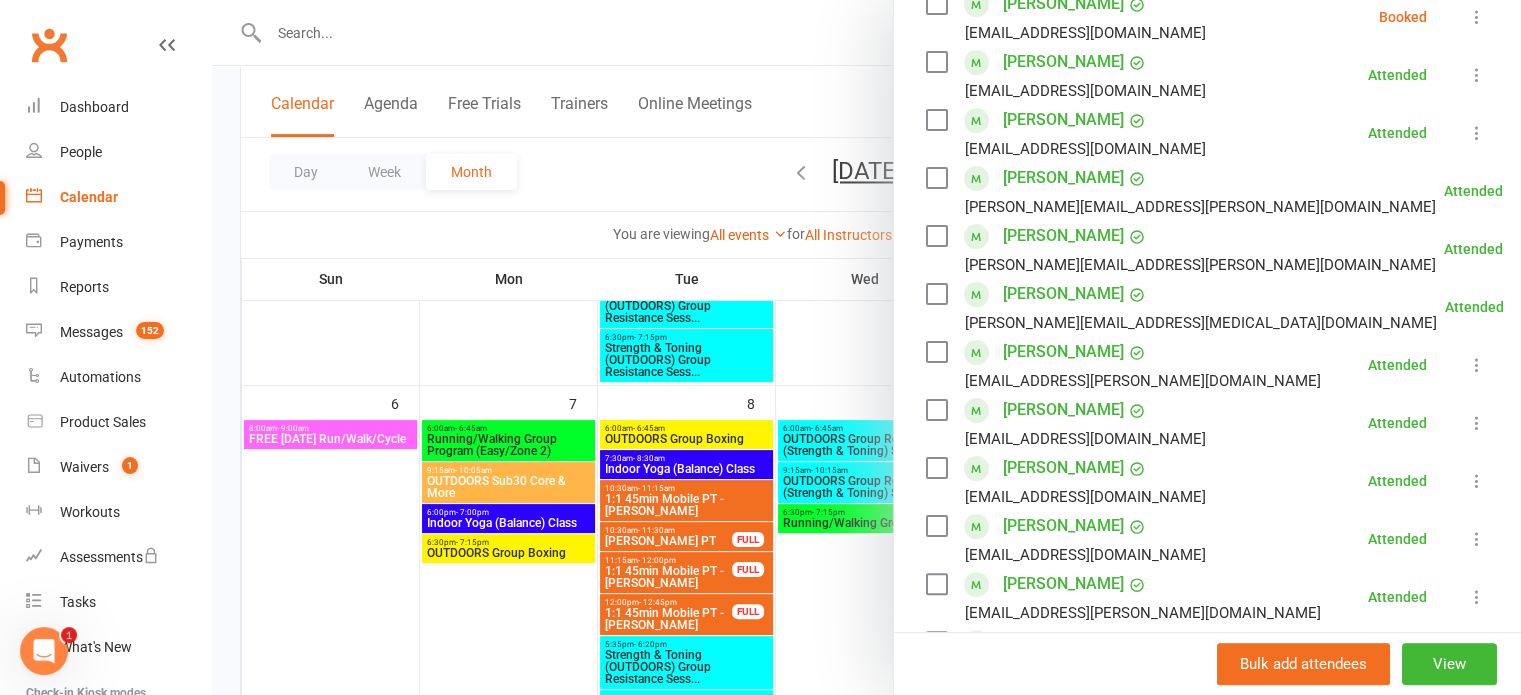 click at bounding box center (866, 347) 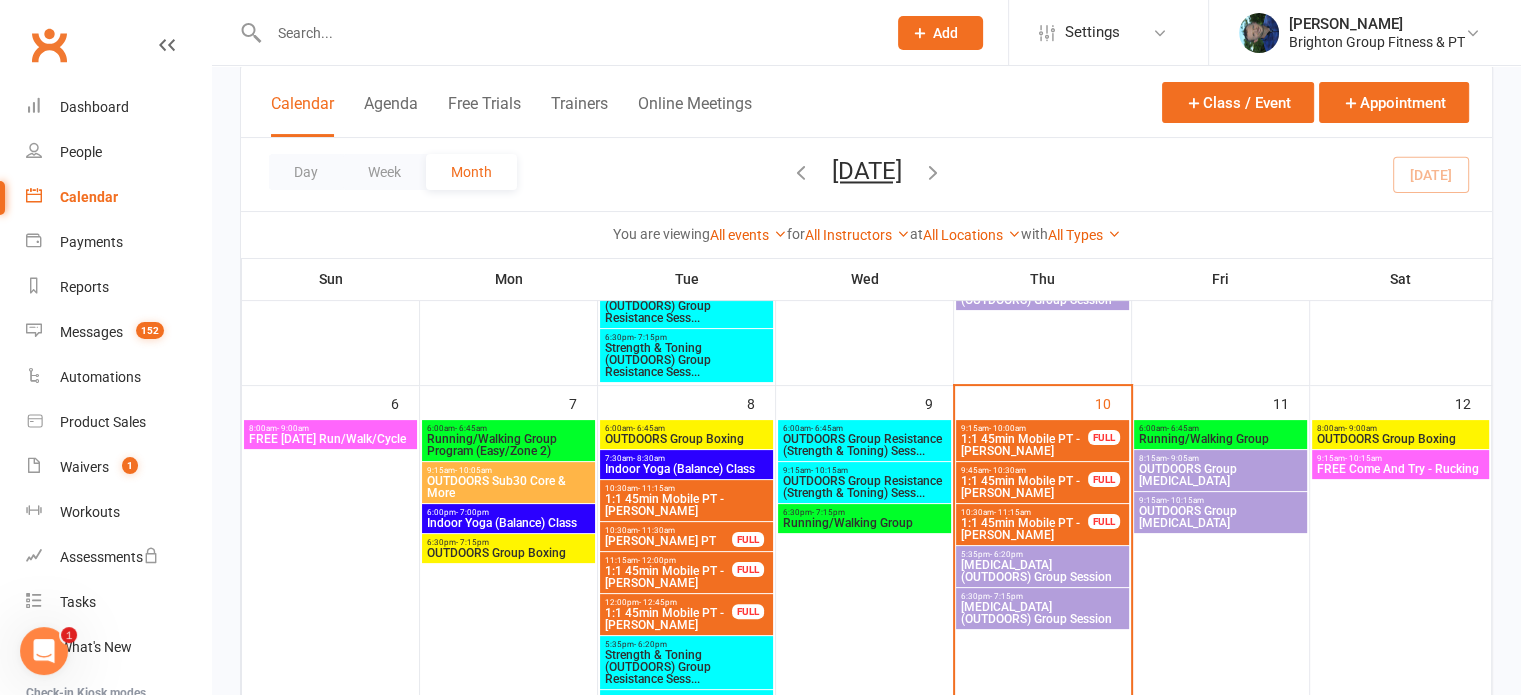 click on "[MEDICAL_DATA] (OUTDOORS) Group Session" at bounding box center [1042, 613] 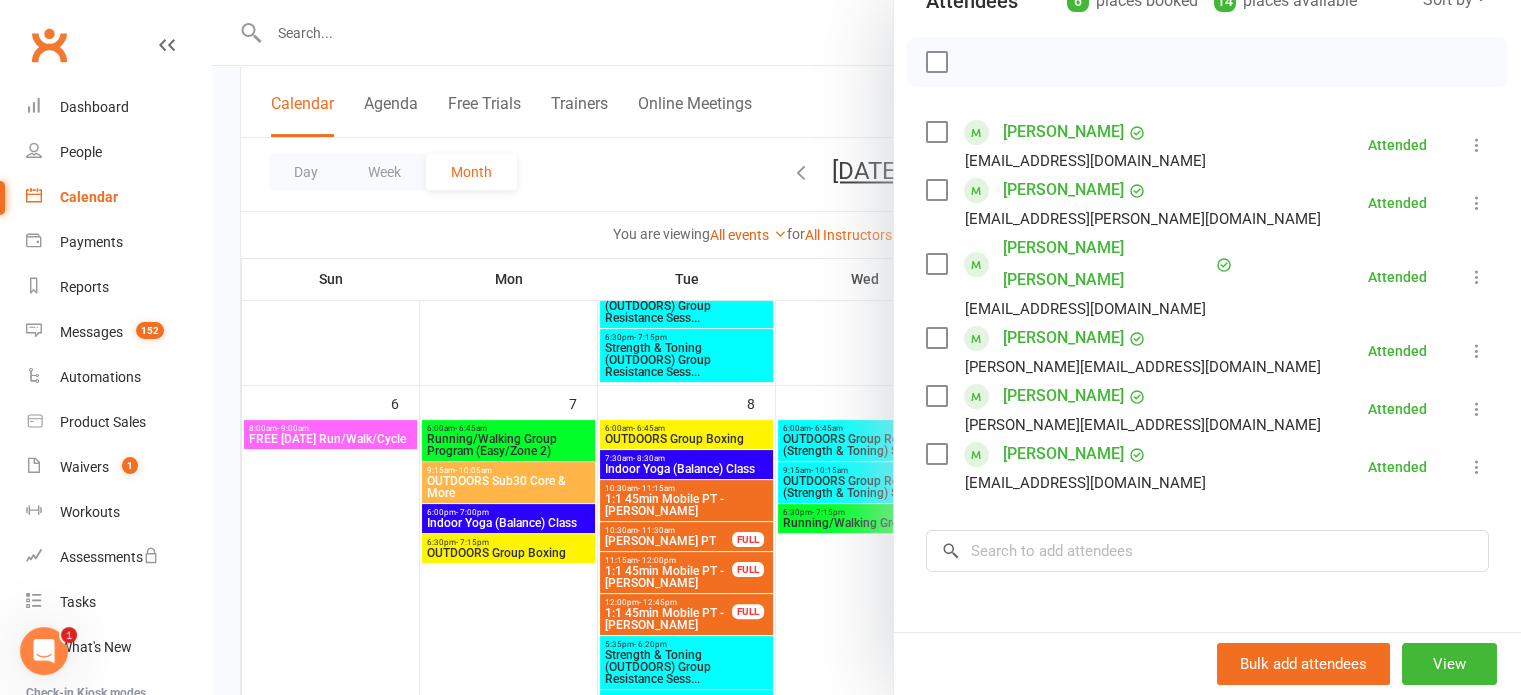 scroll, scrollTop: 266, scrollLeft: 0, axis: vertical 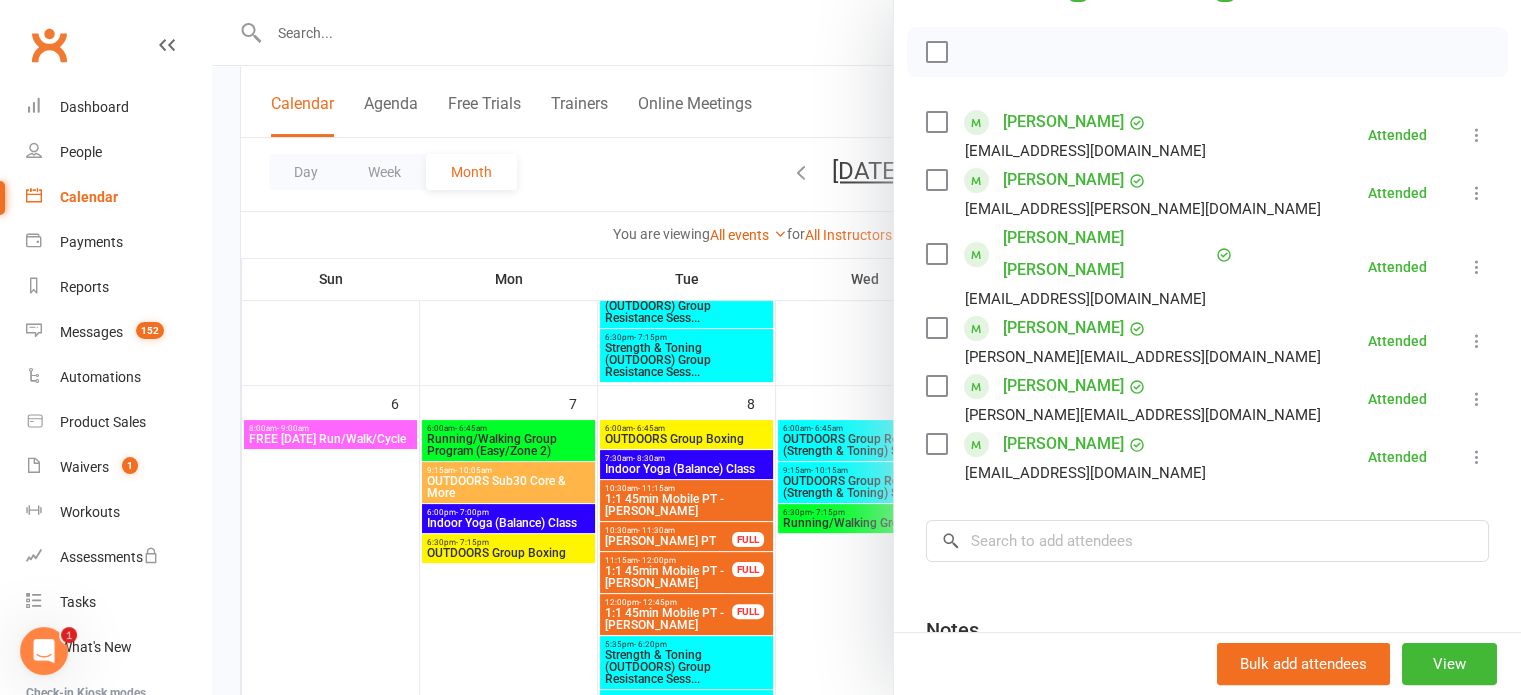 click at bounding box center (866, 347) 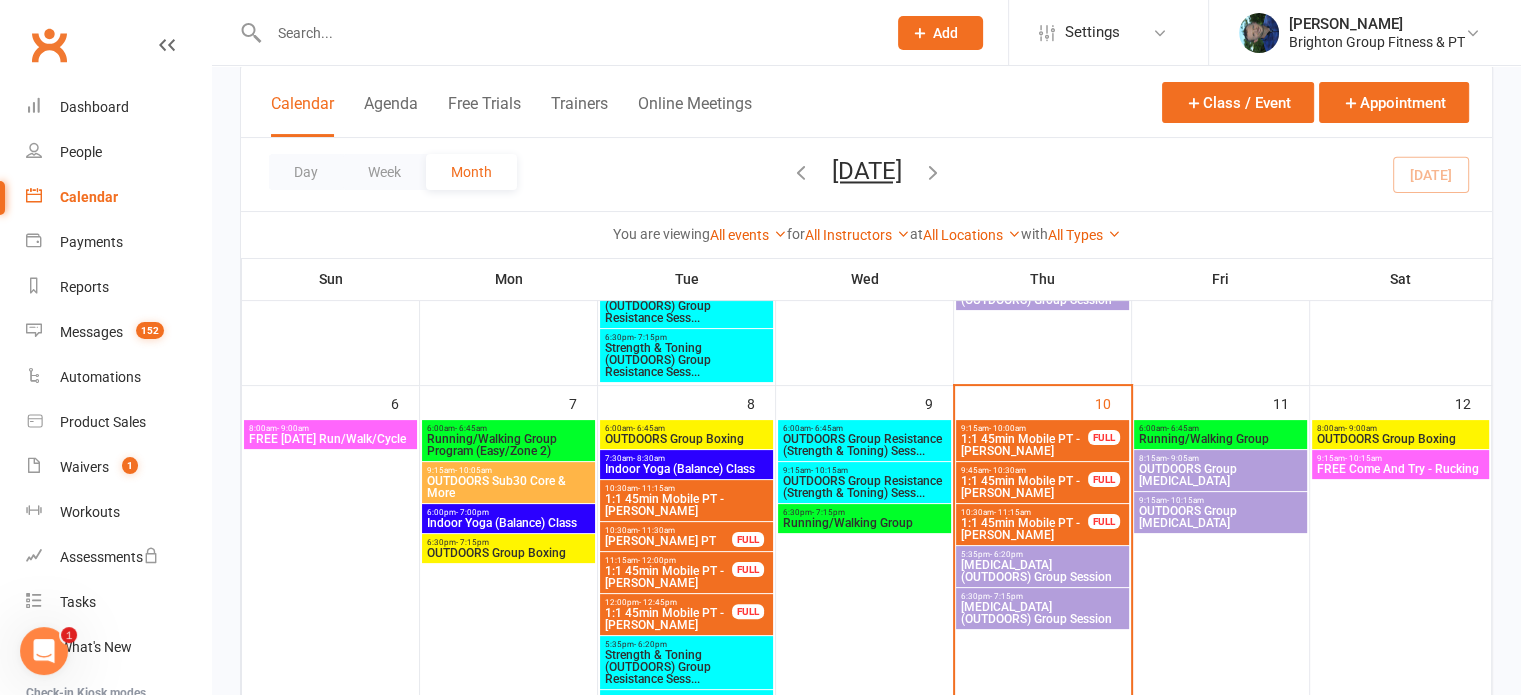 click on "Running/Walking Group" at bounding box center (1220, 439) 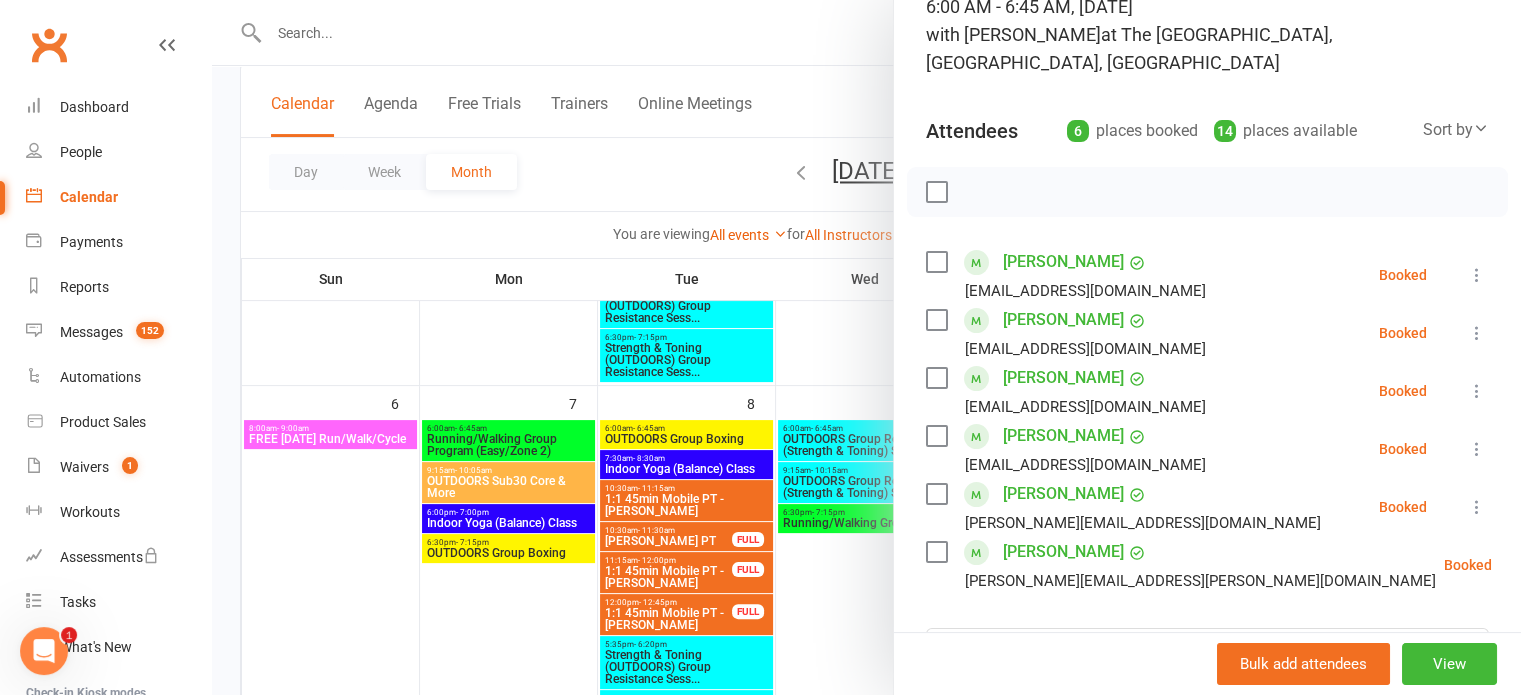 scroll, scrollTop: 152, scrollLeft: 0, axis: vertical 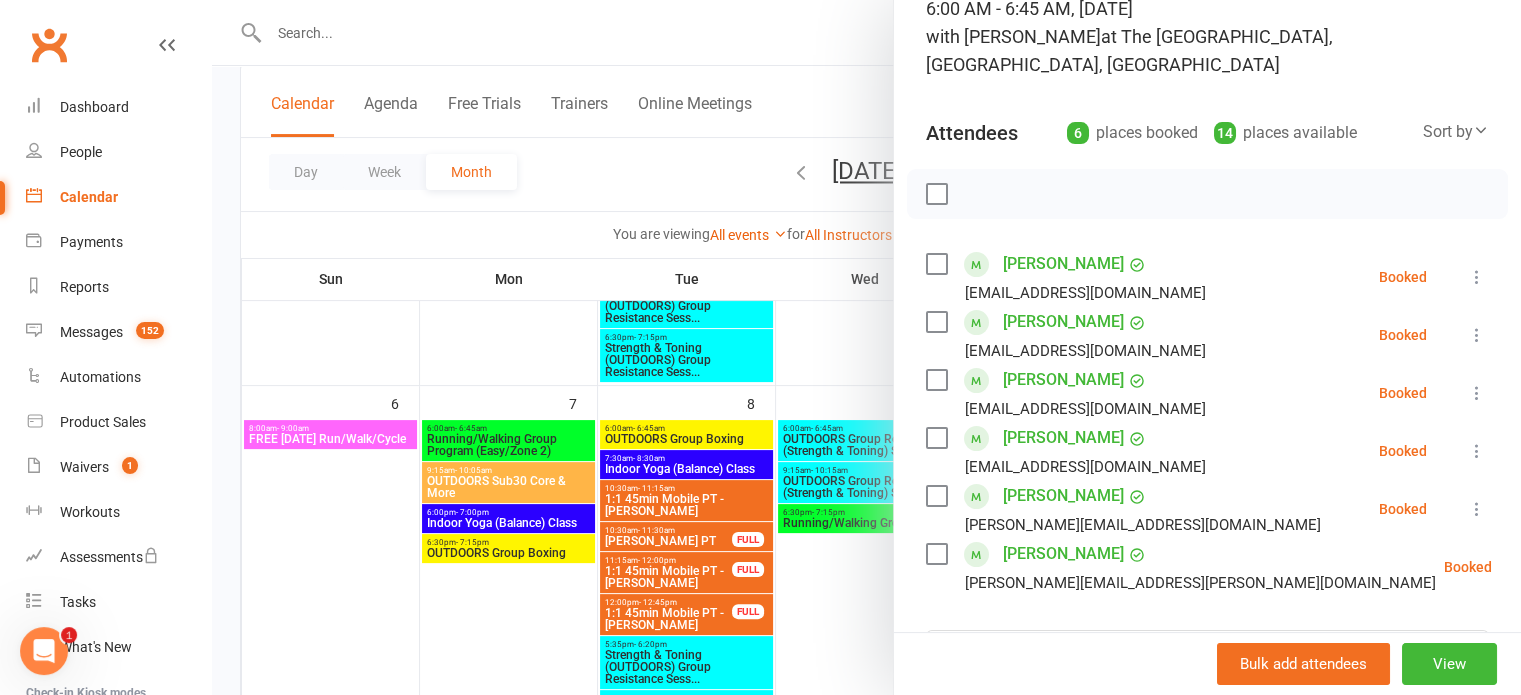 click at bounding box center [866, 347] 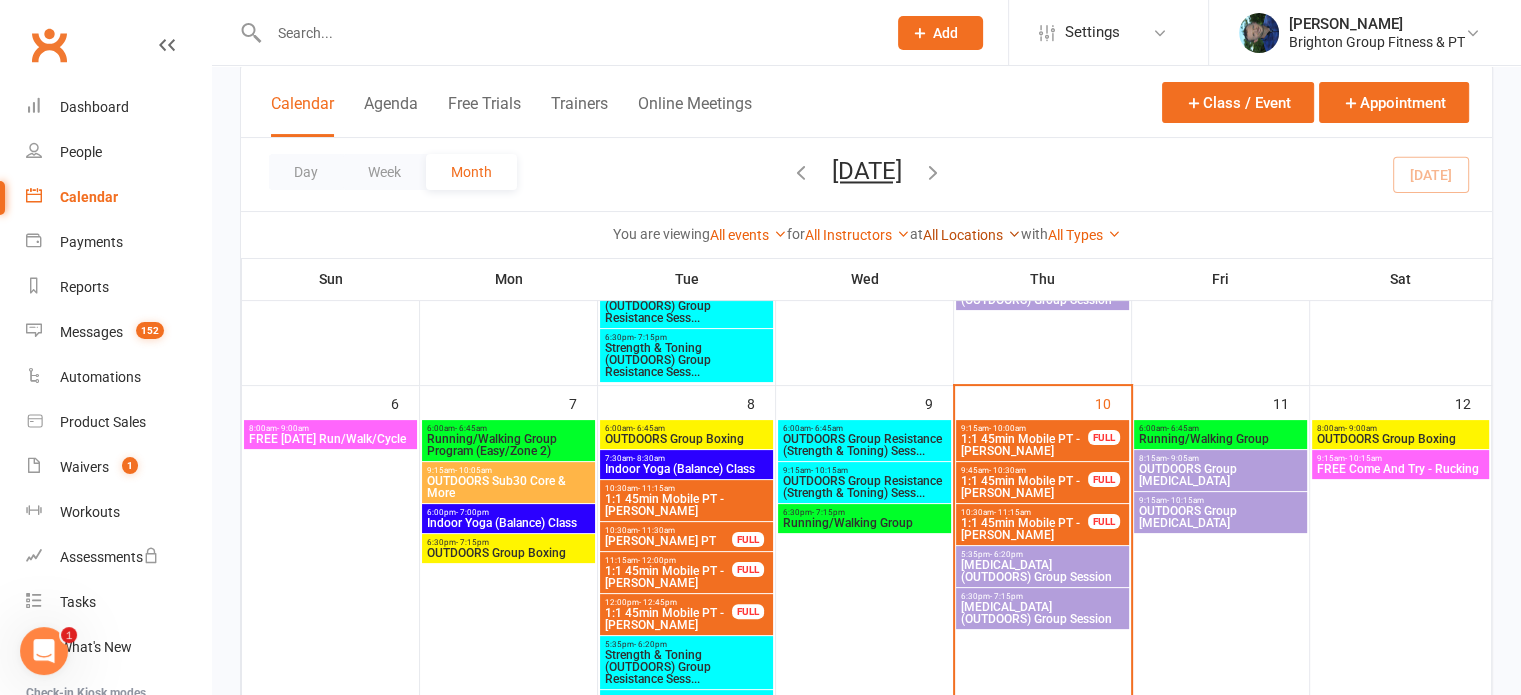 click on "All Locations" at bounding box center (972, 235) 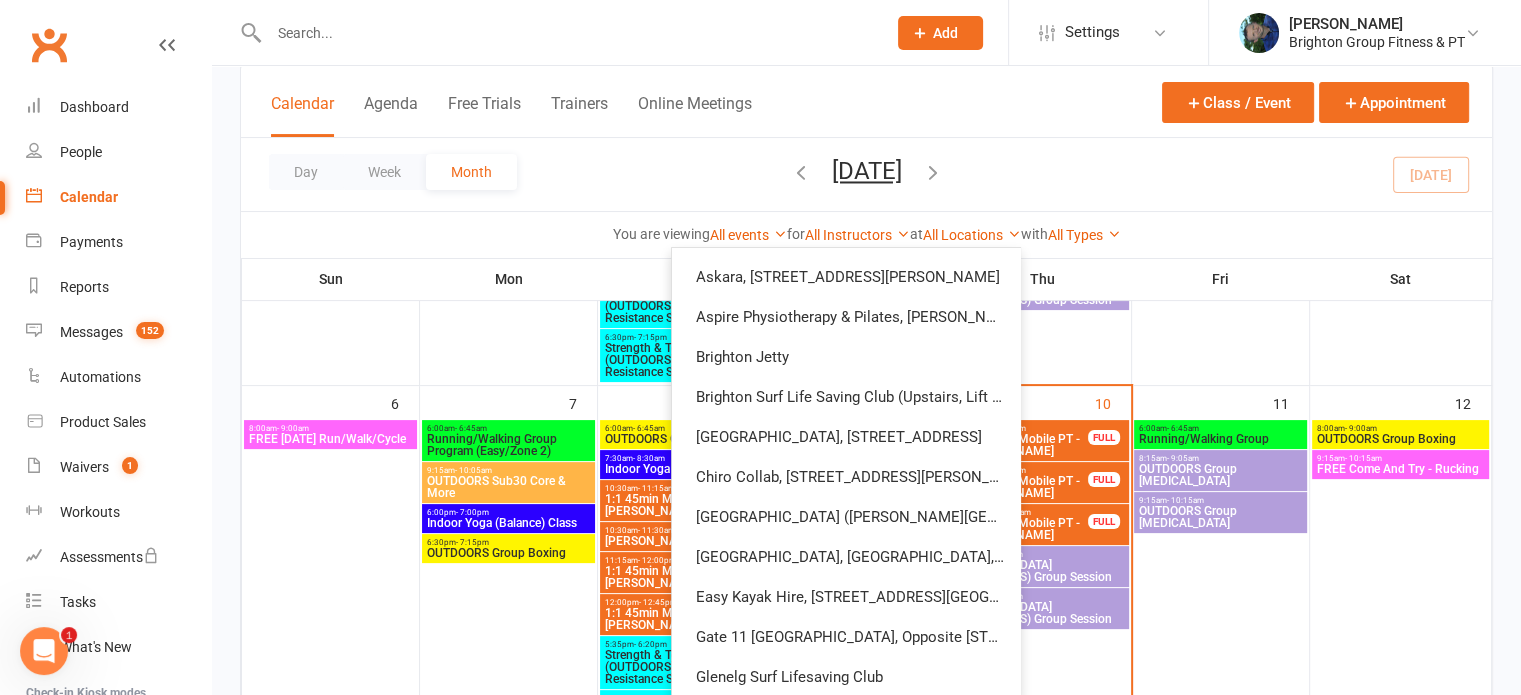 scroll, scrollTop: 1560, scrollLeft: 0, axis: vertical 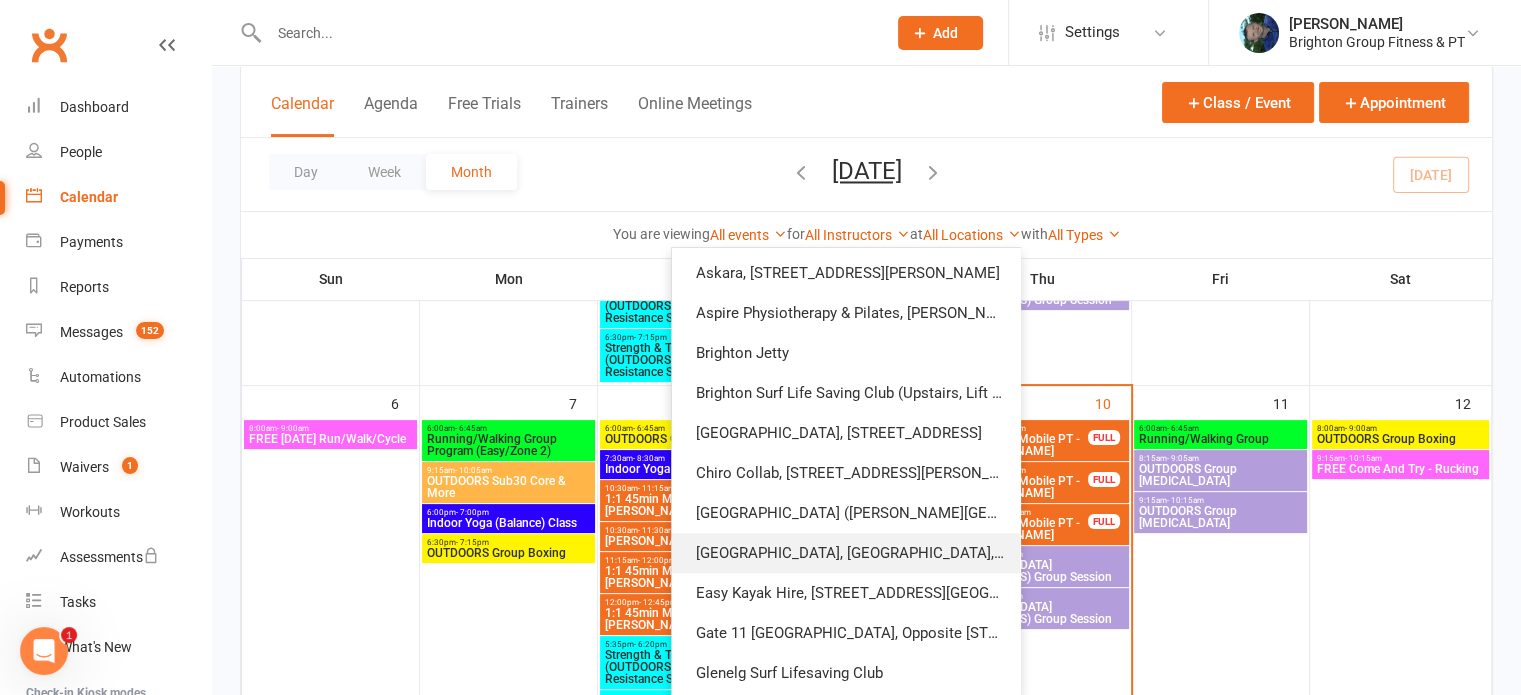 click on "[GEOGRAPHIC_DATA], [GEOGRAPHIC_DATA], [GEOGRAPHIC_DATA]" at bounding box center (846, 553) 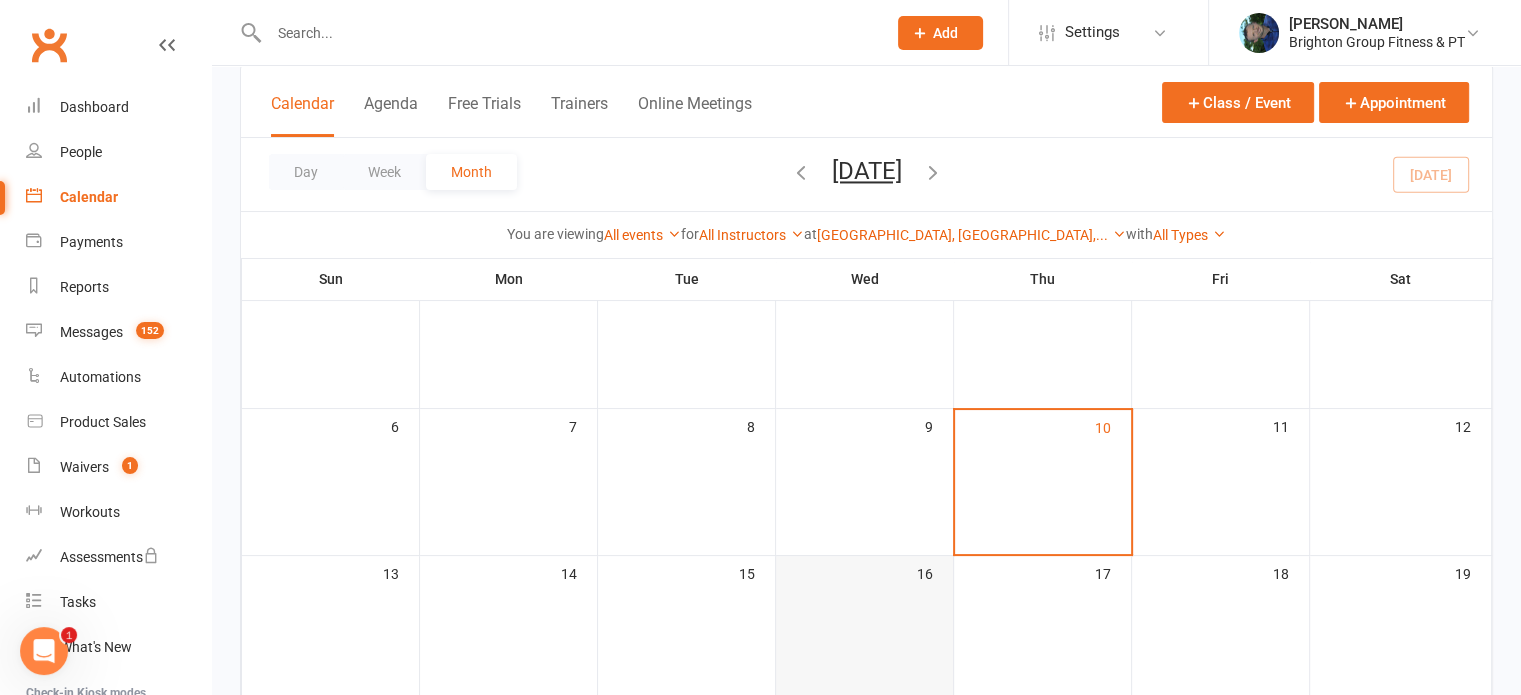scroll, scrollTop: 122, scrollLeft: 0, axis: vertical 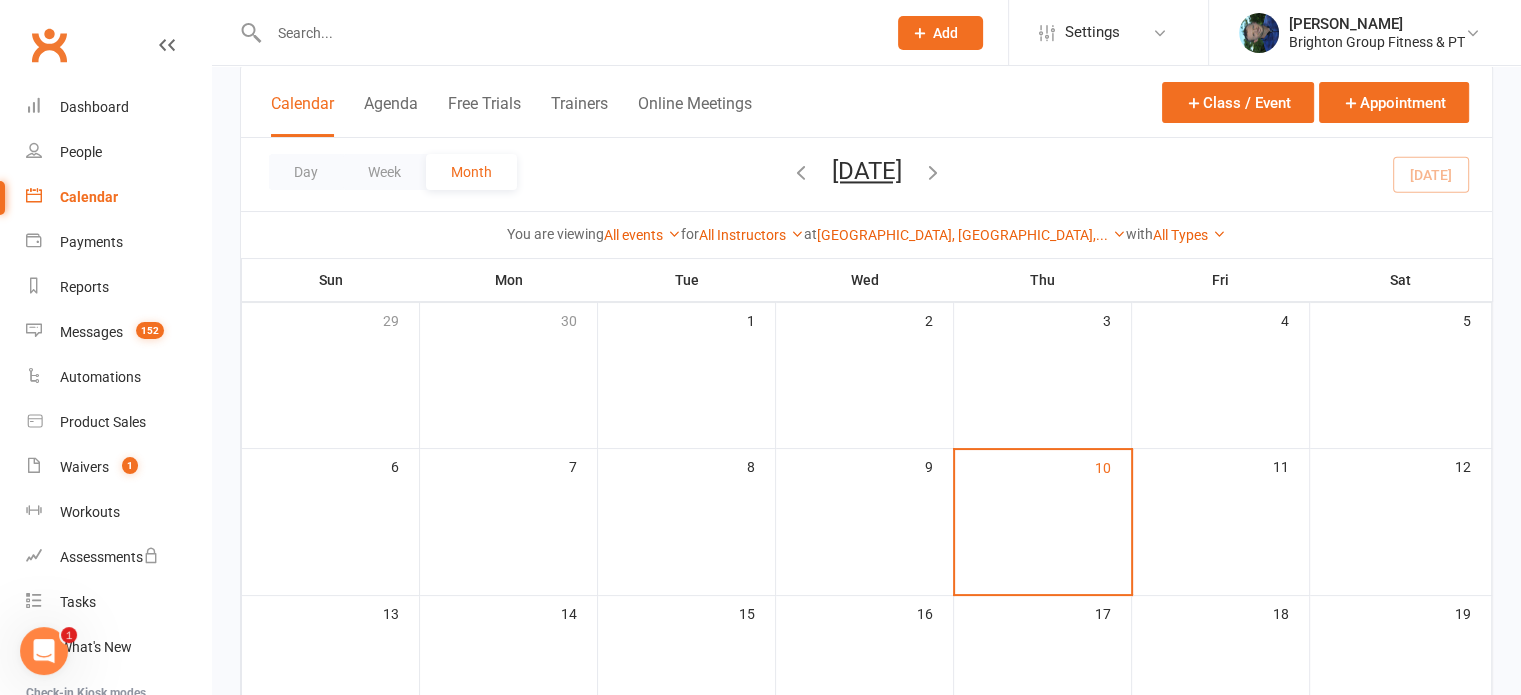 click at bounding box center [801, 172] 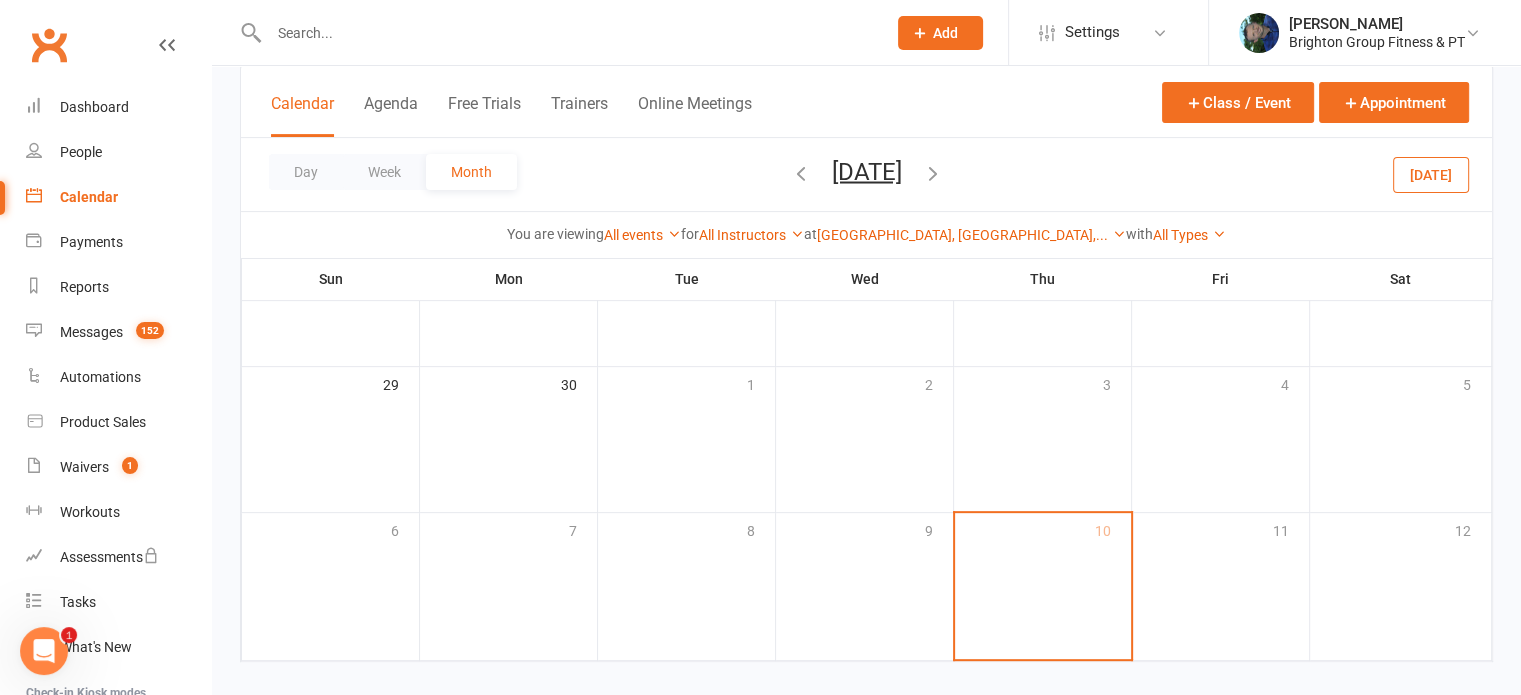 scroll, scrollTop: 666, scrollLeft: 0, axis: vertical 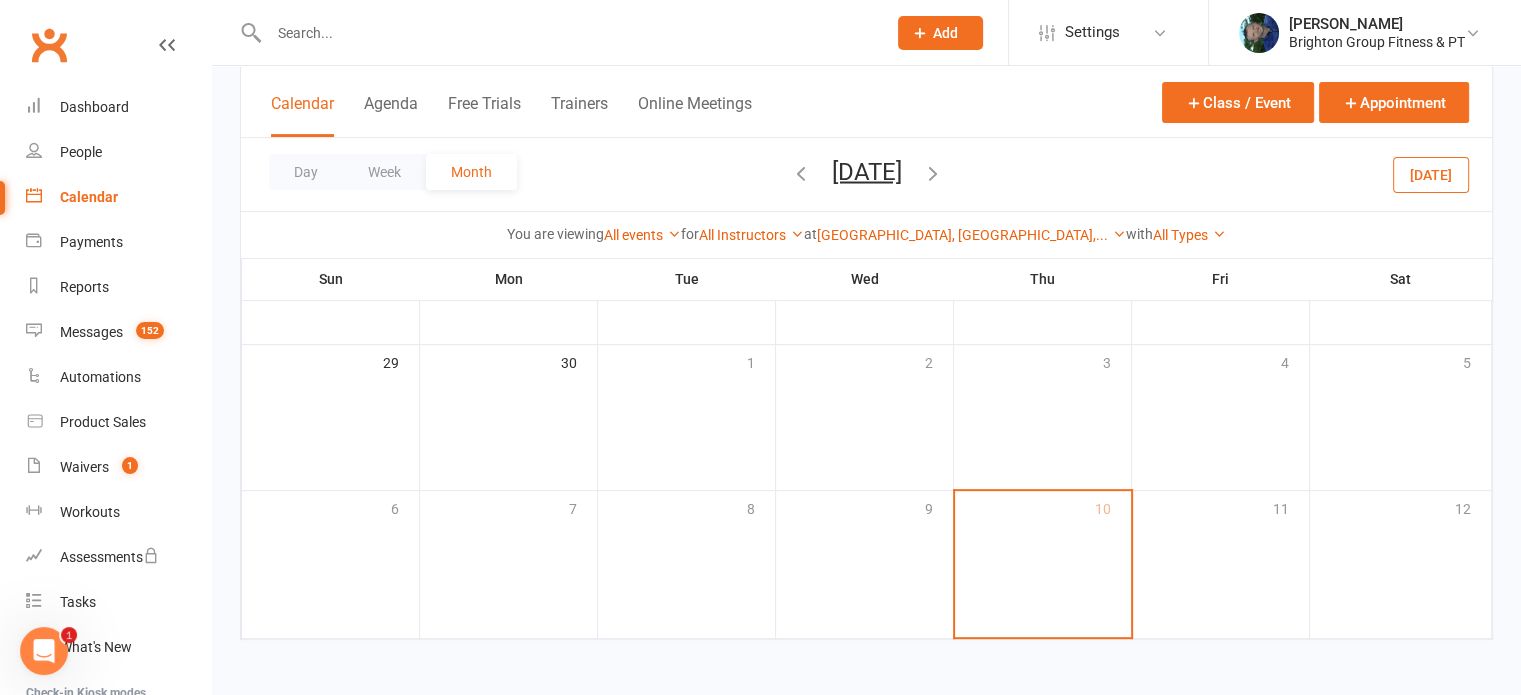 click at bounding box center [801, 172] 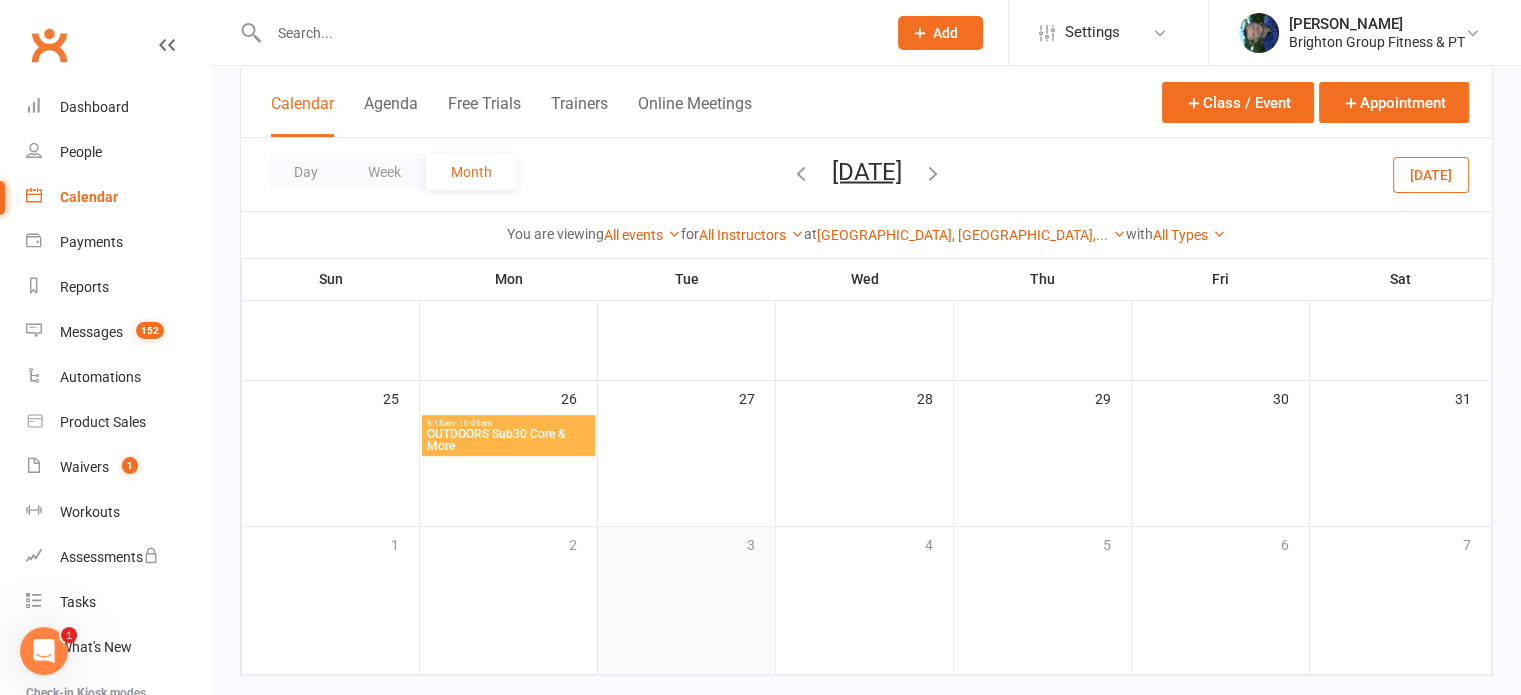 scroll, scrollTop: 665, scrollLeft: 0, axis: vertical 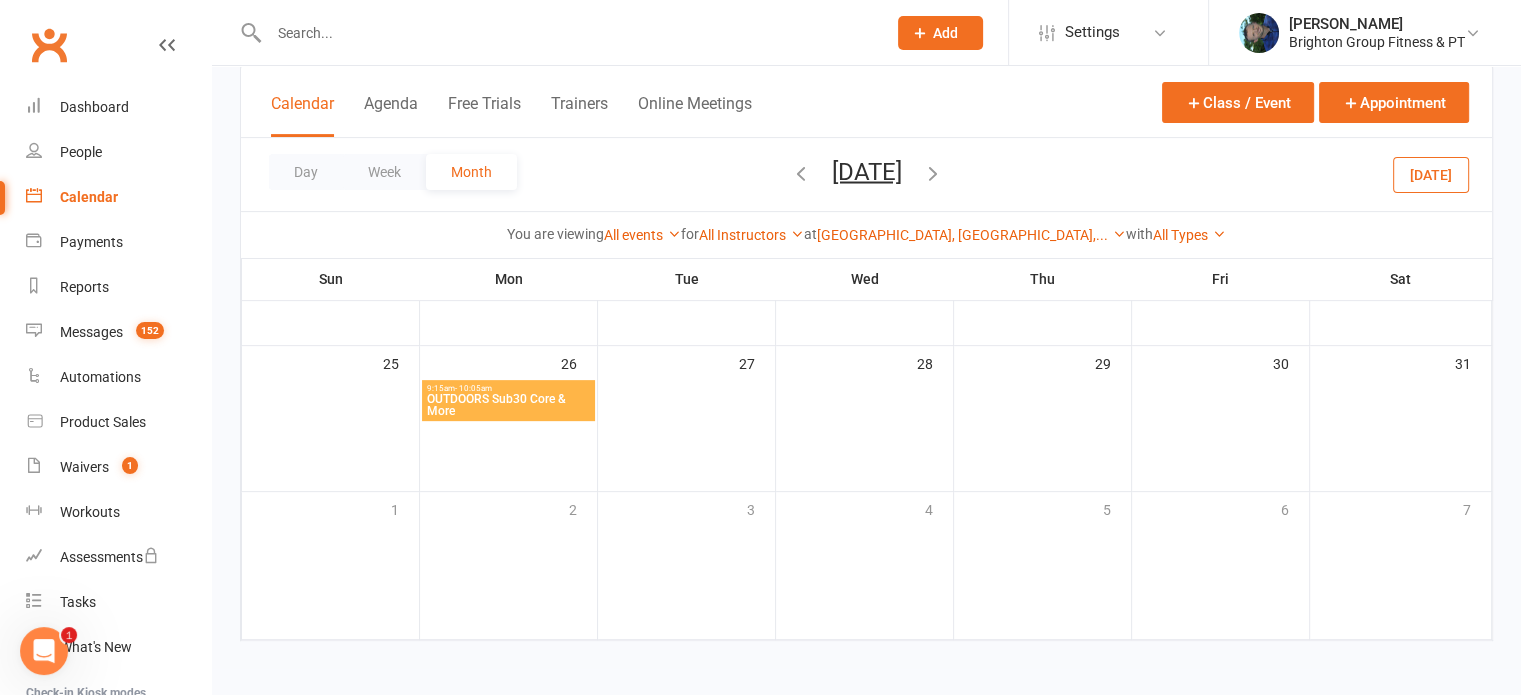 click on "OUTDOORS Sub30 Core & More" at bounding box center (508, 405) 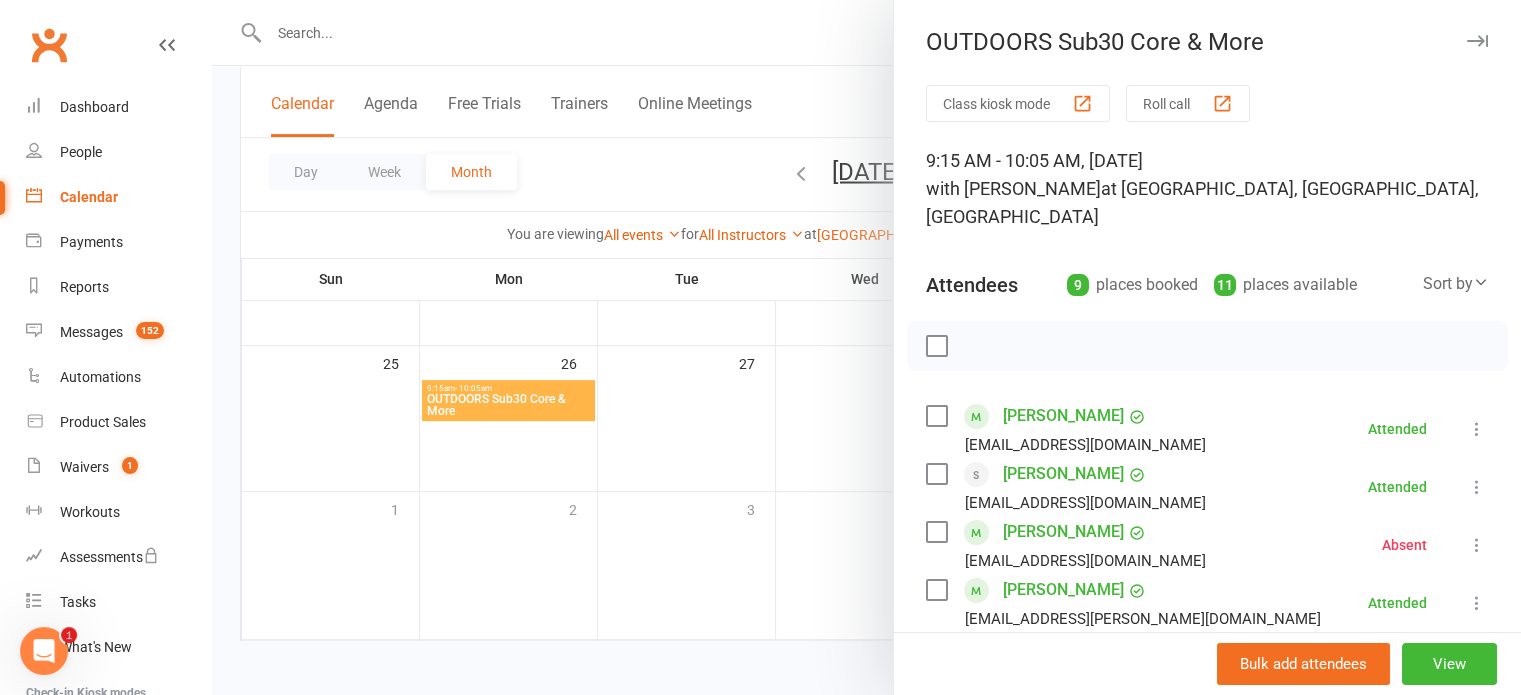 click at bounding box center [1477, 41] 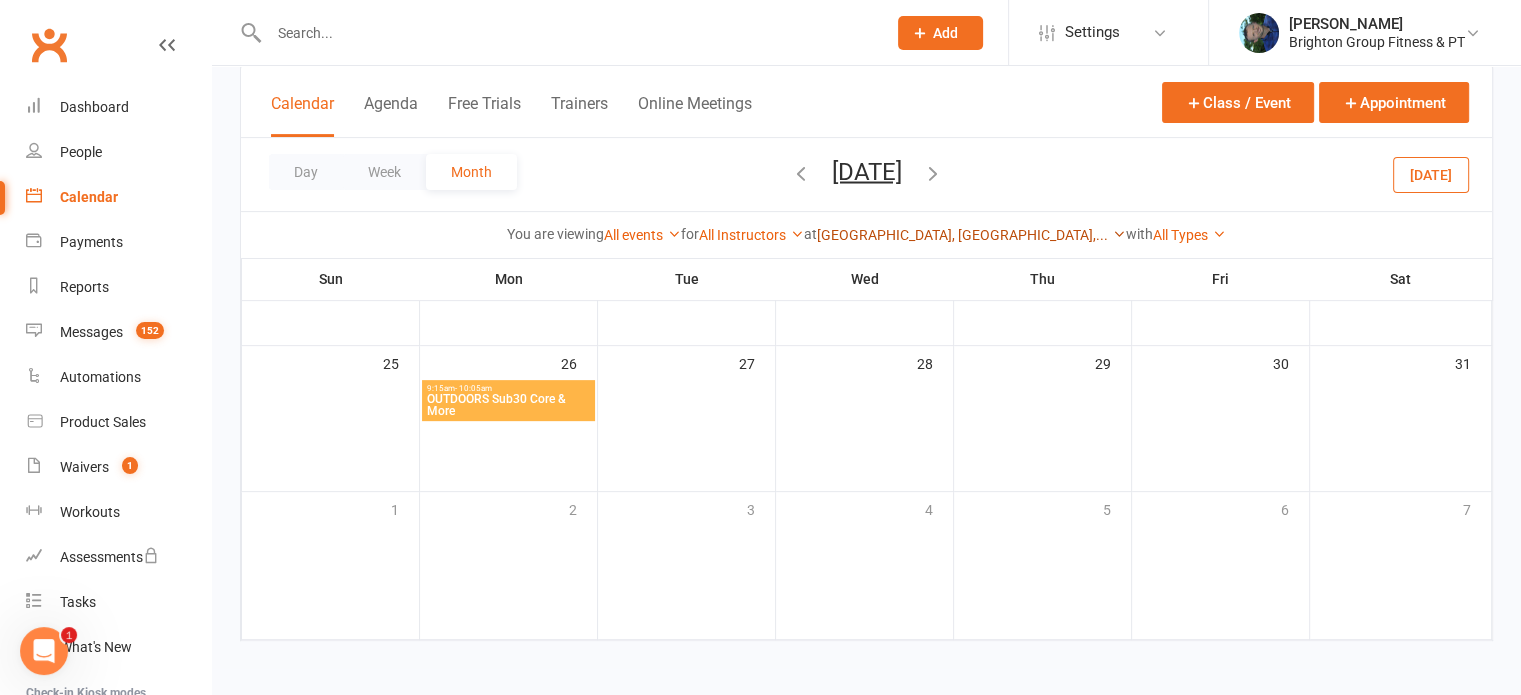 click on "[GEOGRAPHIC_DATA], [GEOGRAPHIC_DATA],..." at bounding box center [971, 235] 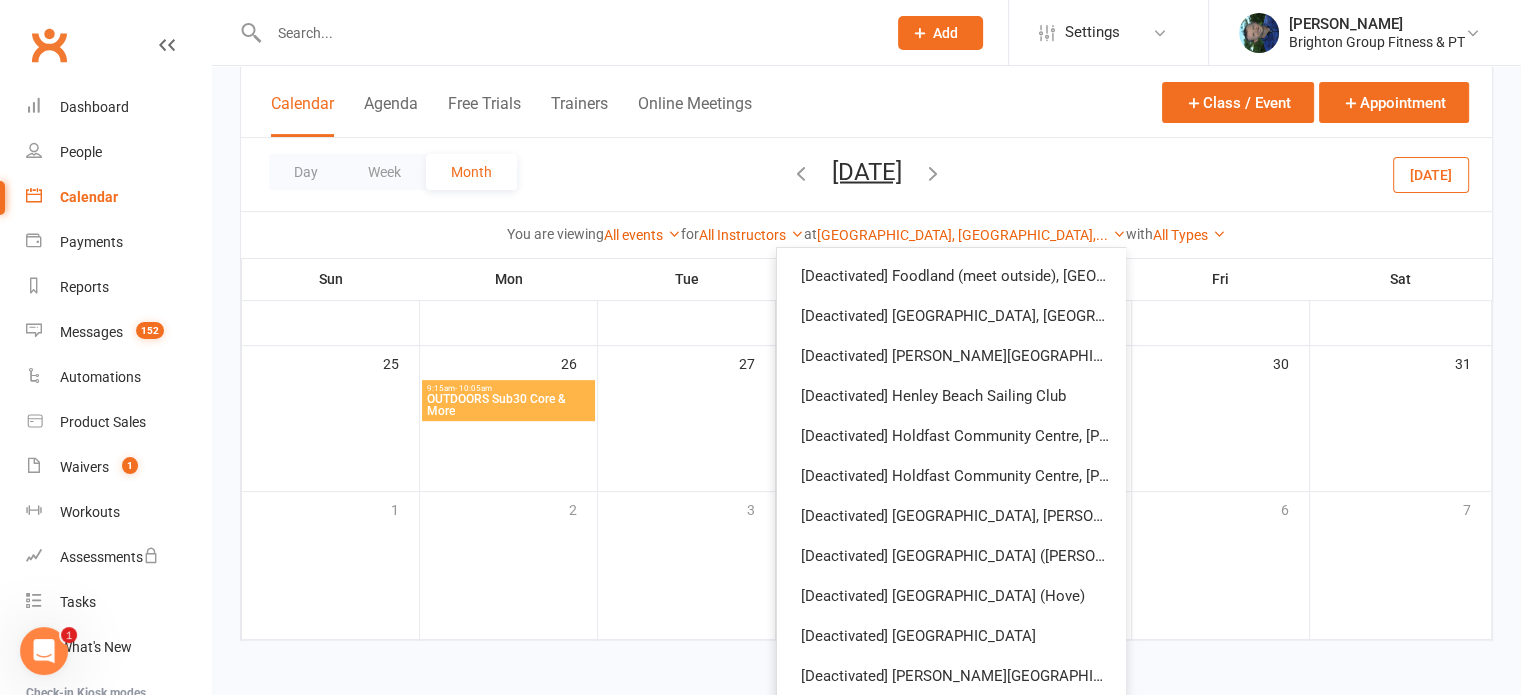 scroll, scrollTop: 0, scrollLeft: 0, axis: both 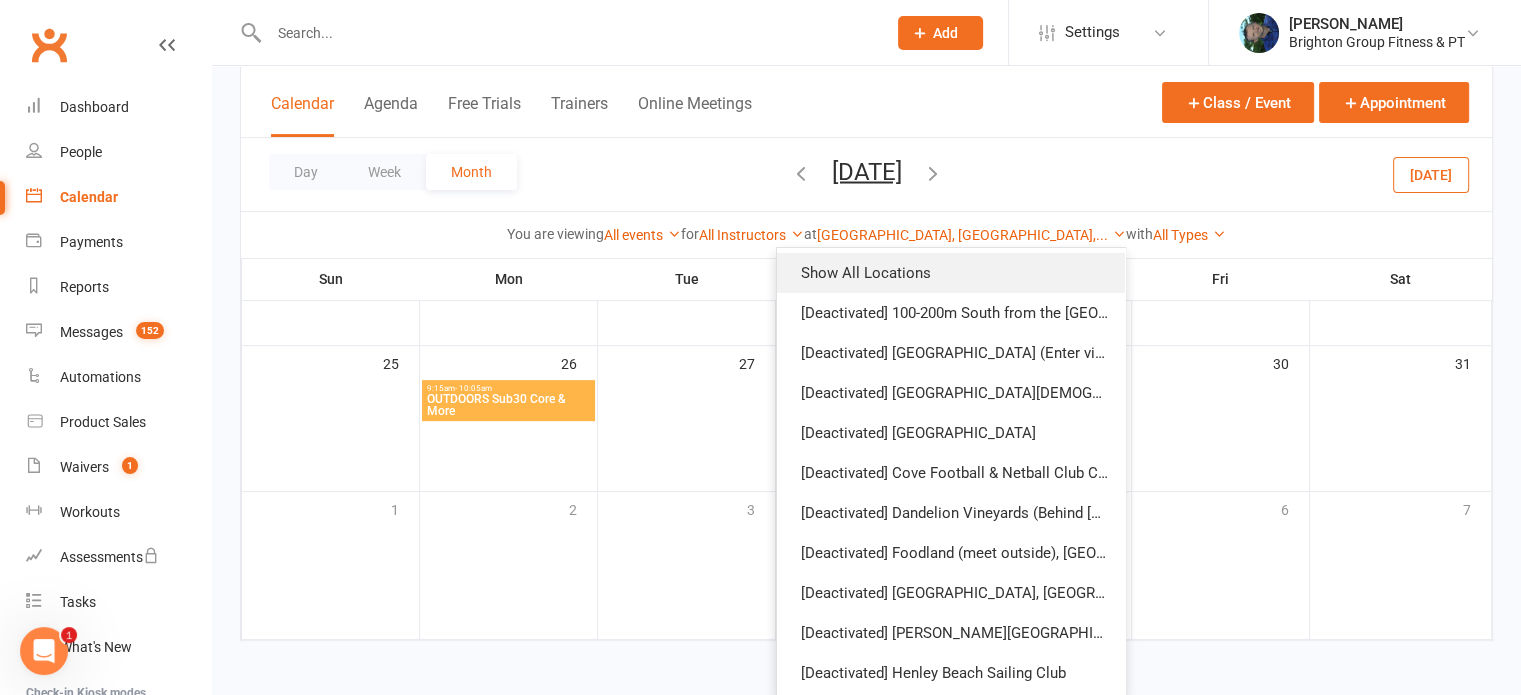 click on "Show All Locations" at bounding box center (951, 273) 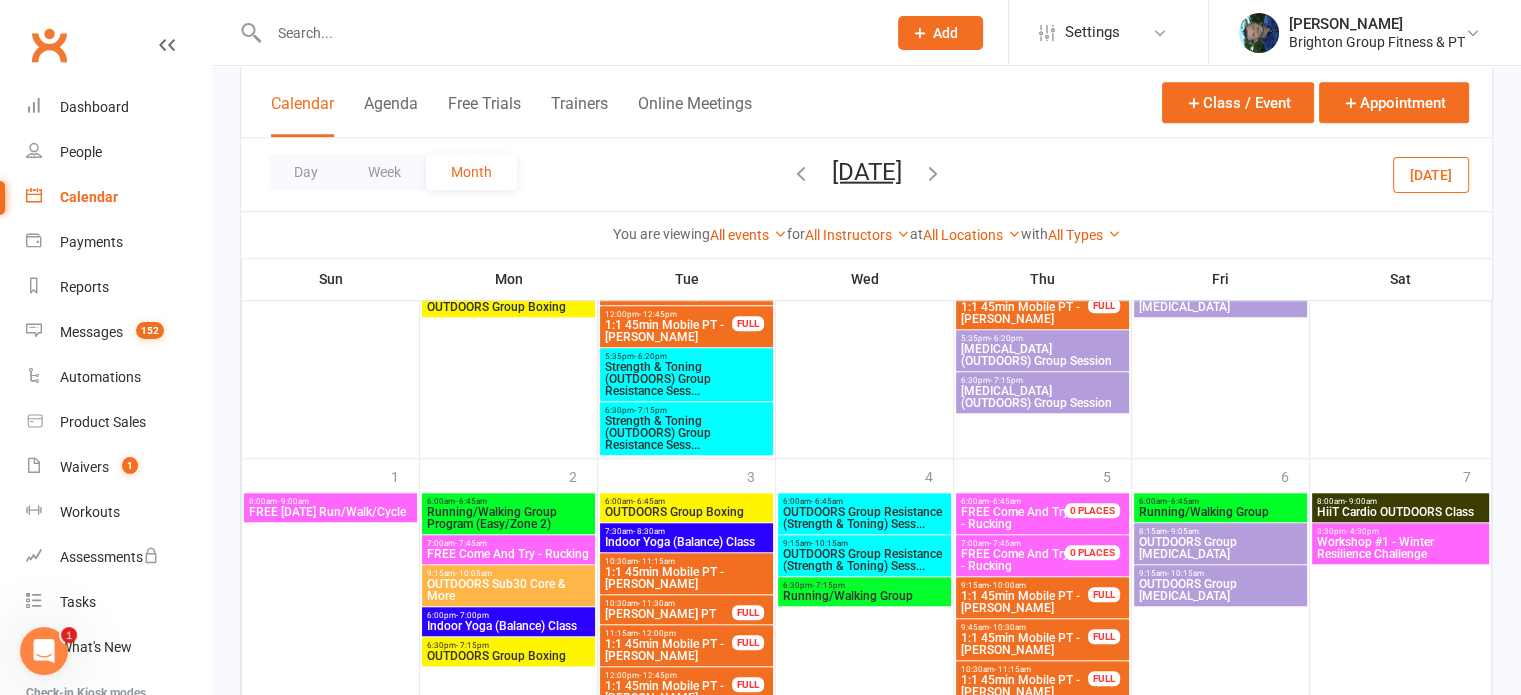 scroll, scrollTop: 1740, scrollLeft: 0, axis: vertical 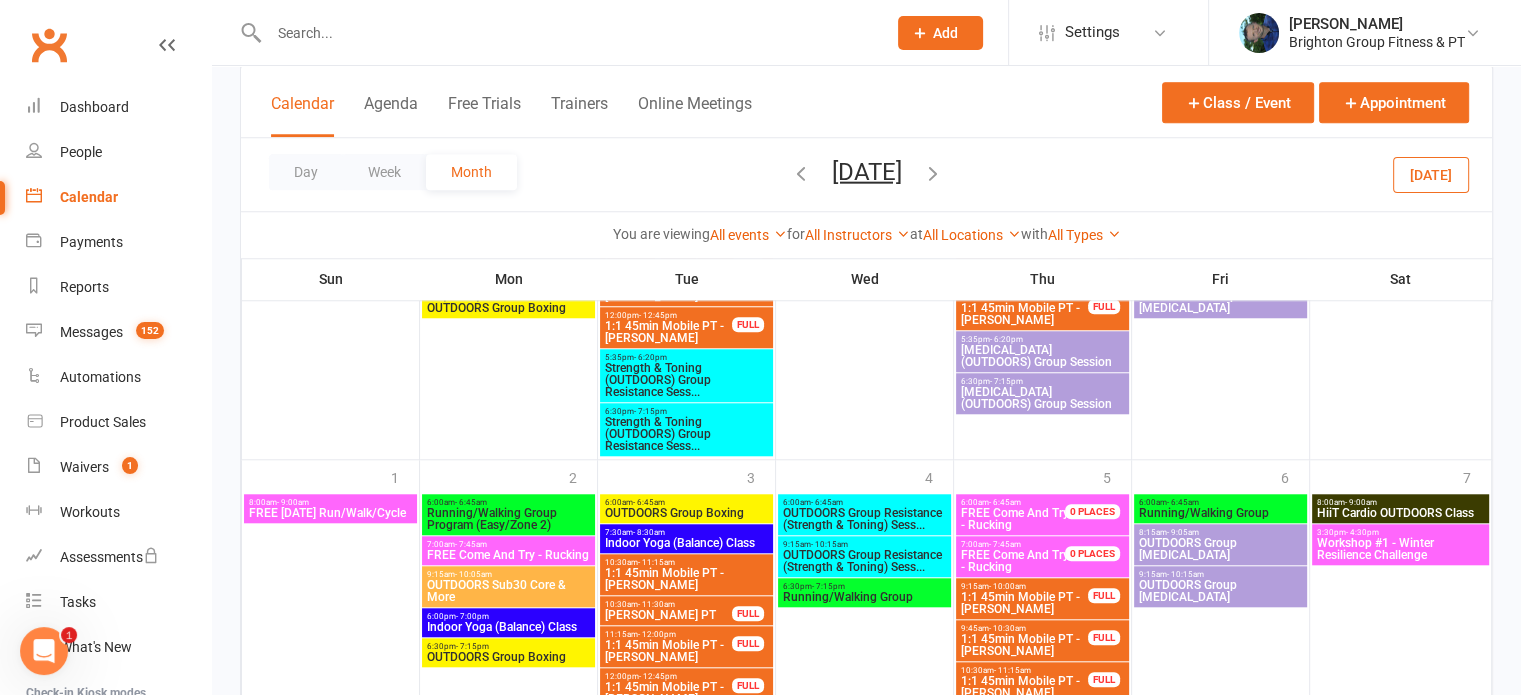 click on "OUTDOORS Sub30 Core & More" at bounding box center (508, 591) 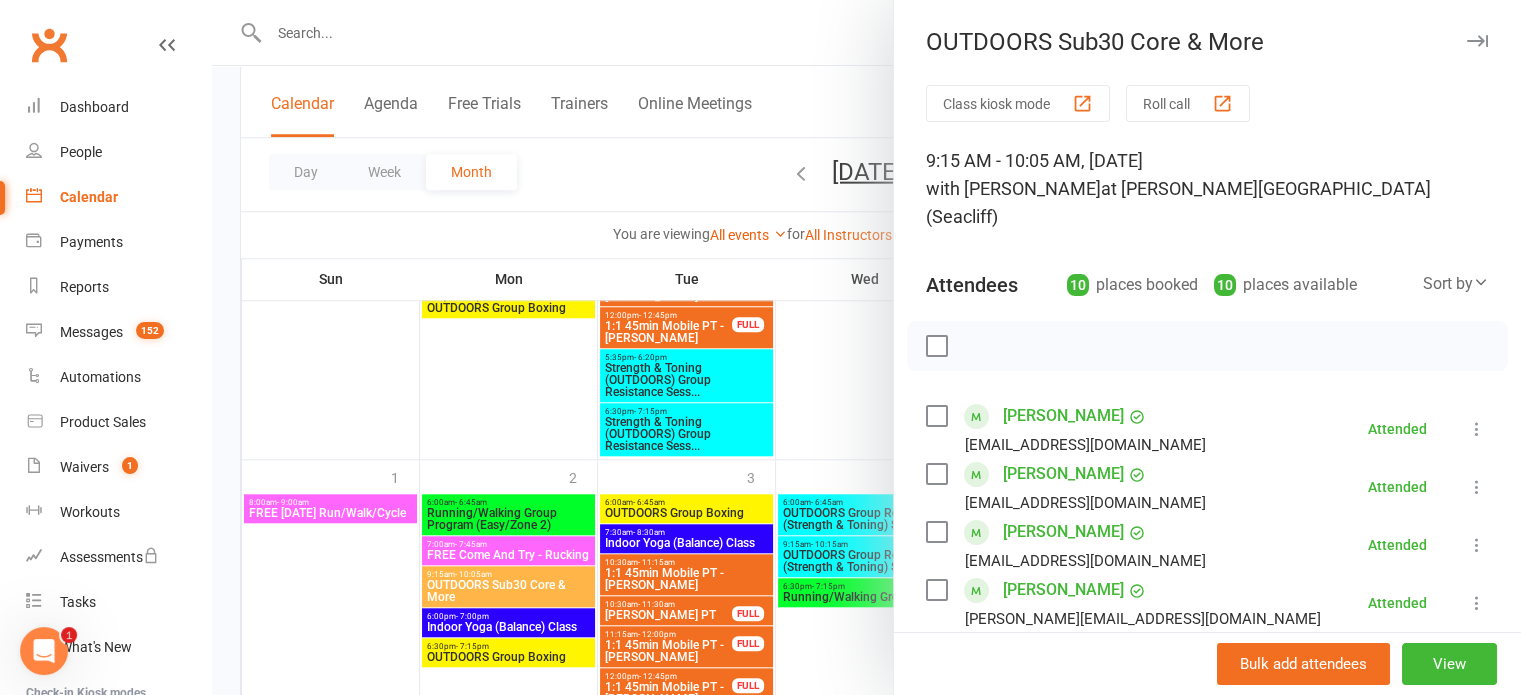 click at bounding box center (1477, 41) 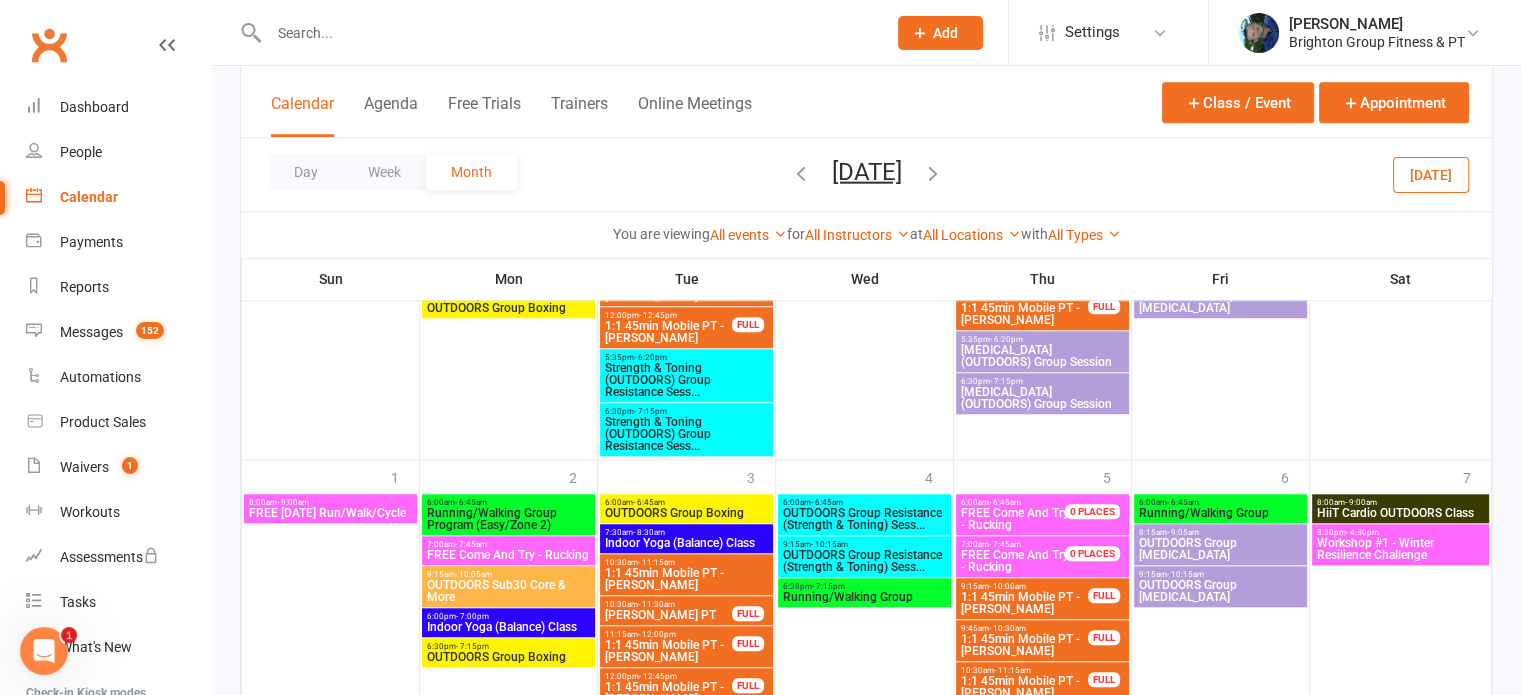 click at bounding box center [933, 172] 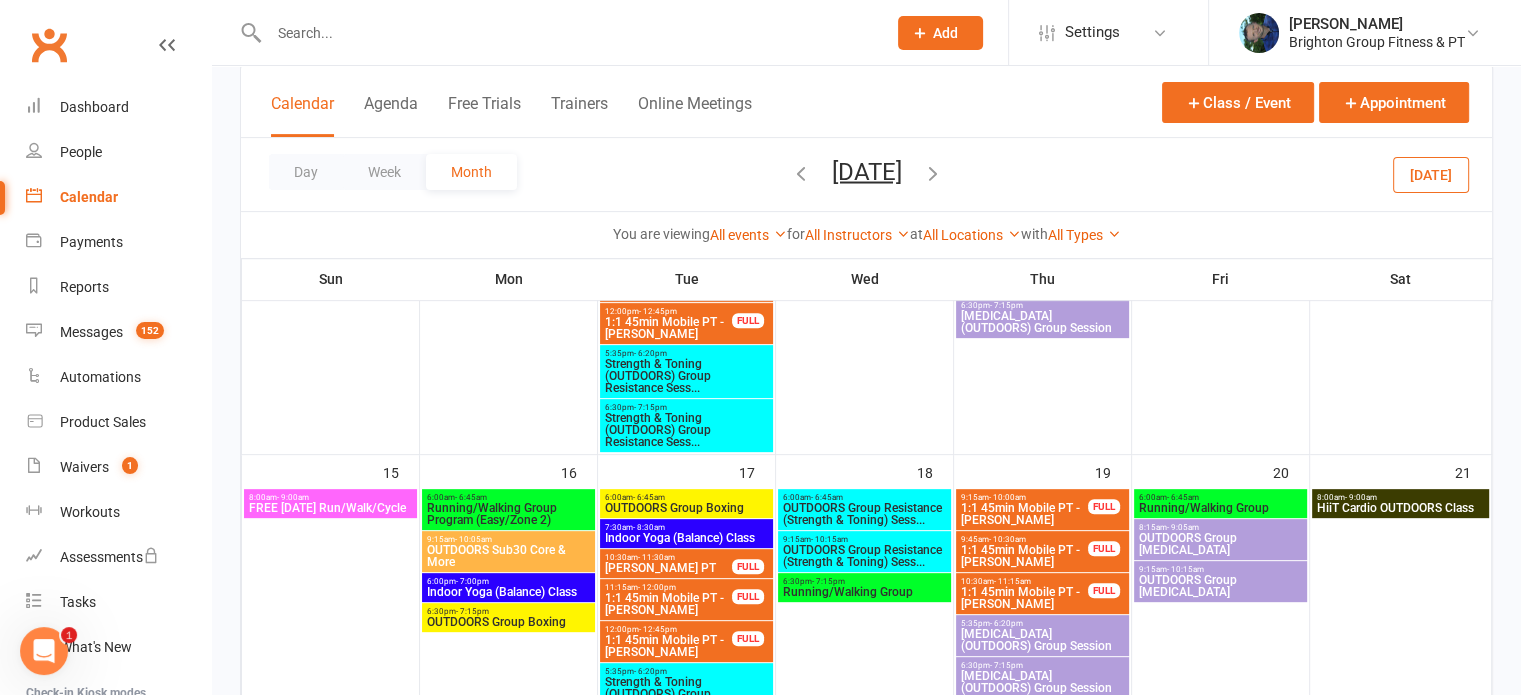 scroll, scrollTop: 694, scrollLeft: 0, axis: vertical 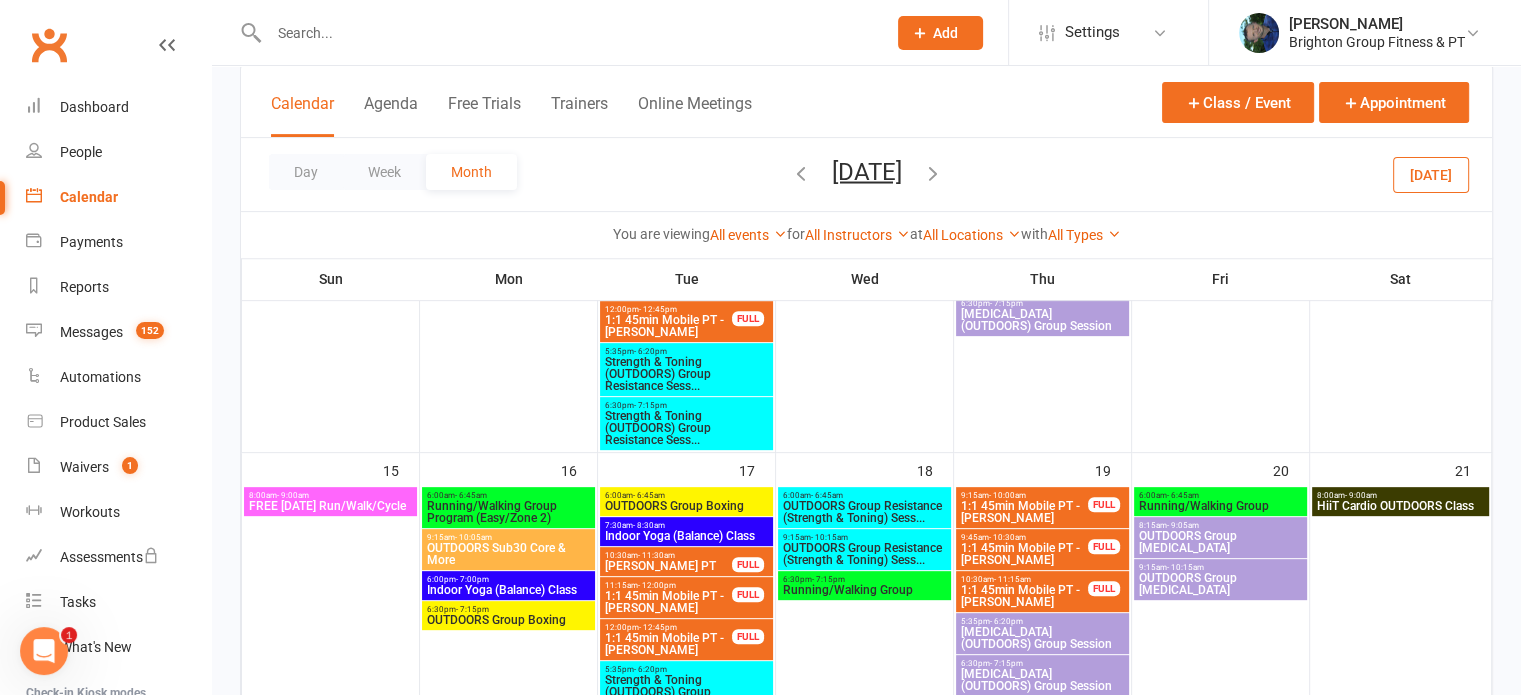 click on "OUTDOORS Sub30 Core & More" at bounding box center (508, 554) 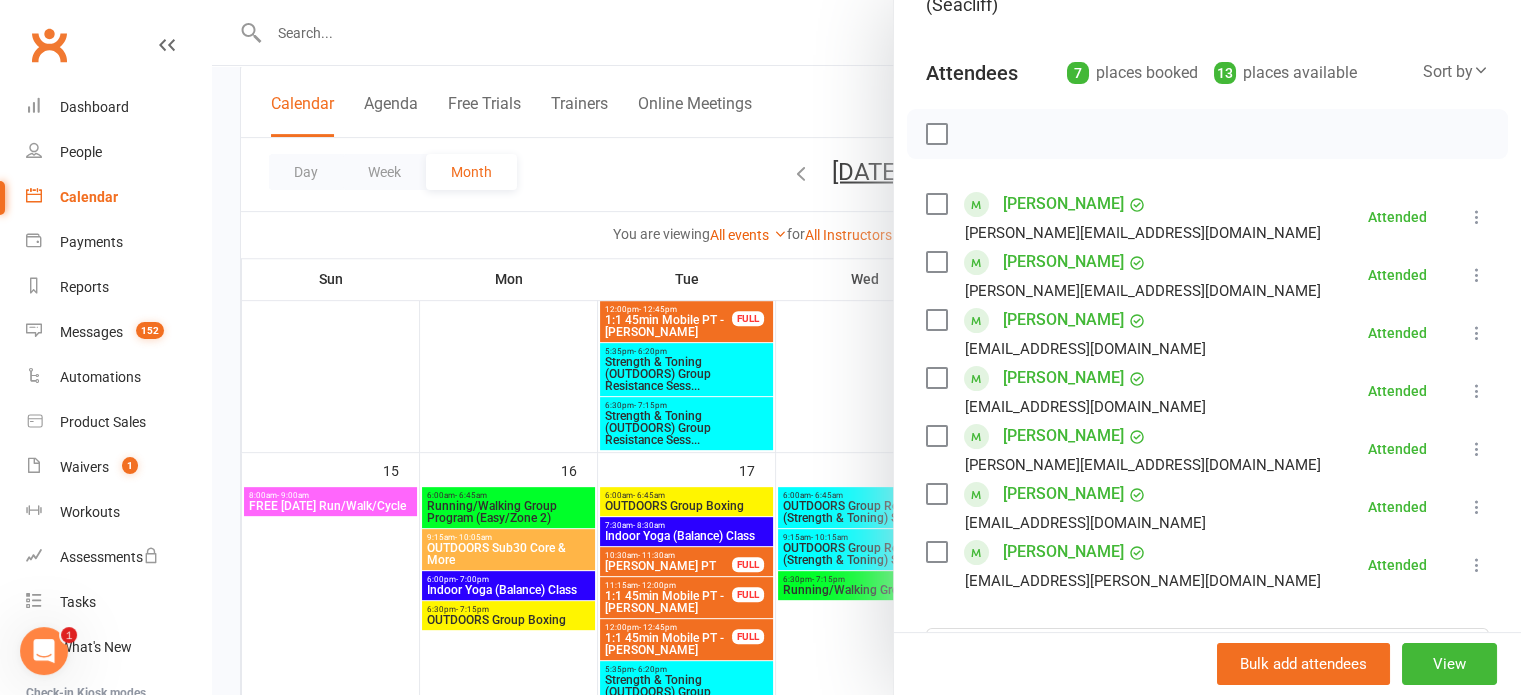 scroll, scrollTop: 212, scrollLeft: 0, axis: vertical 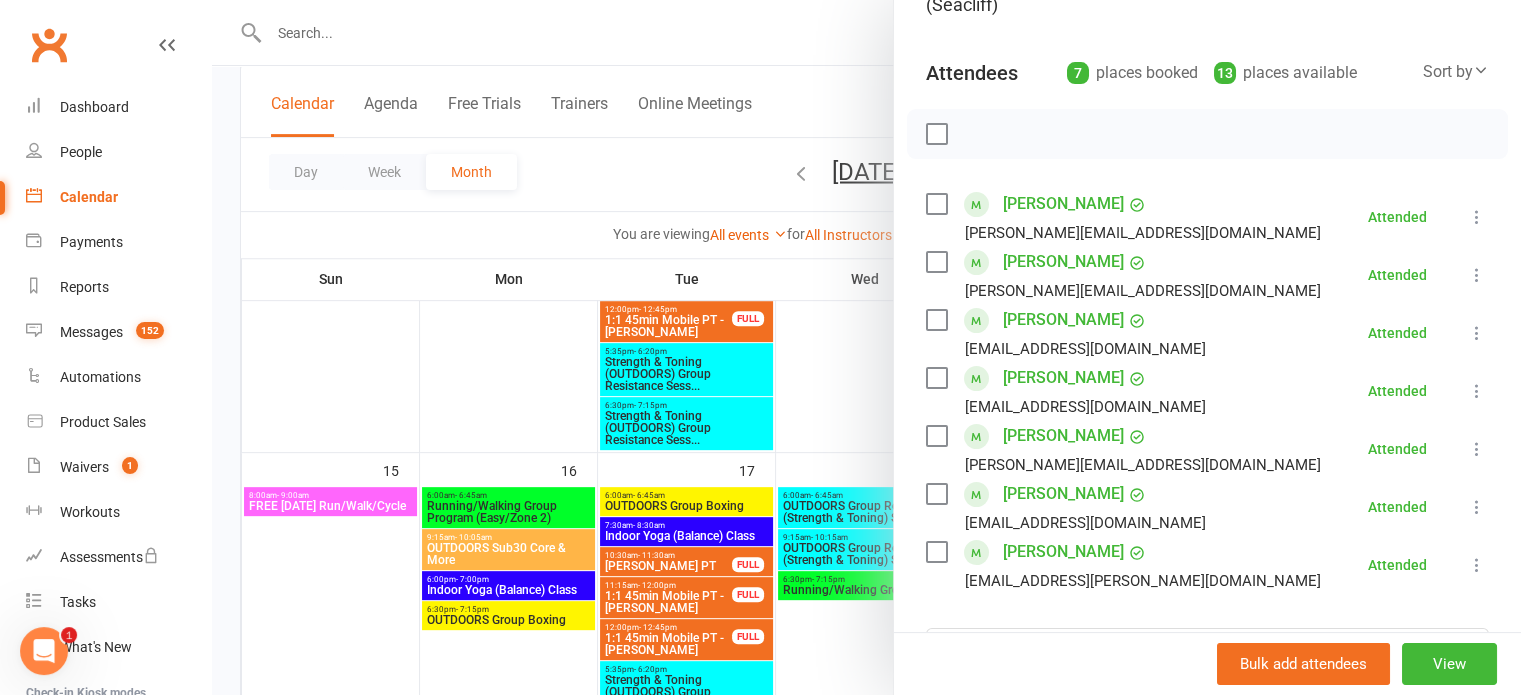 click at bounding box center [866, 347] 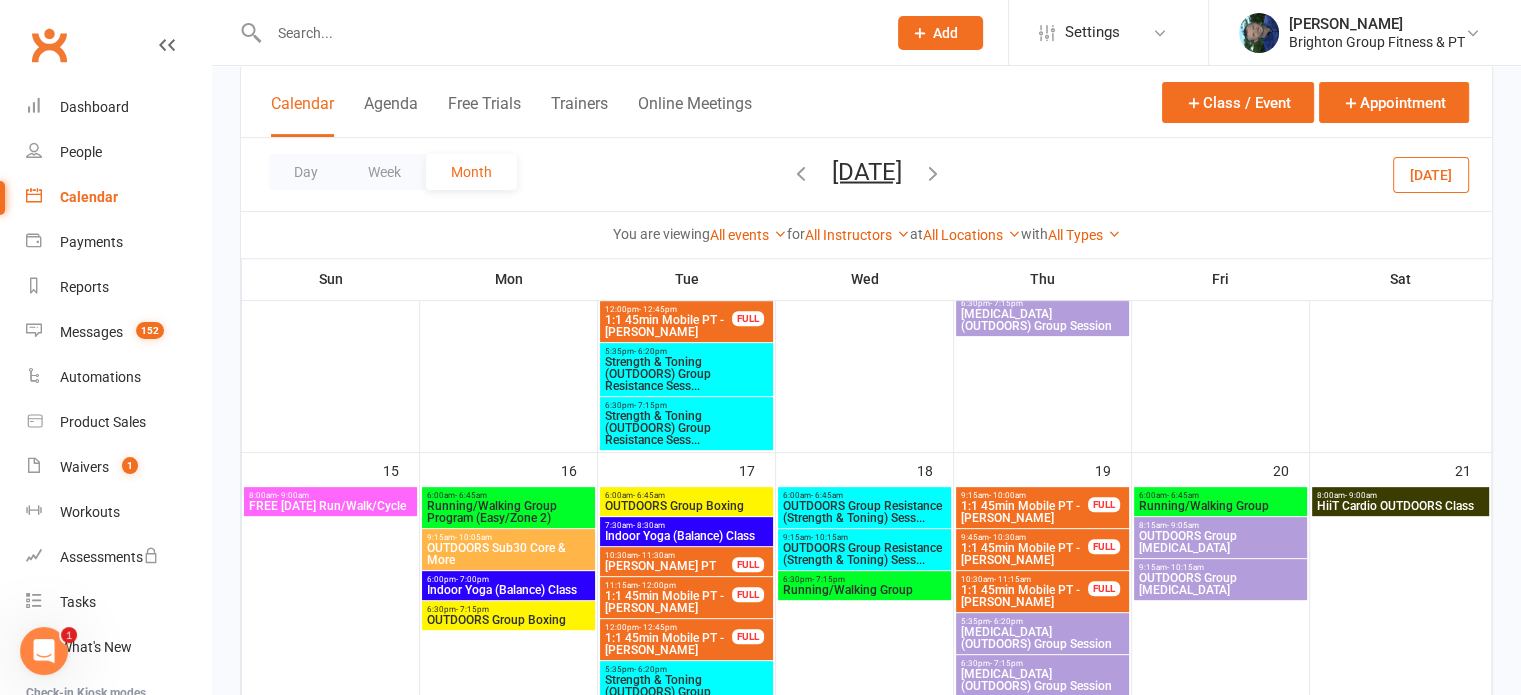 click on "OUTDOORS Sub30 Core & More" at bounding box center (508, 554) 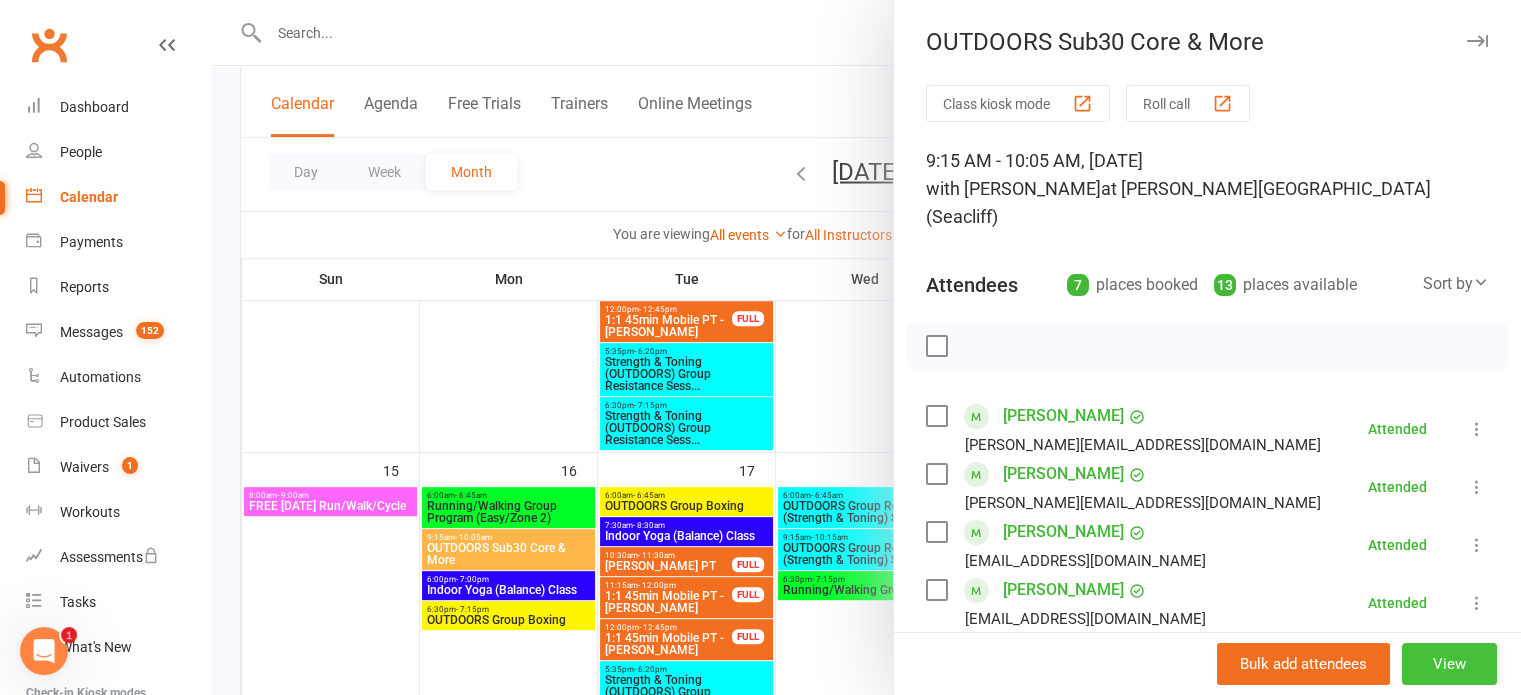 click on "View" at bounding box center [1449, 664] 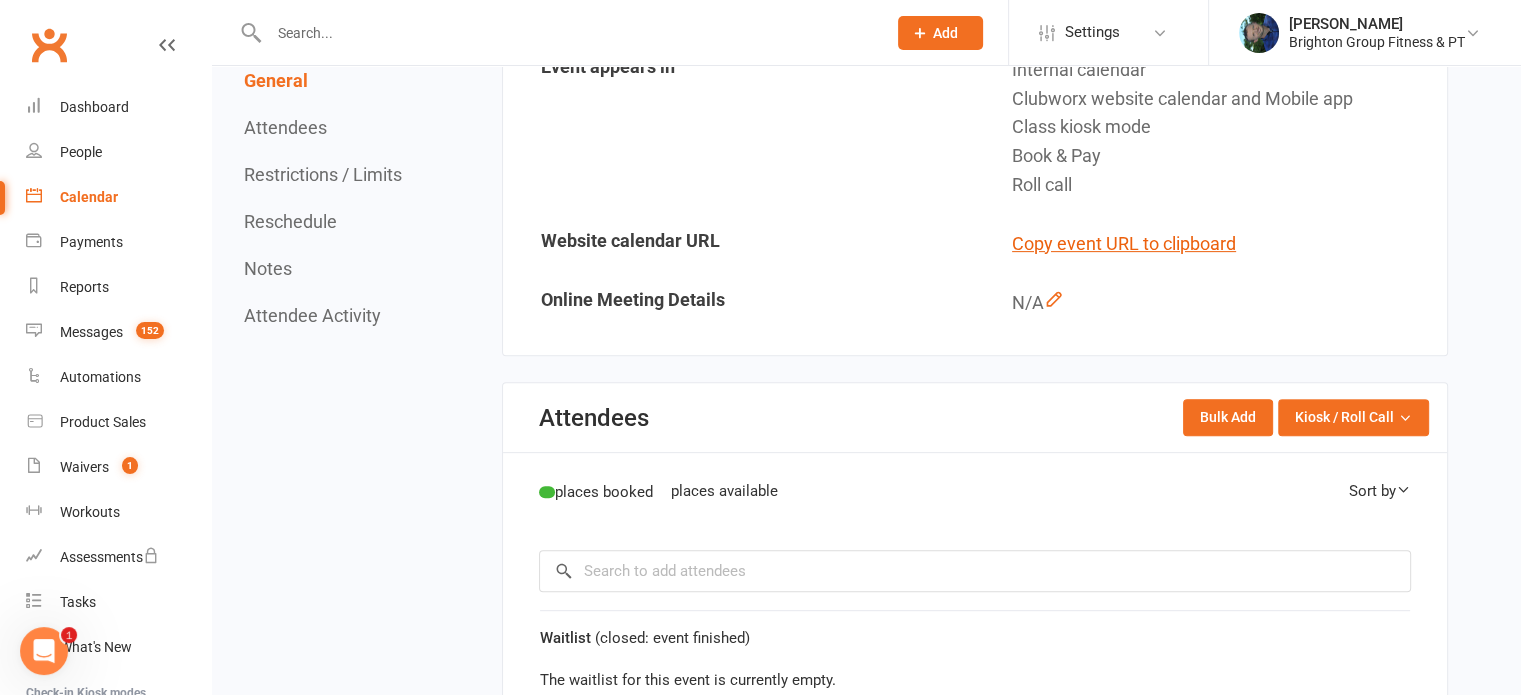 scroll, scrollTop: 0, scrollLeft: 0, axis: both 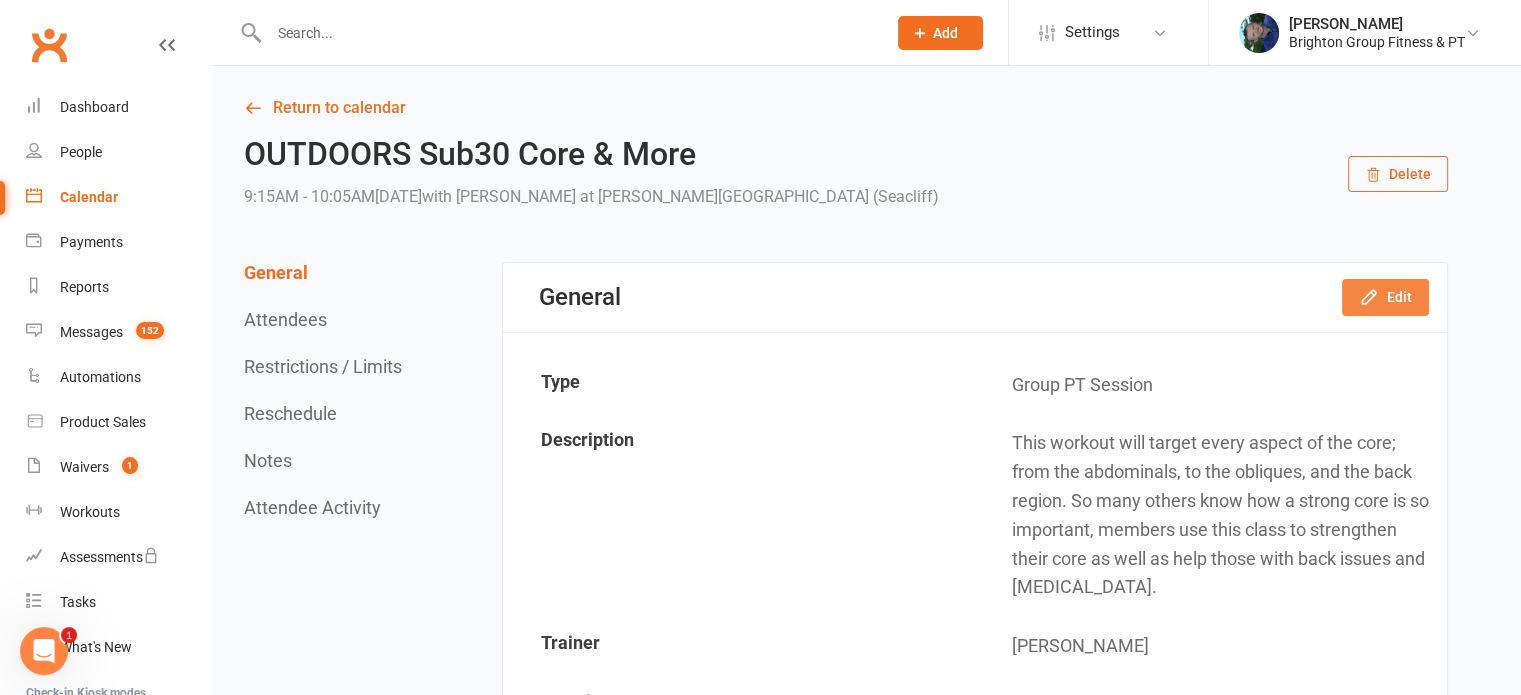 click 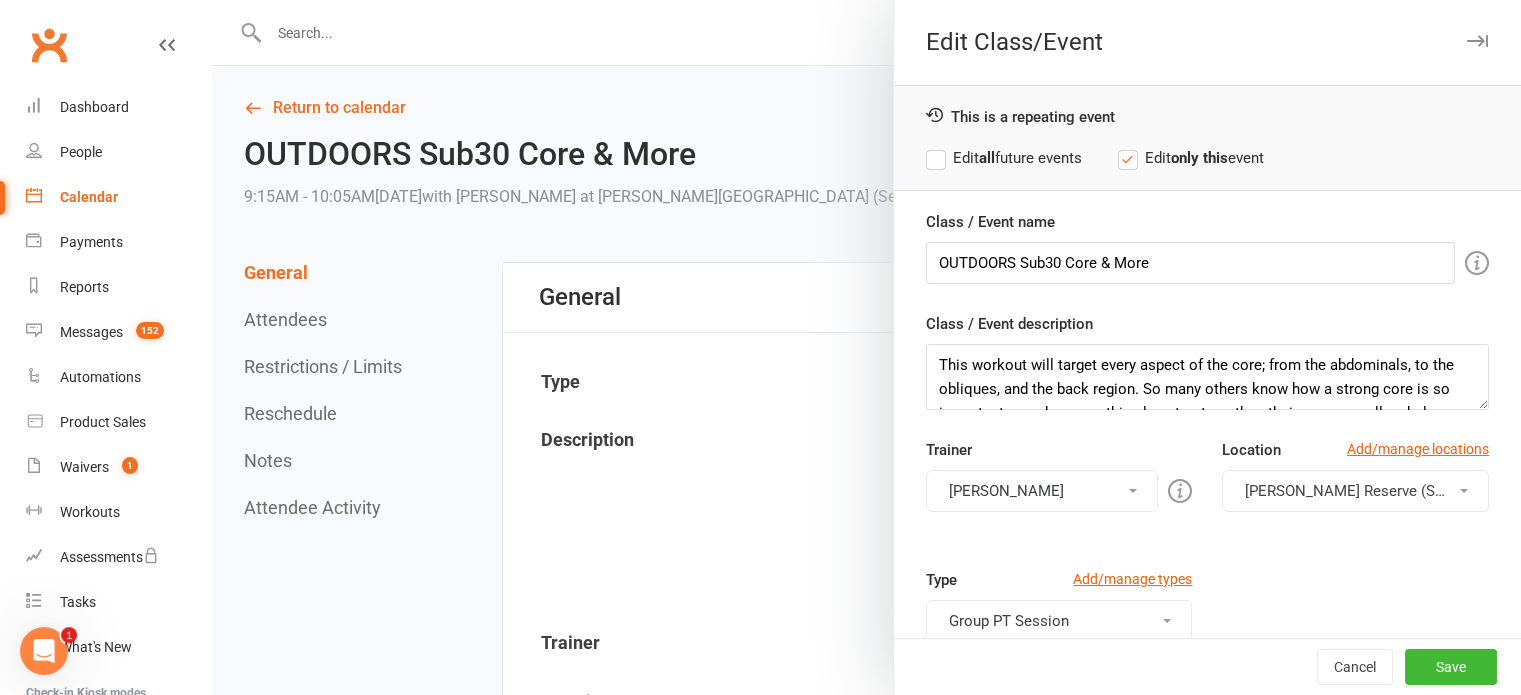 scroll, scrollTop: 48, scrollLeft: 0, axis: vertical 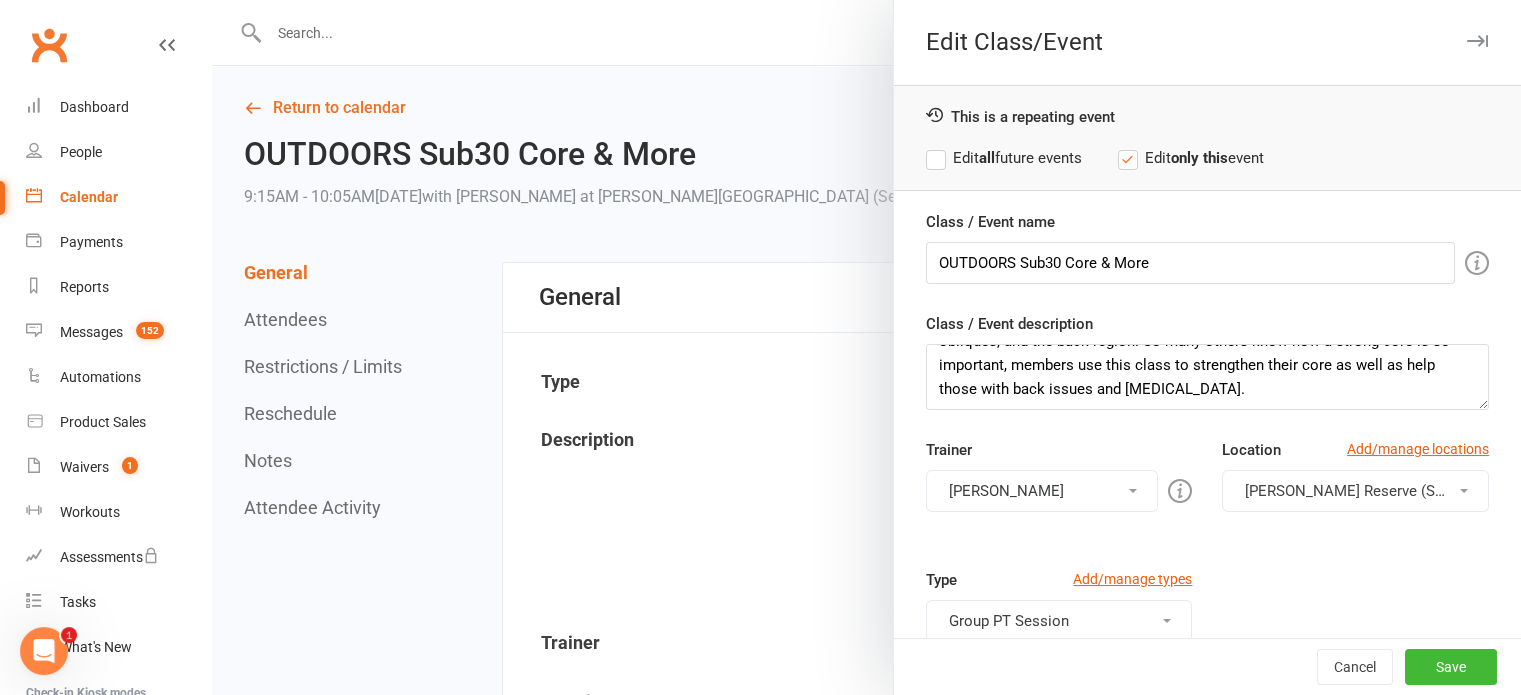 click on "[PERSON_NAME] Reserve (Seacliff)" at bounding box center [1363, 491] 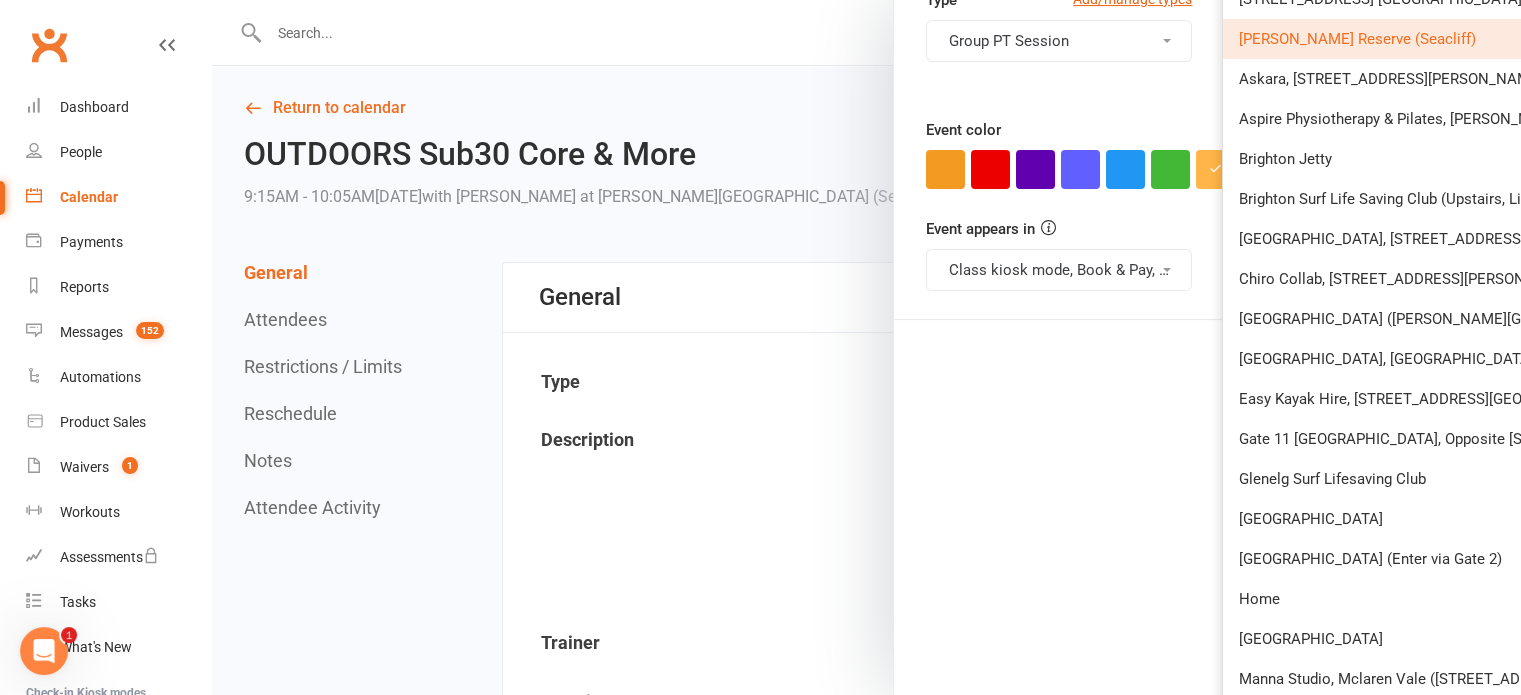scroll, scrollTop: 580, scrollLeft: 0, axis: vertical 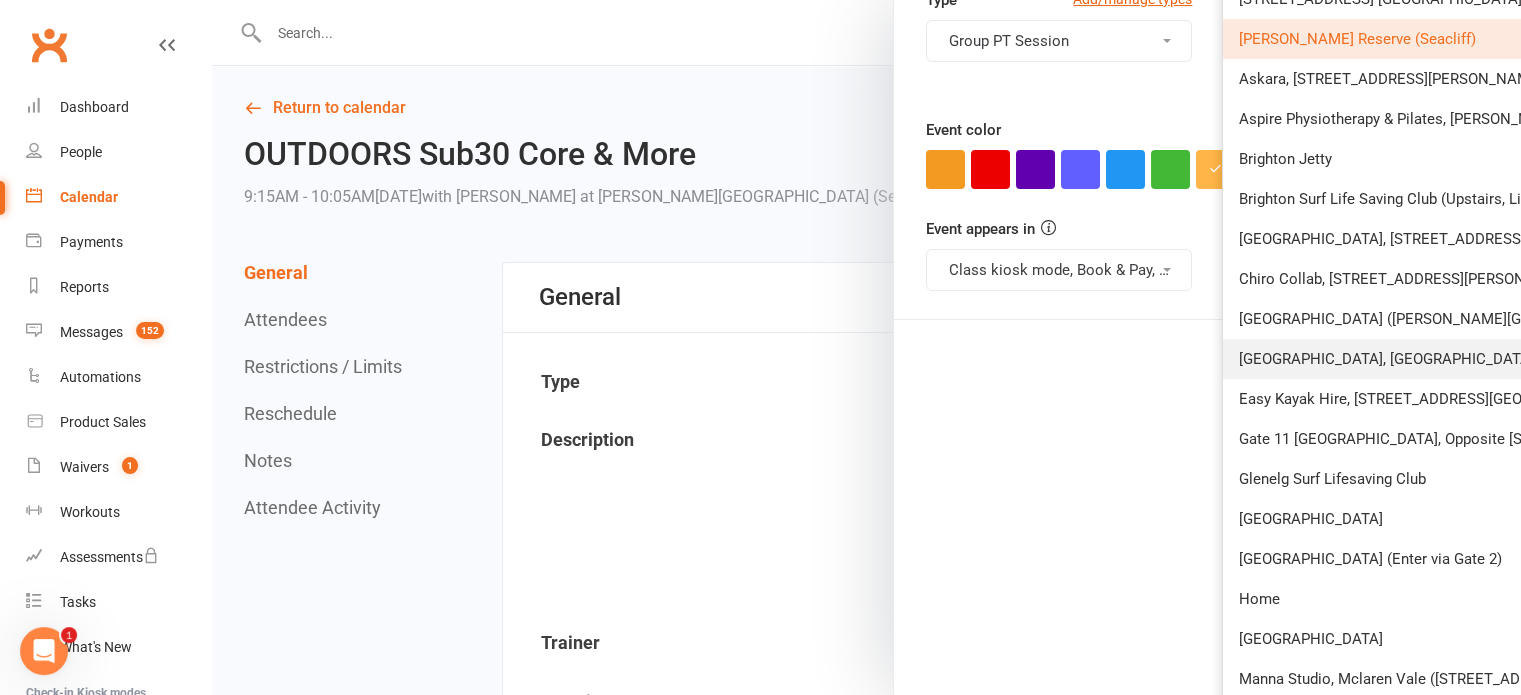 click on "[GEOGRAPHIC_DATA], [GEOGRAPHIC_DATA], [GEOGRAPHIC_DATA]" at bounding box center (1462, 359) 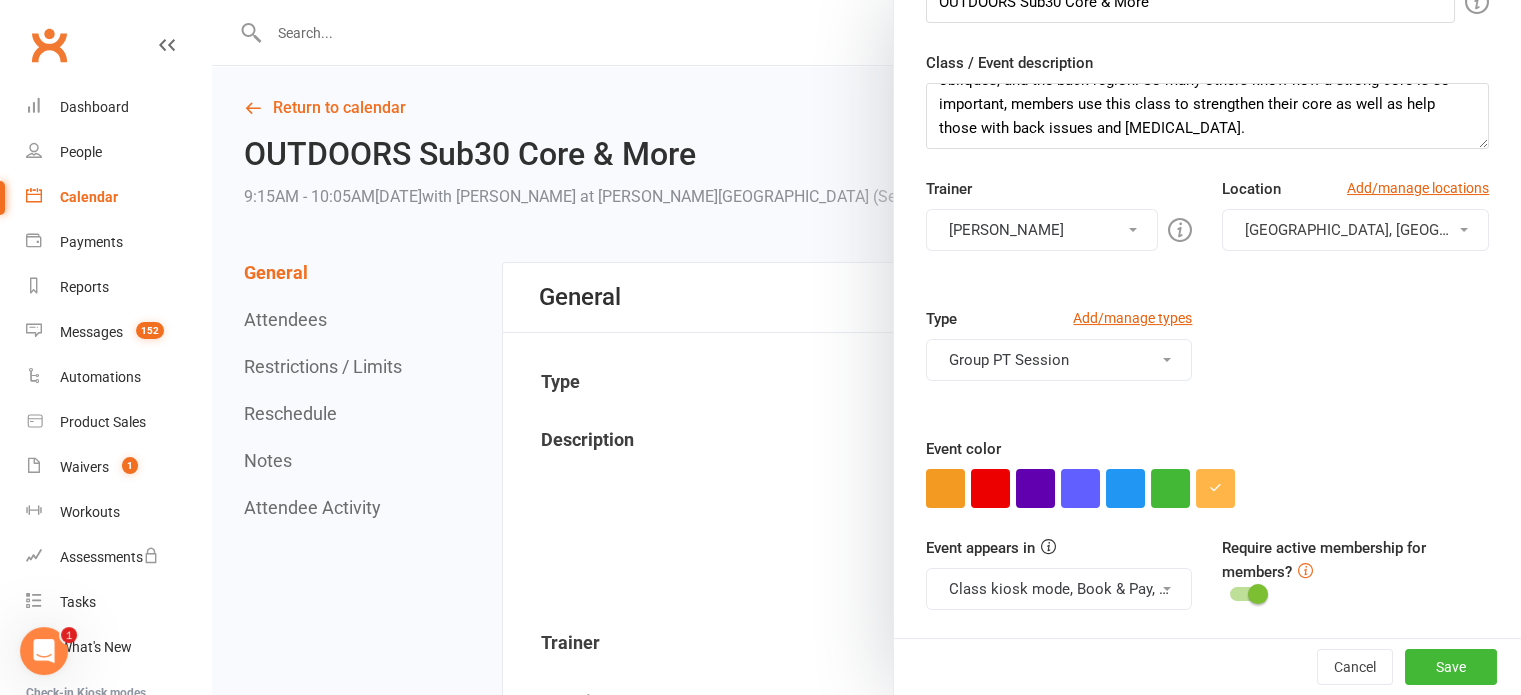 scroll, scrollTop: 258, scrollLeft: 0, axis: vertical 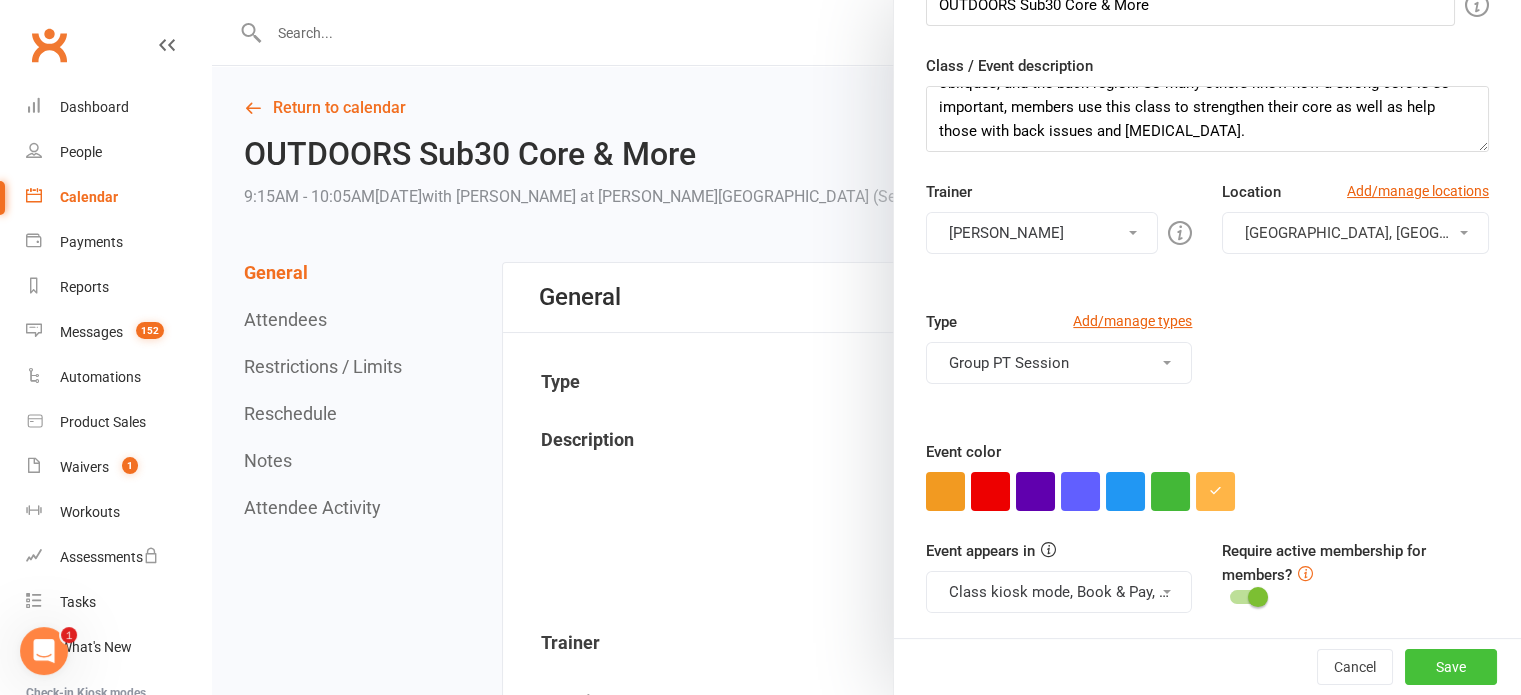click on "Save" at bounding box center (1451, 667) 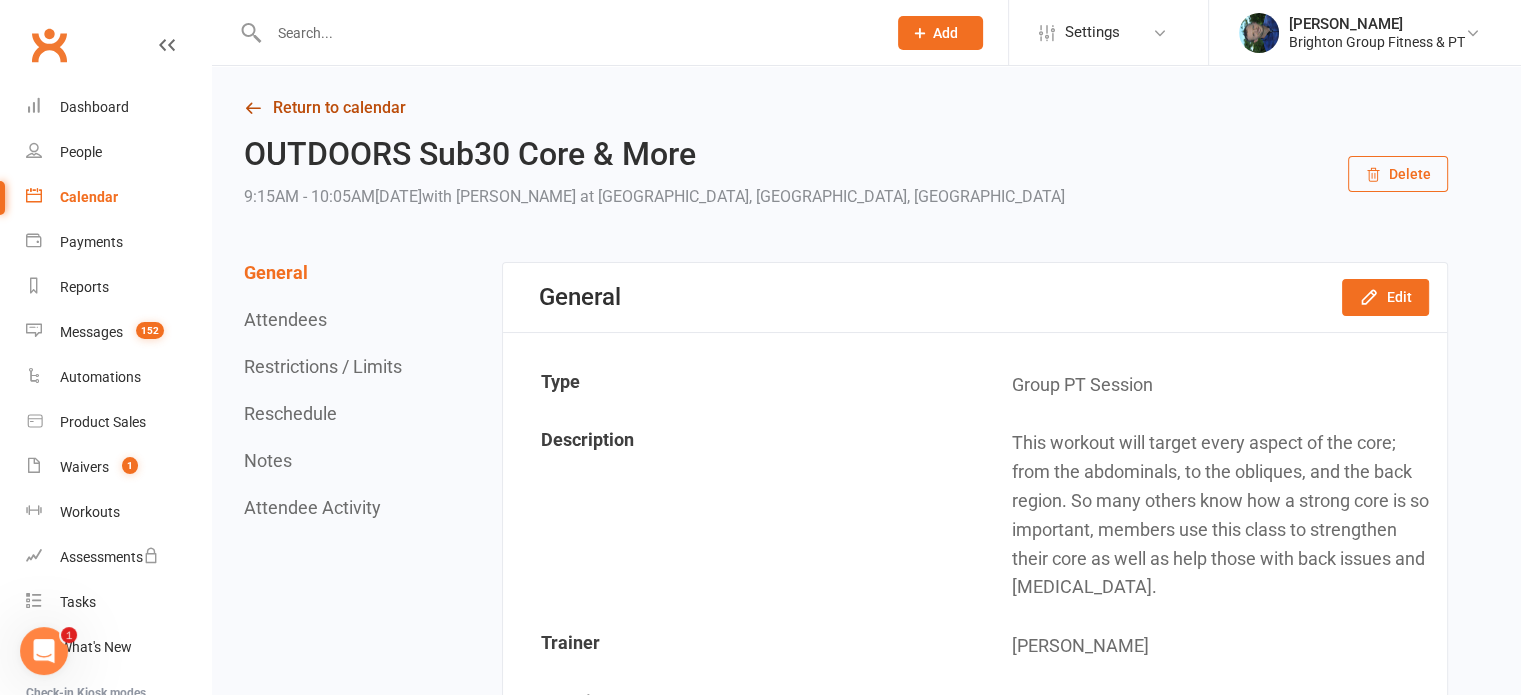 click on "Return to calendar" at bounding box center [846, 108] 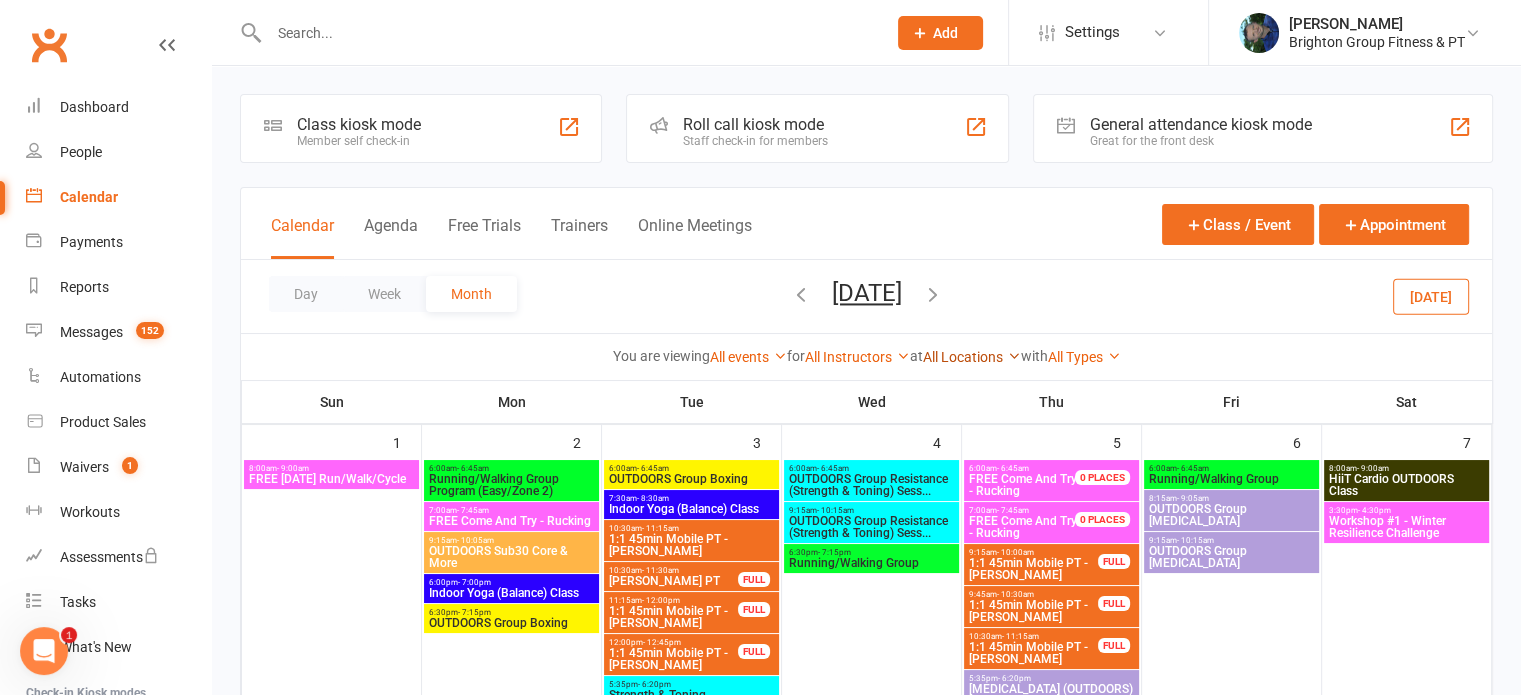 click on "All Locations" at bounding box center (972, 357) 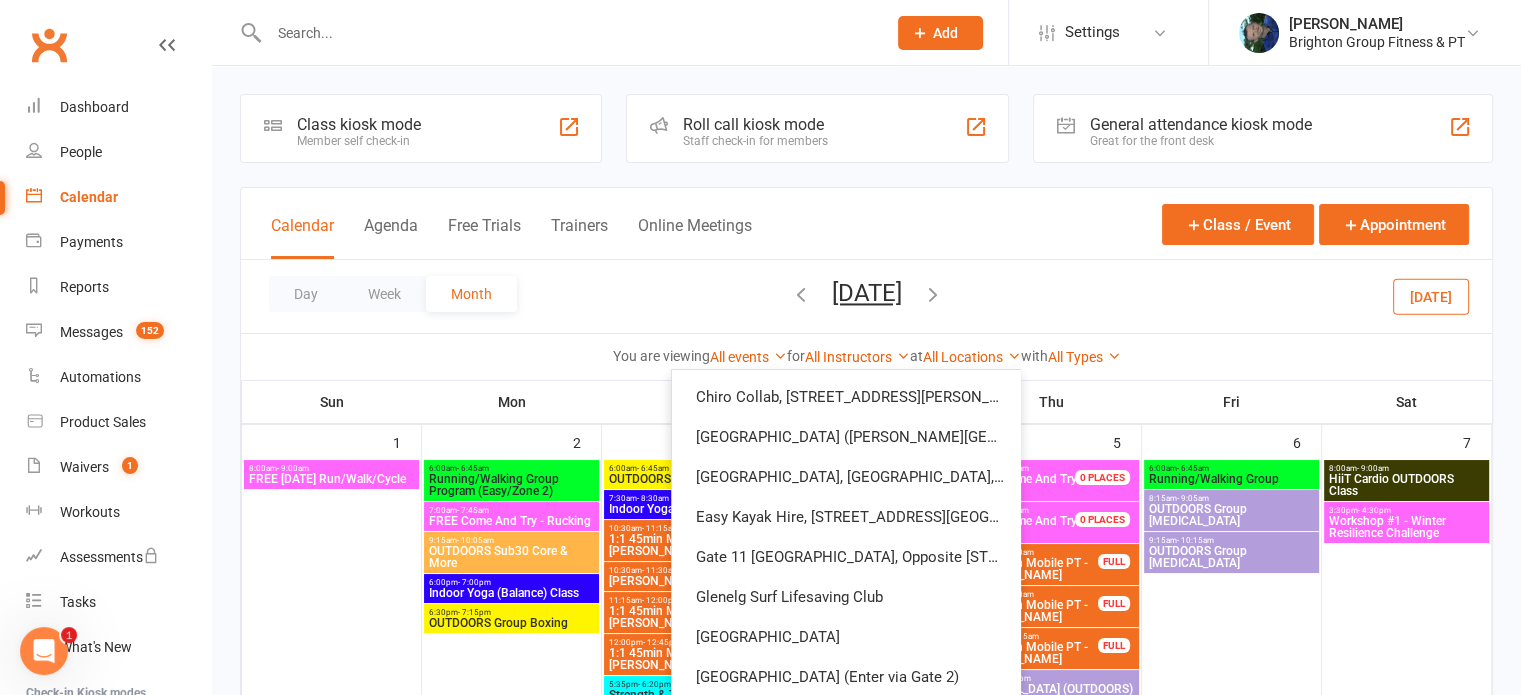 scroll, scrollTop: 1756, scrollLeft: 0, axis: vertical 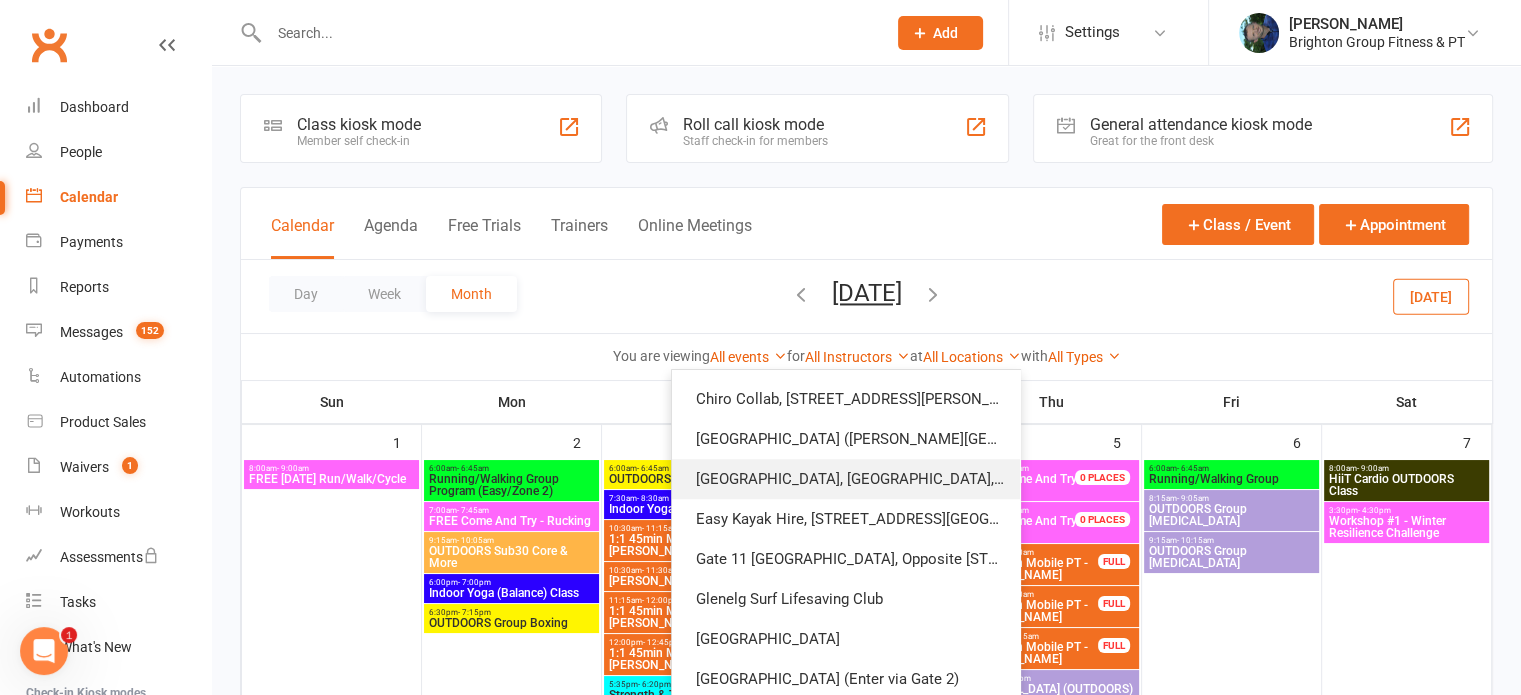 click on "[GEOGRAPHIC_DATA], [GEOGRAPHIC_DATA], [GEOGRAPHIC_DATA]" at bounding box center [846, 479] 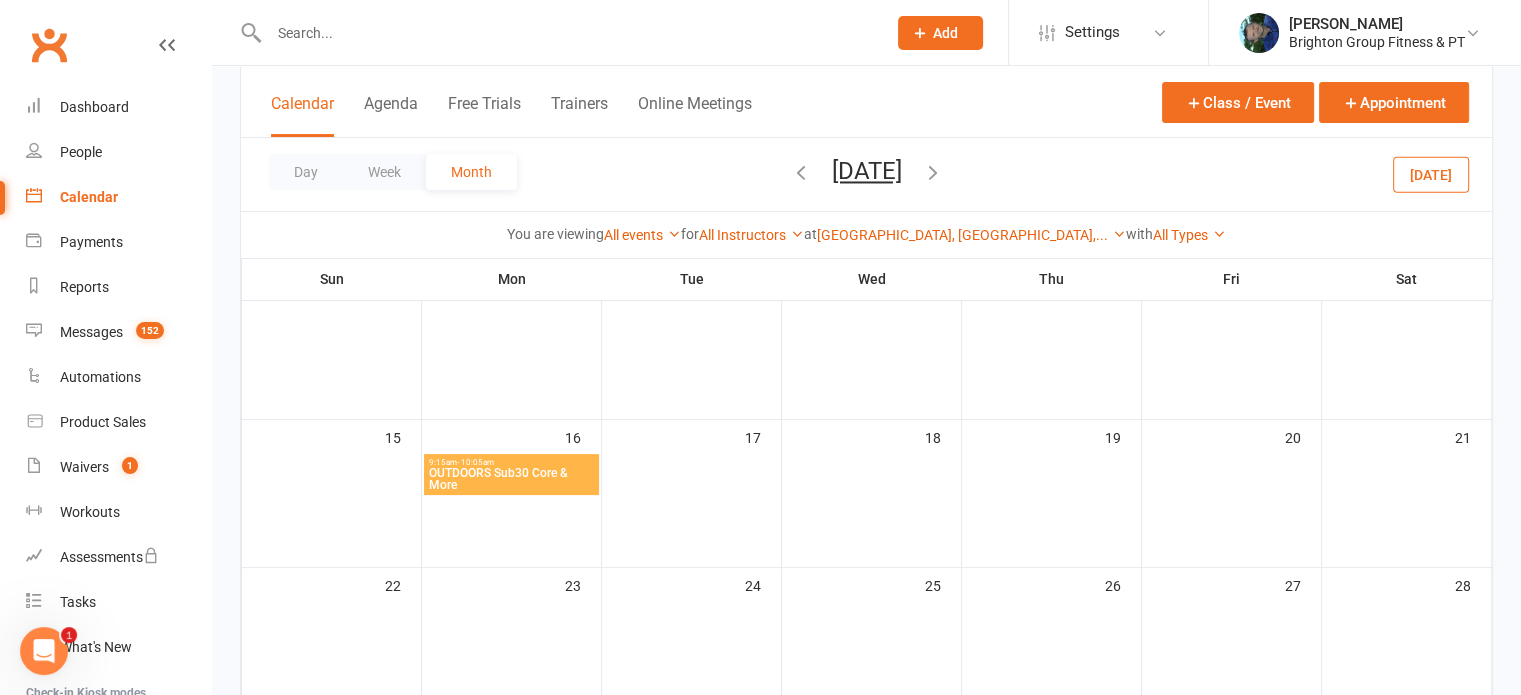 scroll, scrollTop: 296, scrollLeft: 0, axis: vertical 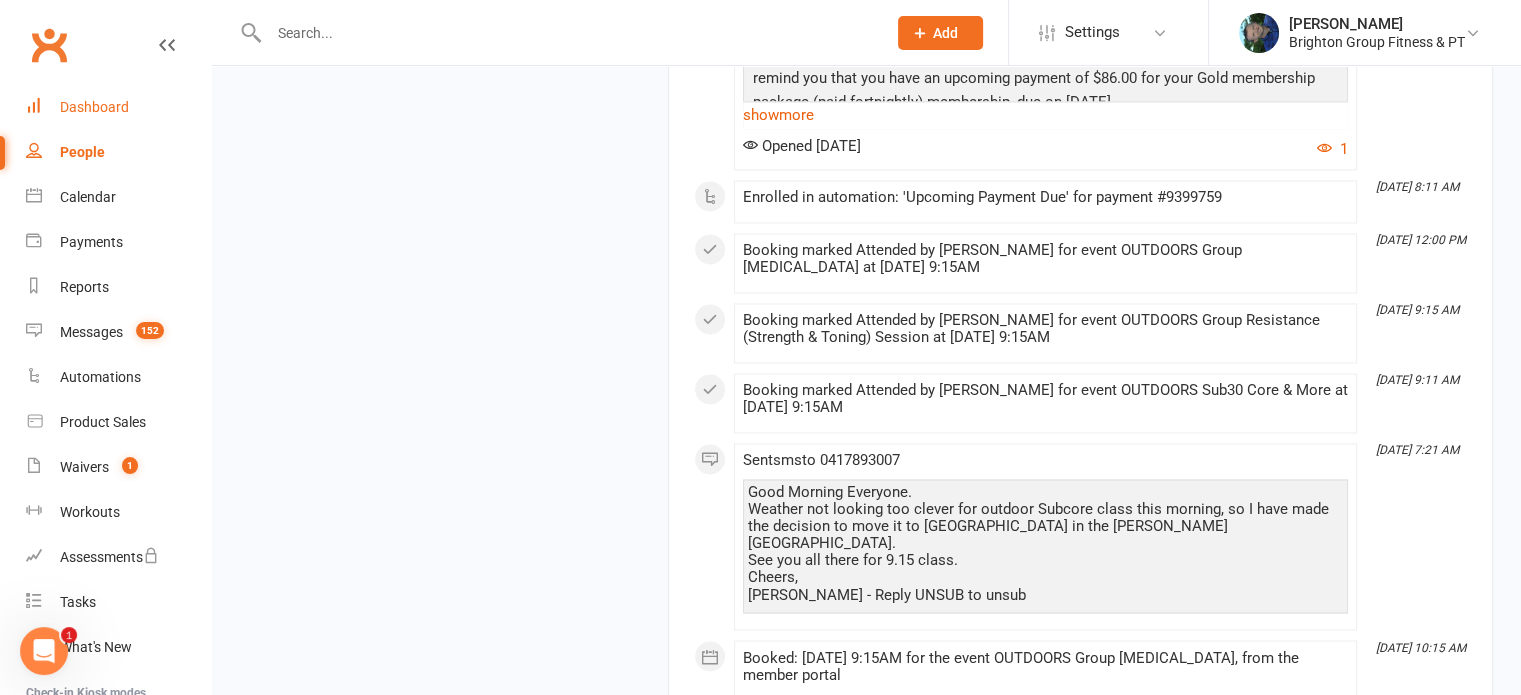 click on "Dashboard" at bounding box center (94, 107) 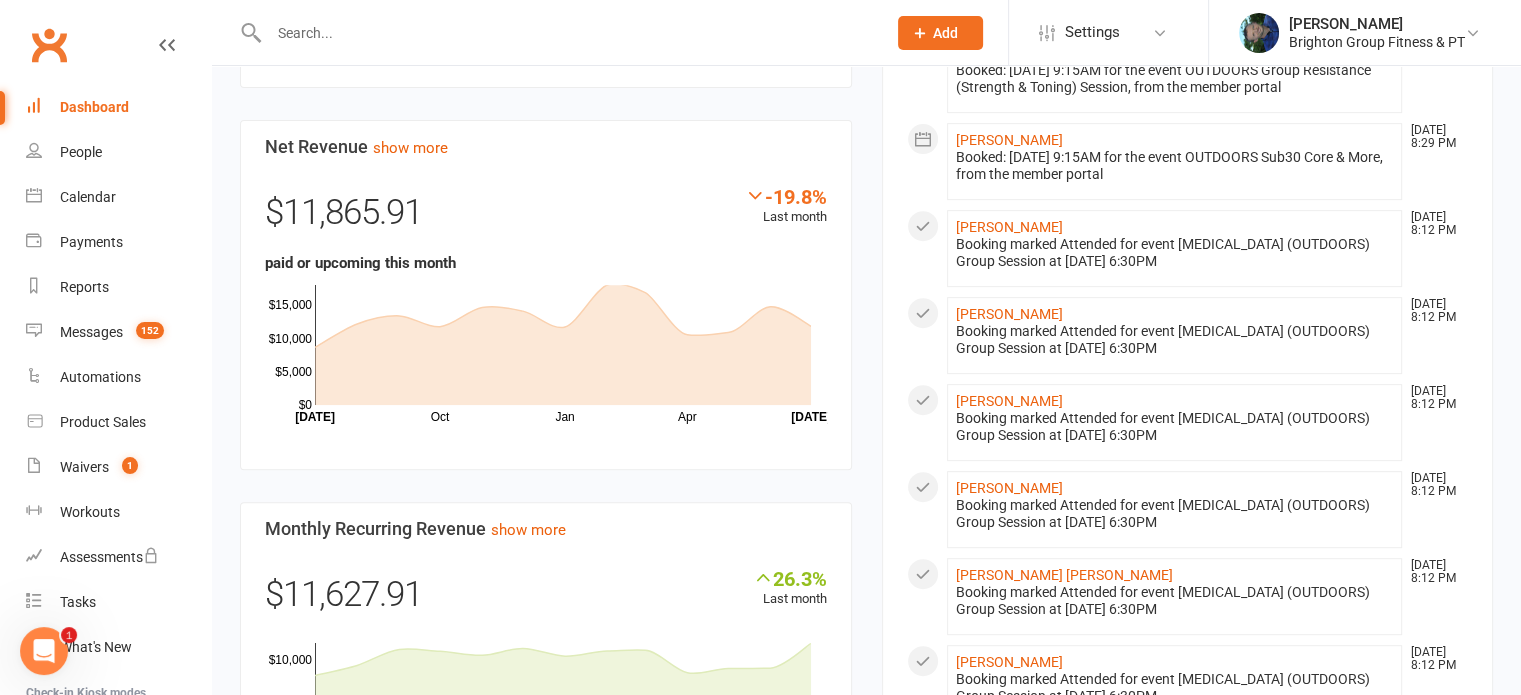 scroll, scrollTop: 790, scrollLeft: 0, axis: vertical 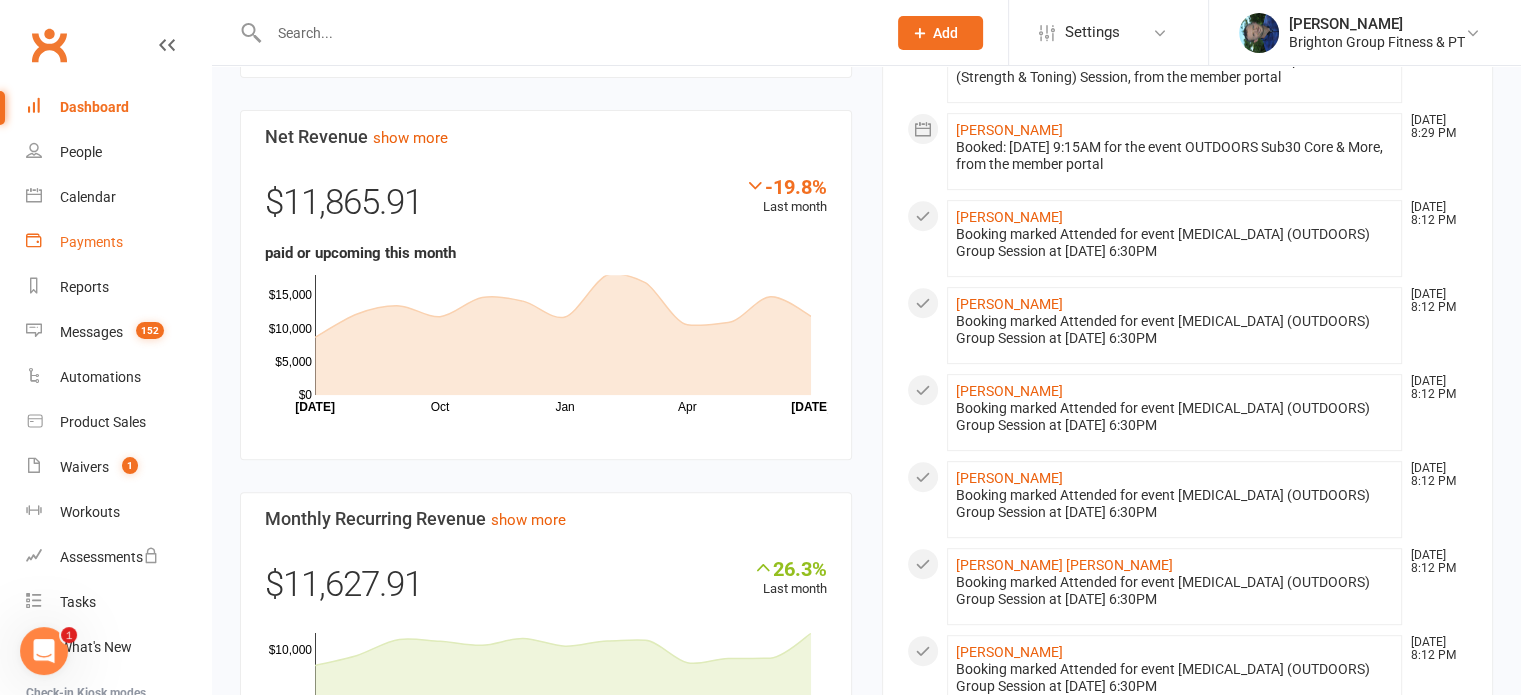 click on "Payments" at bounding box center (91, 242) 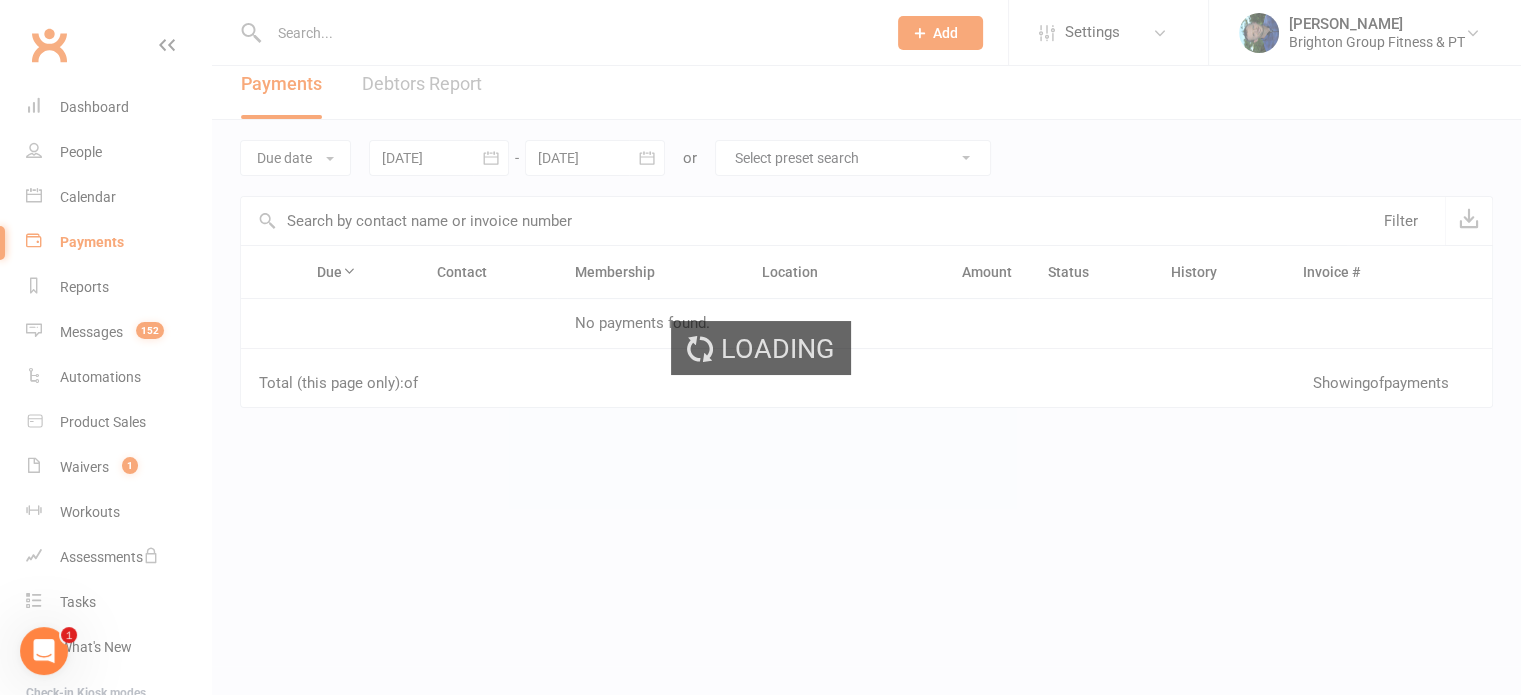 scroll, scrollTop: 0, scrollLeft: 0, axis: both 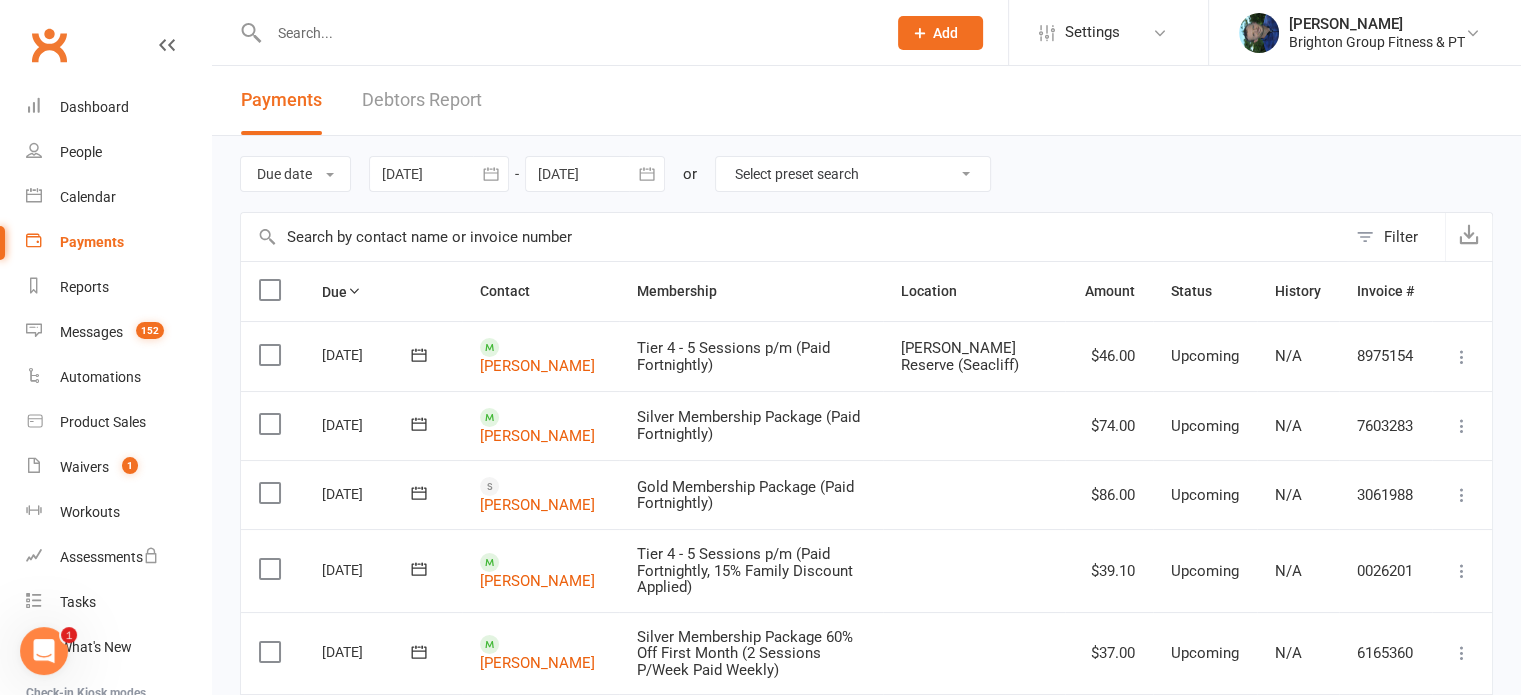 click at bounding box center [595, 174] 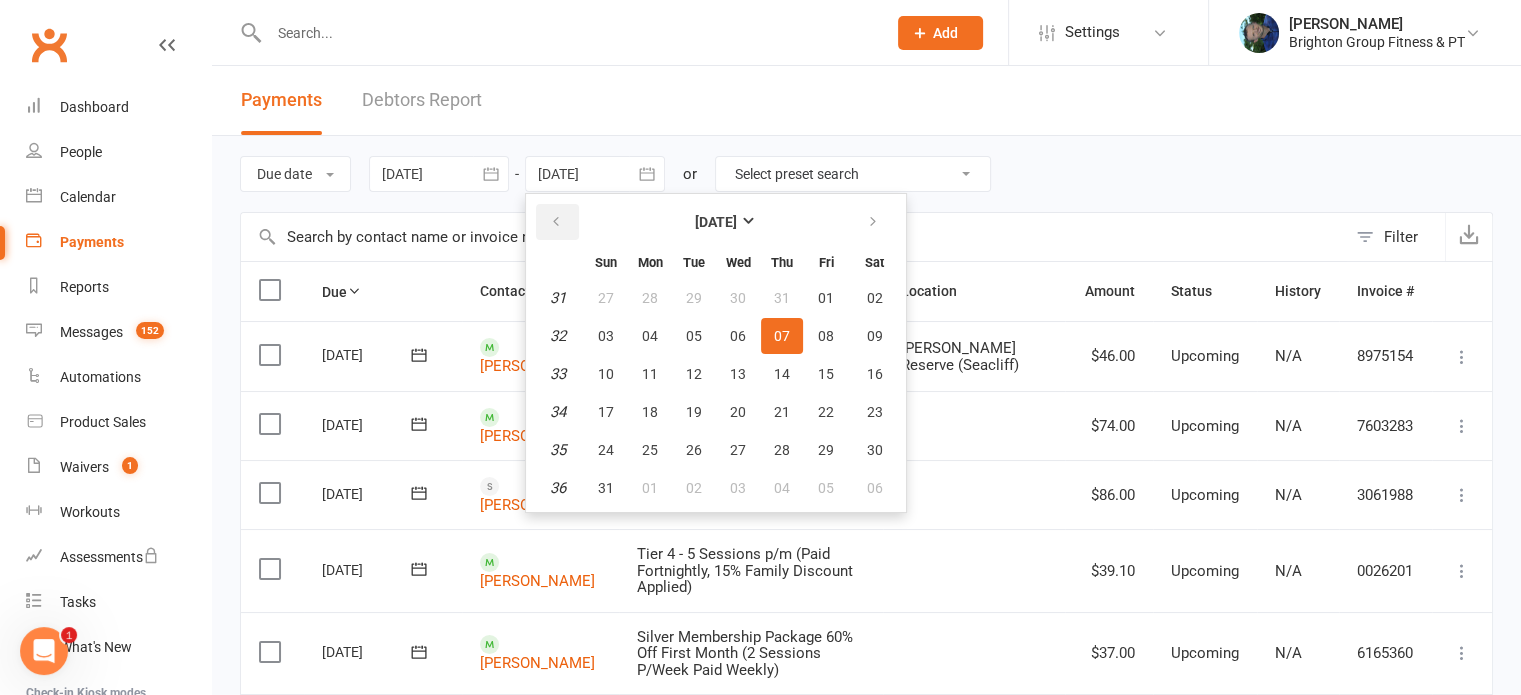click at bounding box center [556, 222] 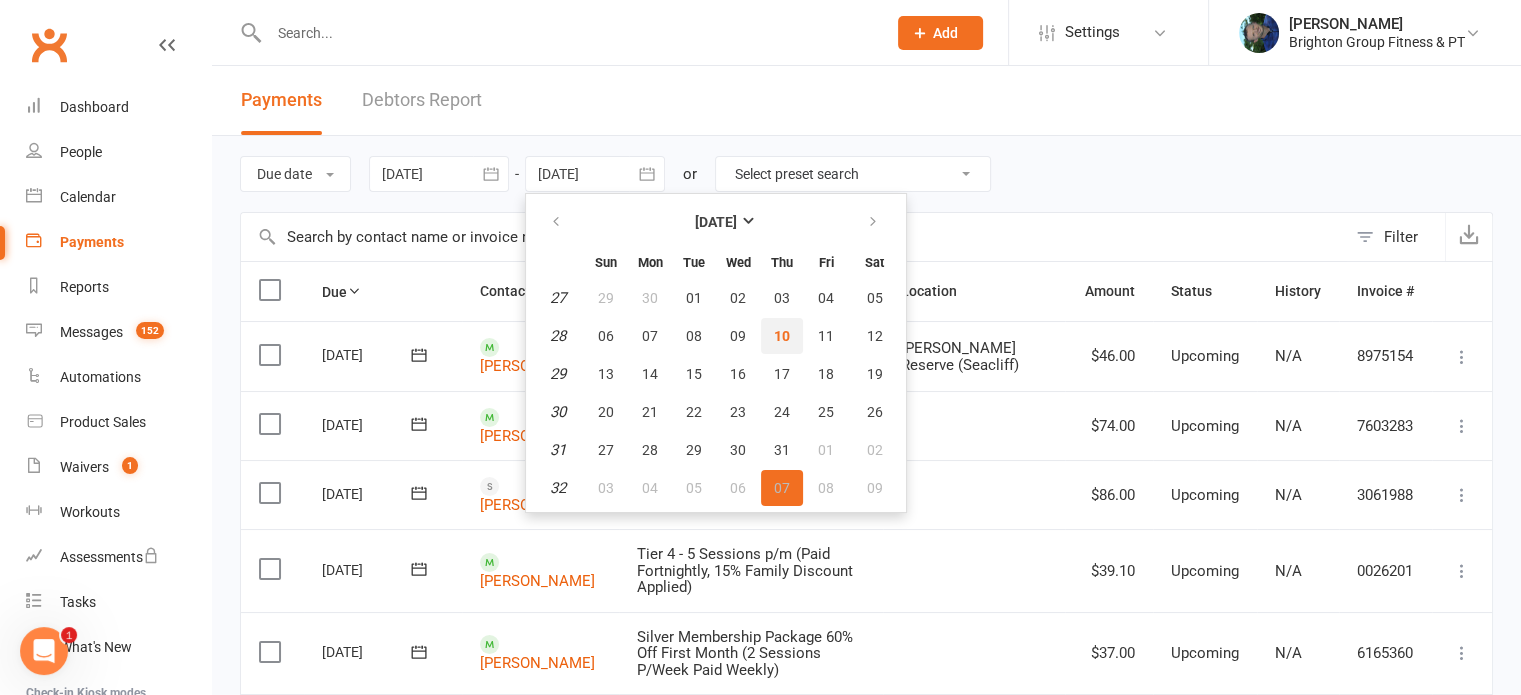 click on "10" at bounding box center (782, 336) 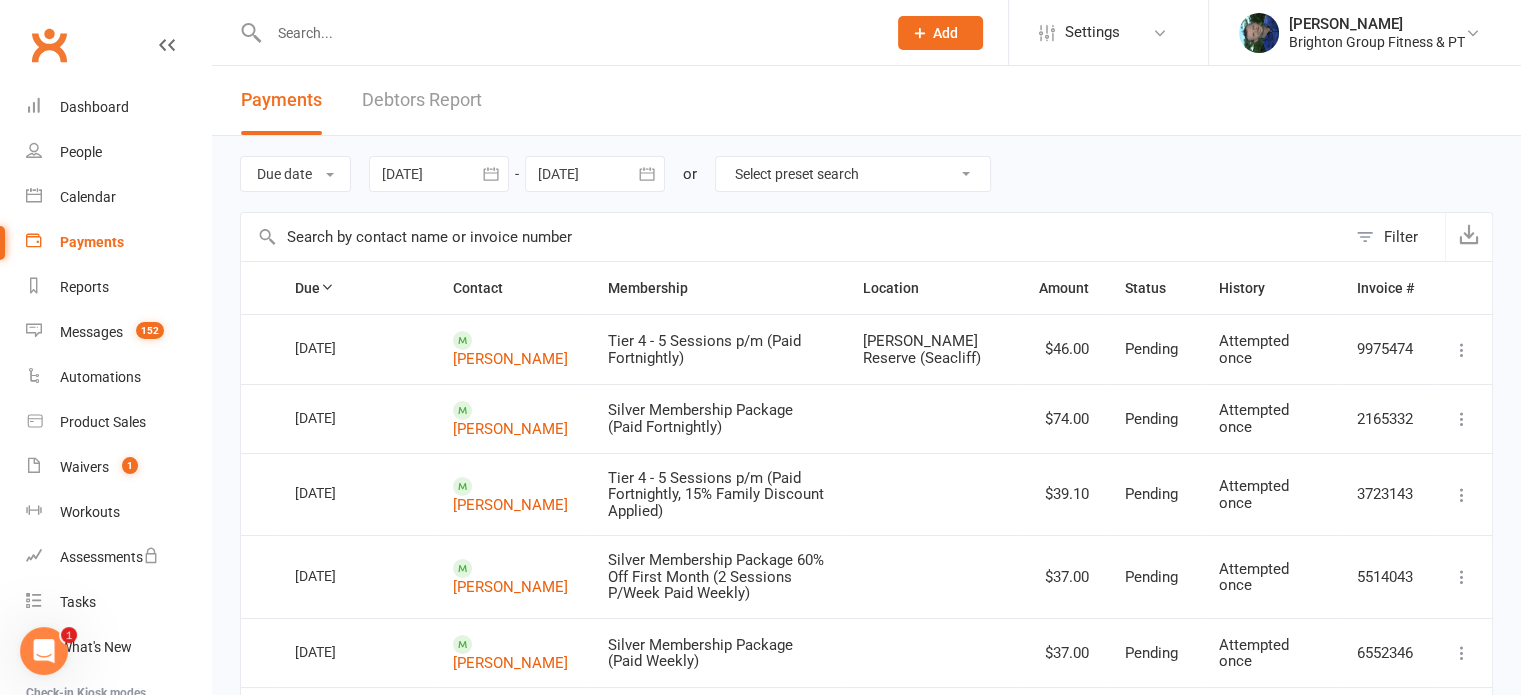 click at bounding box center (439, 174) 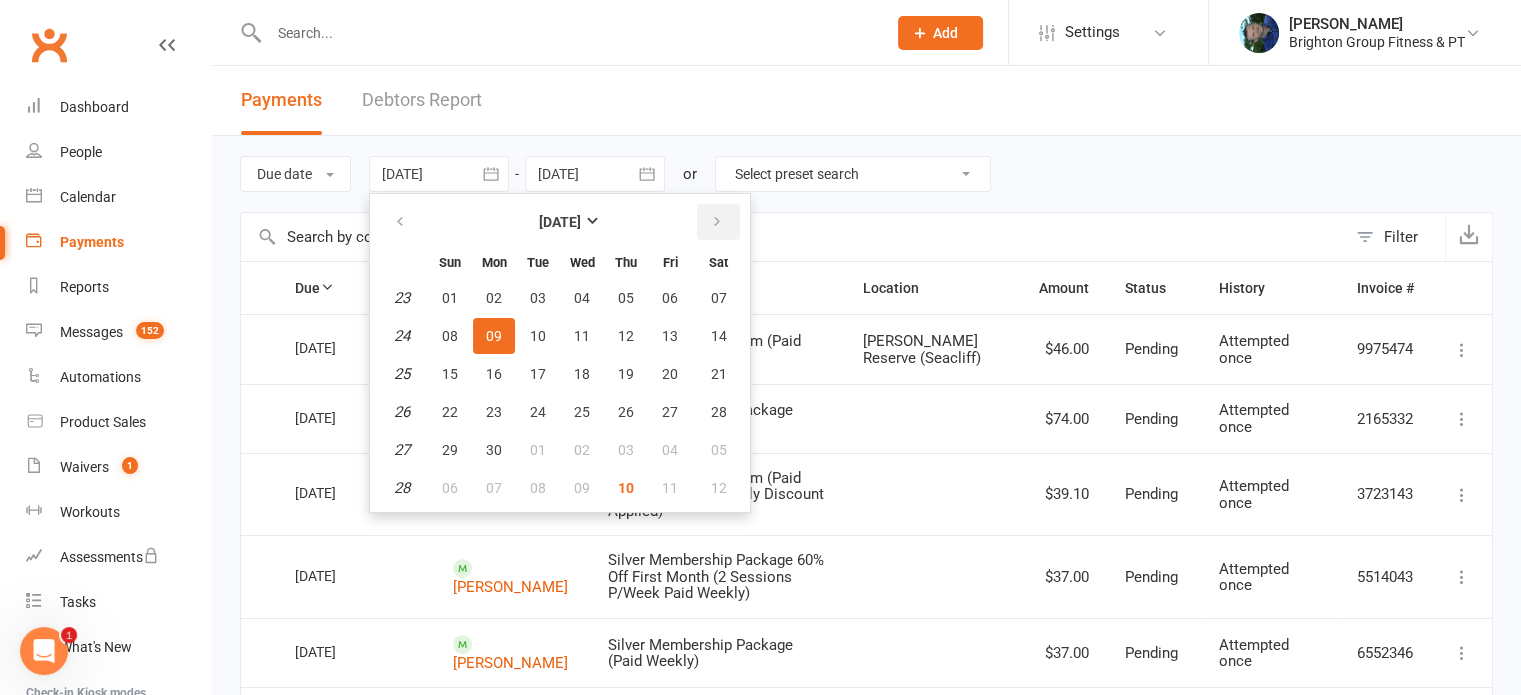 click at bounding box center (718, 222) 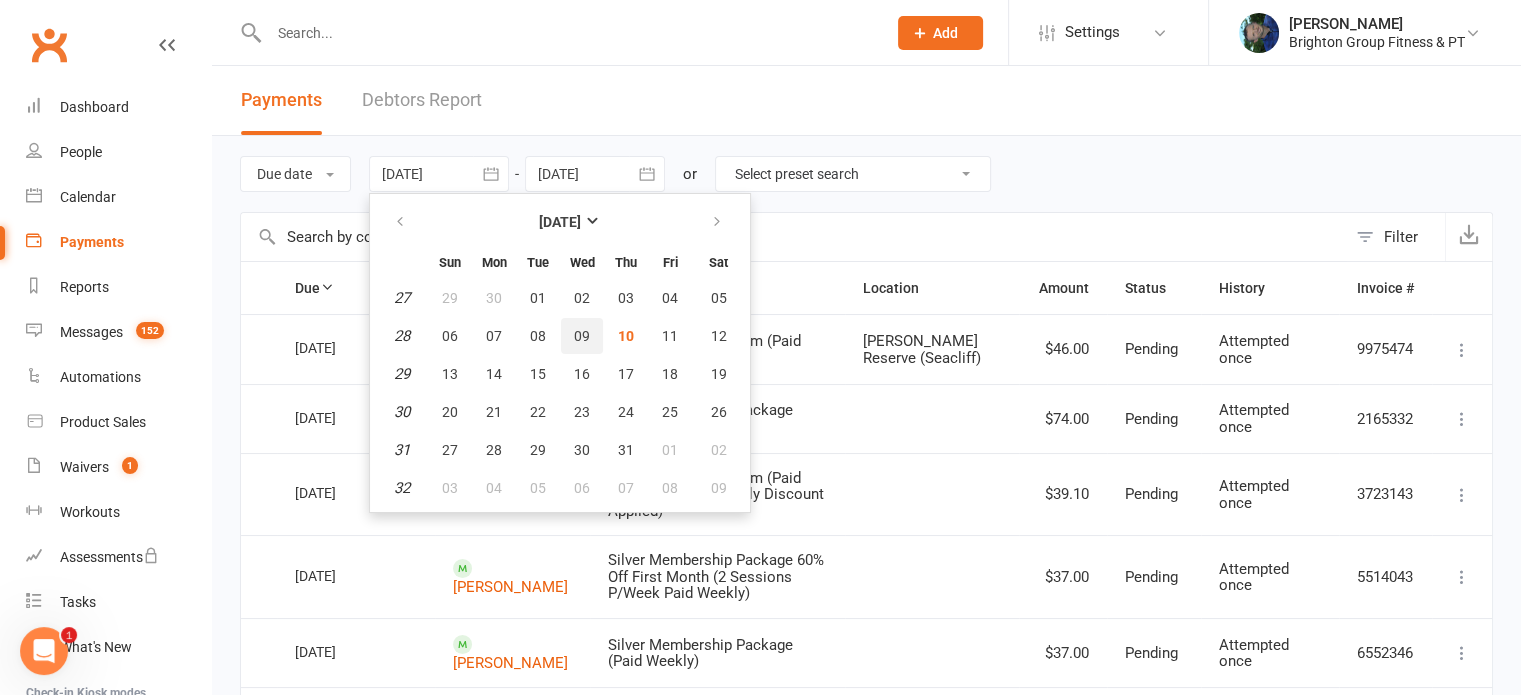 click on "09" at bounding box center [582, 336] 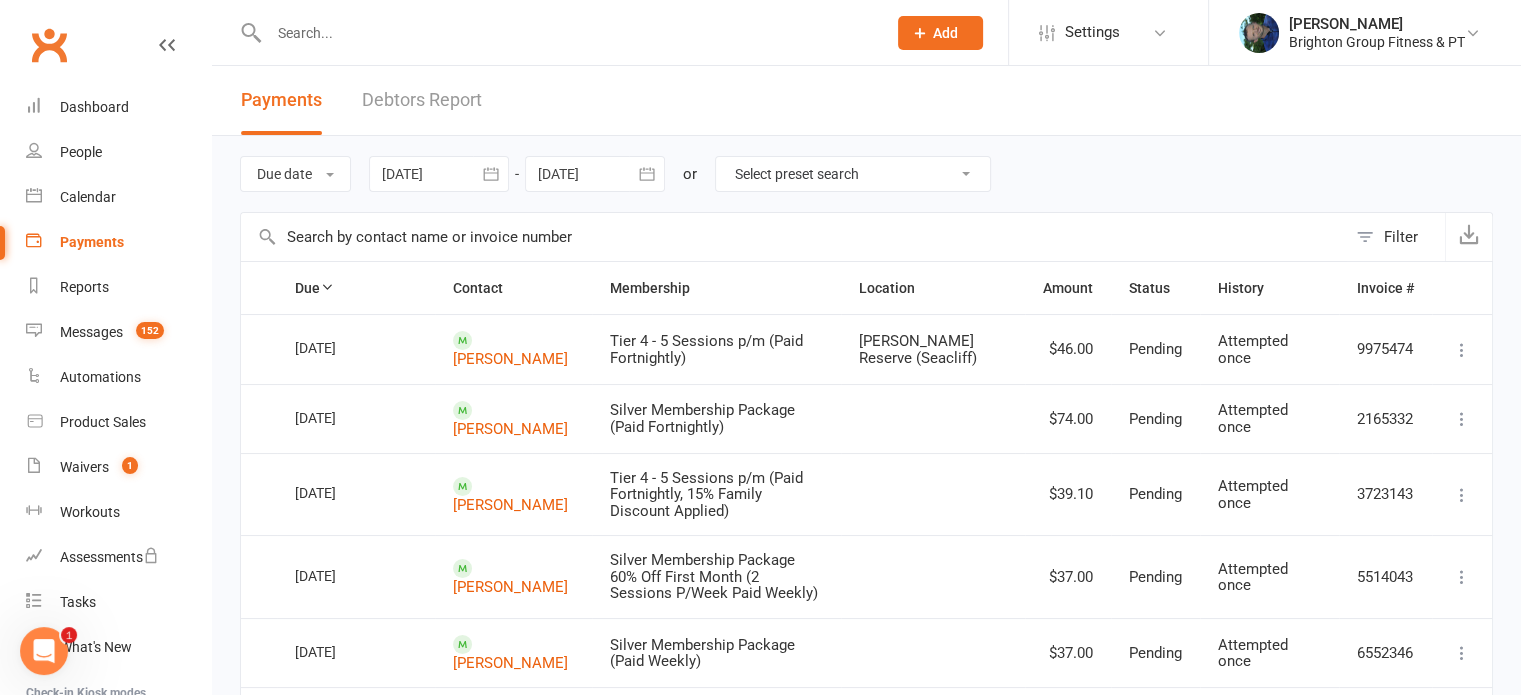 click at bounding box center (595, 174) 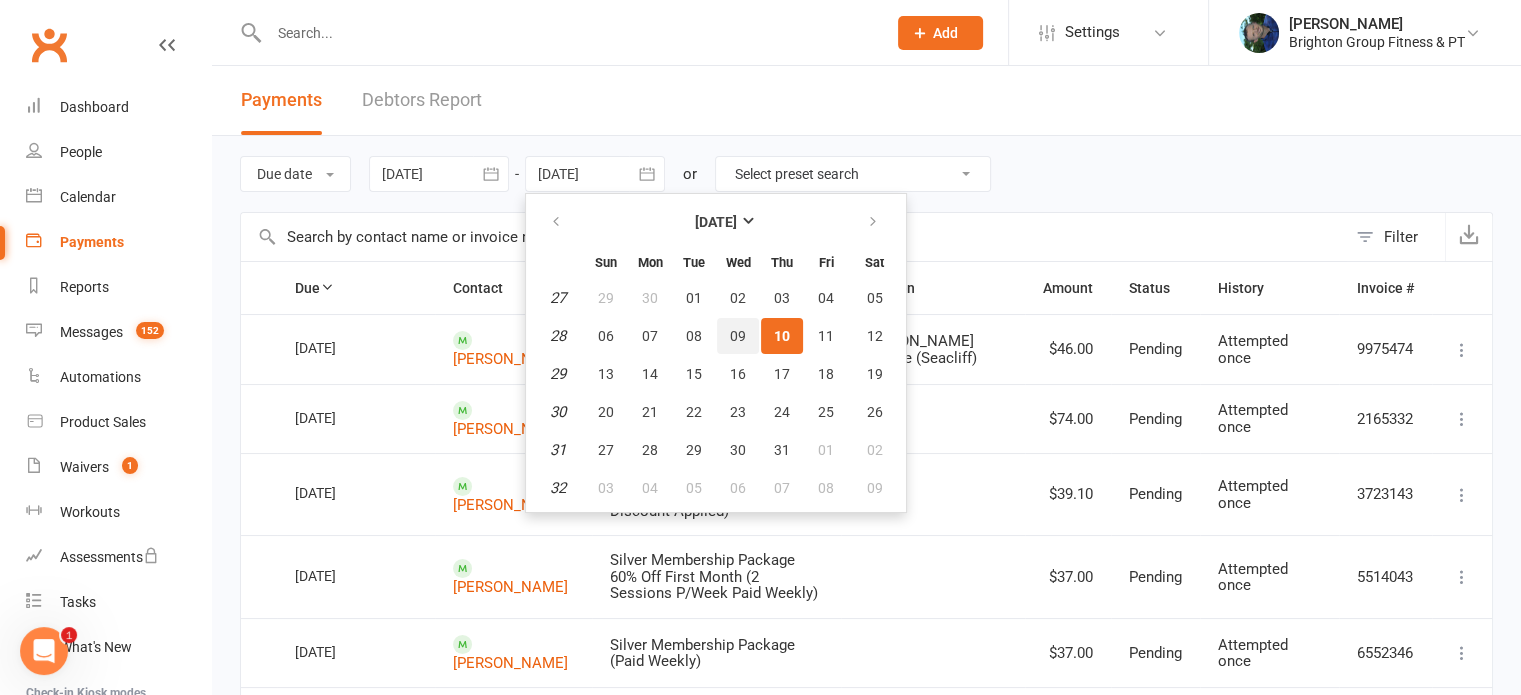 click on "09" at bounding box center (738, 336) 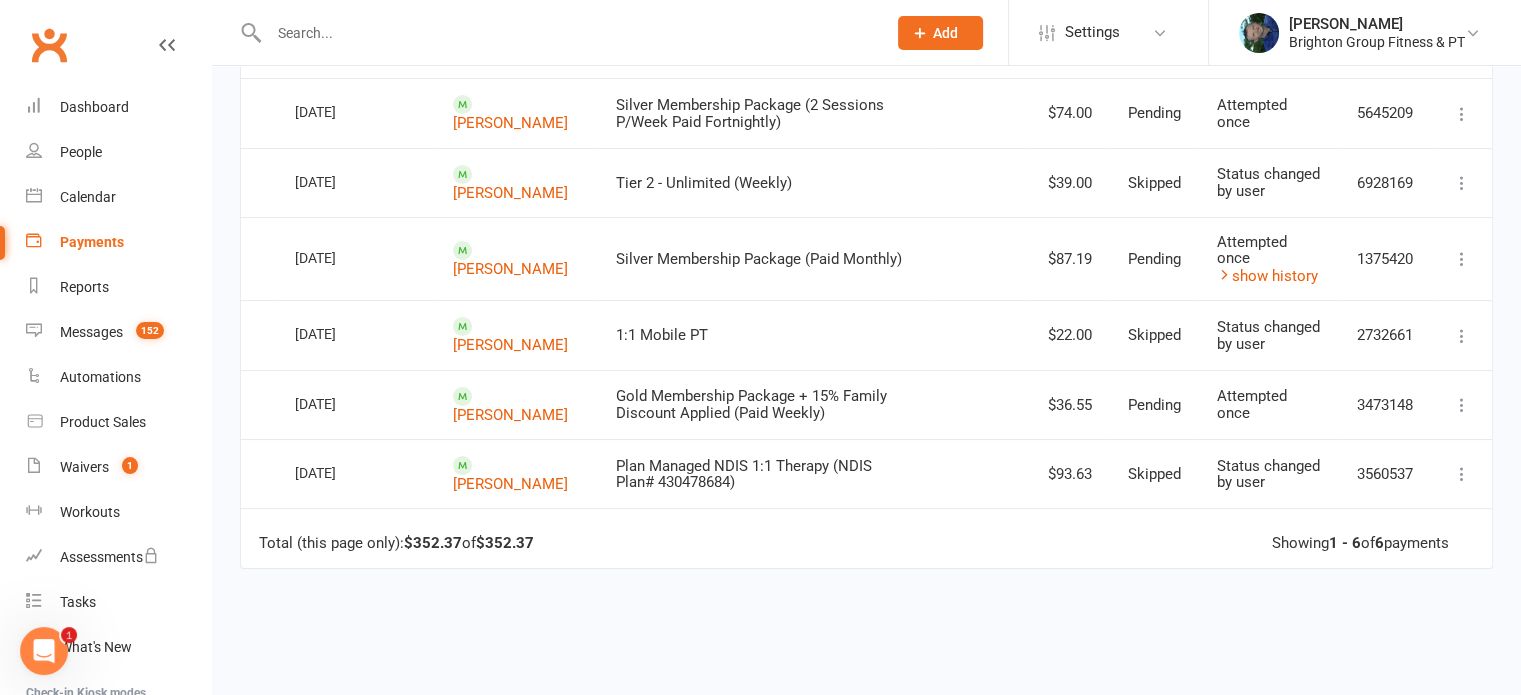 scroll, scrollTop: 0, scrollLeft: 0, axis: both 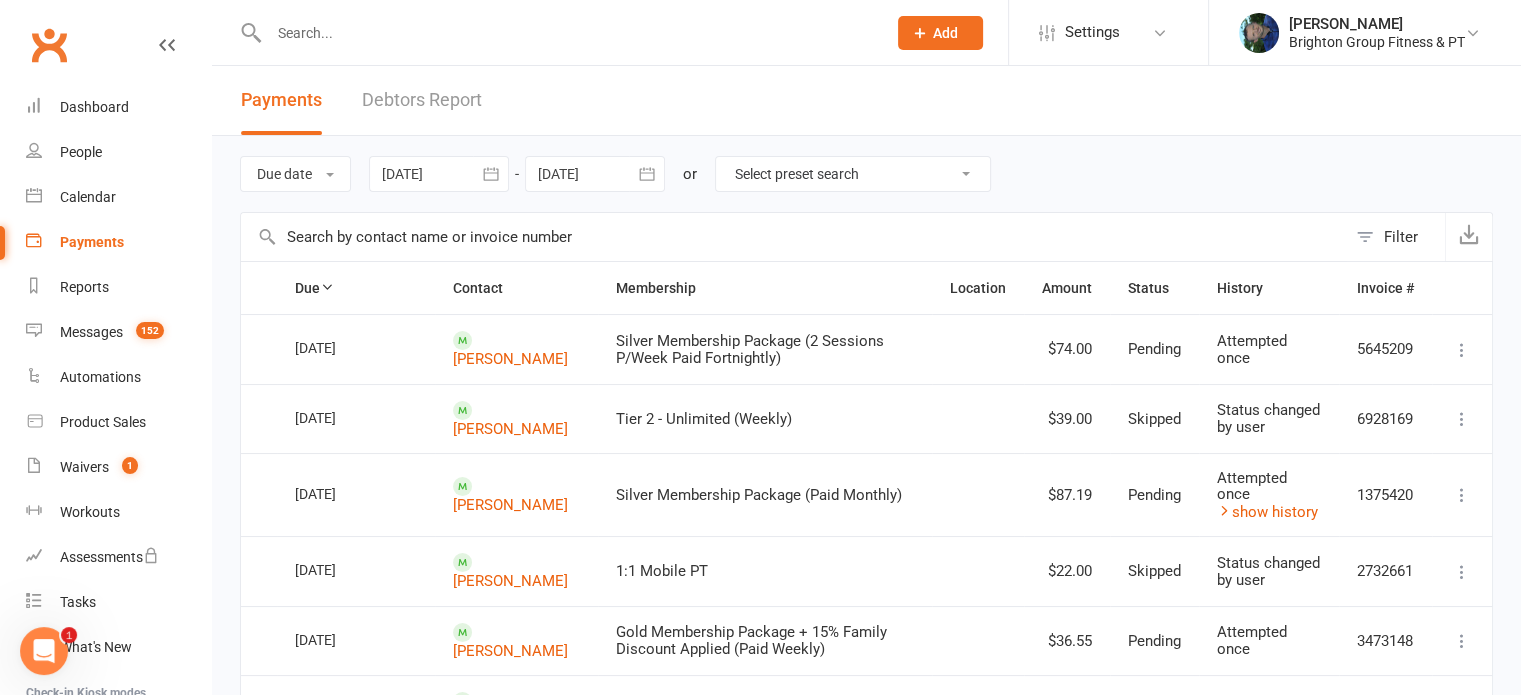 click at bounding box center [439, 174] 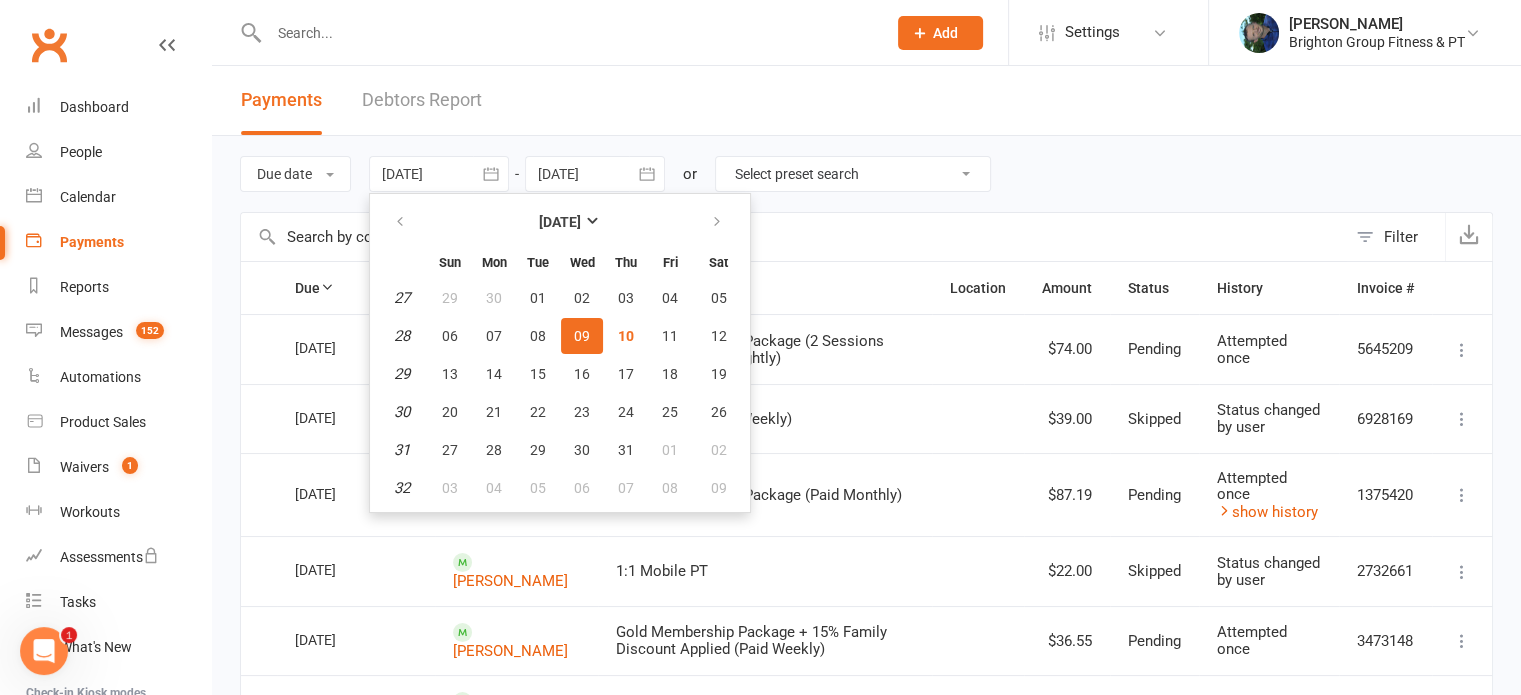 click at bounding box center [439, 174] 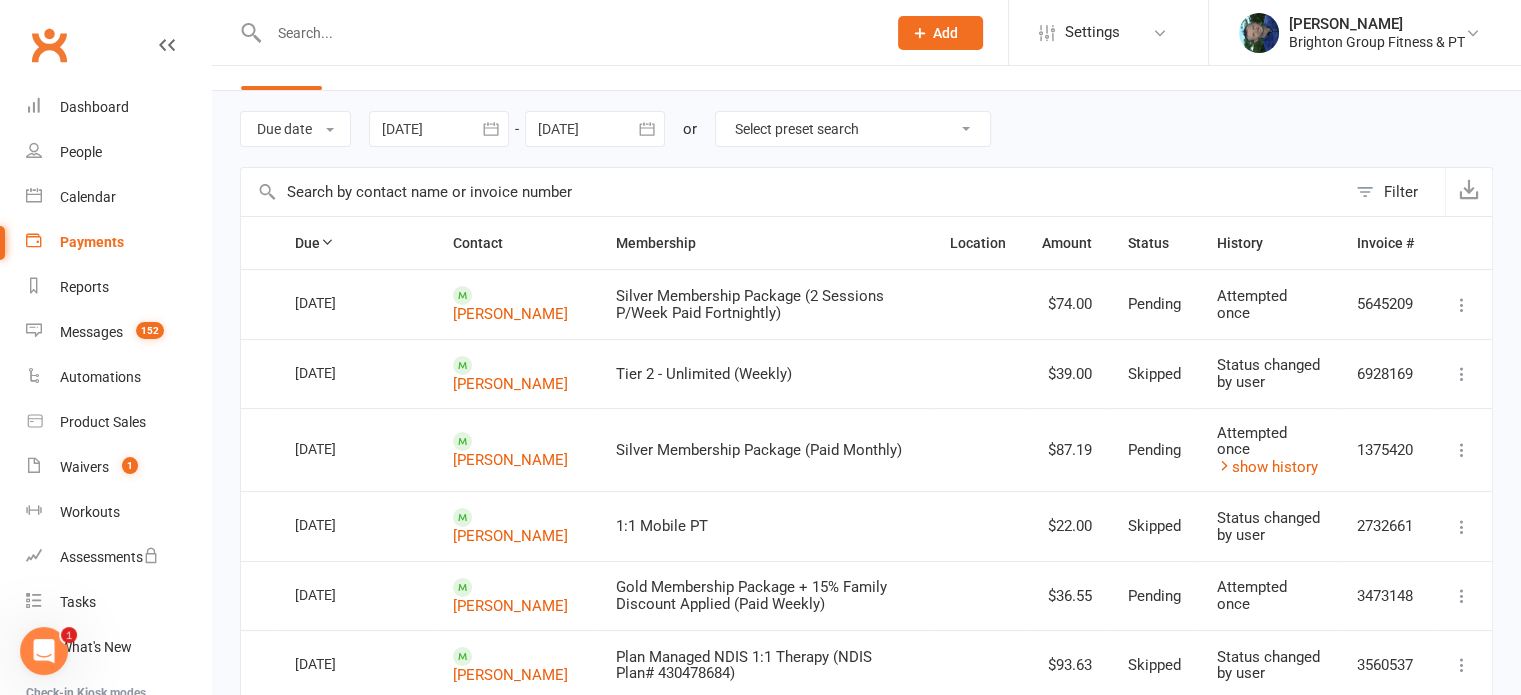 scroll, scrollTop: 0, scrollLeft: 0, axis: both 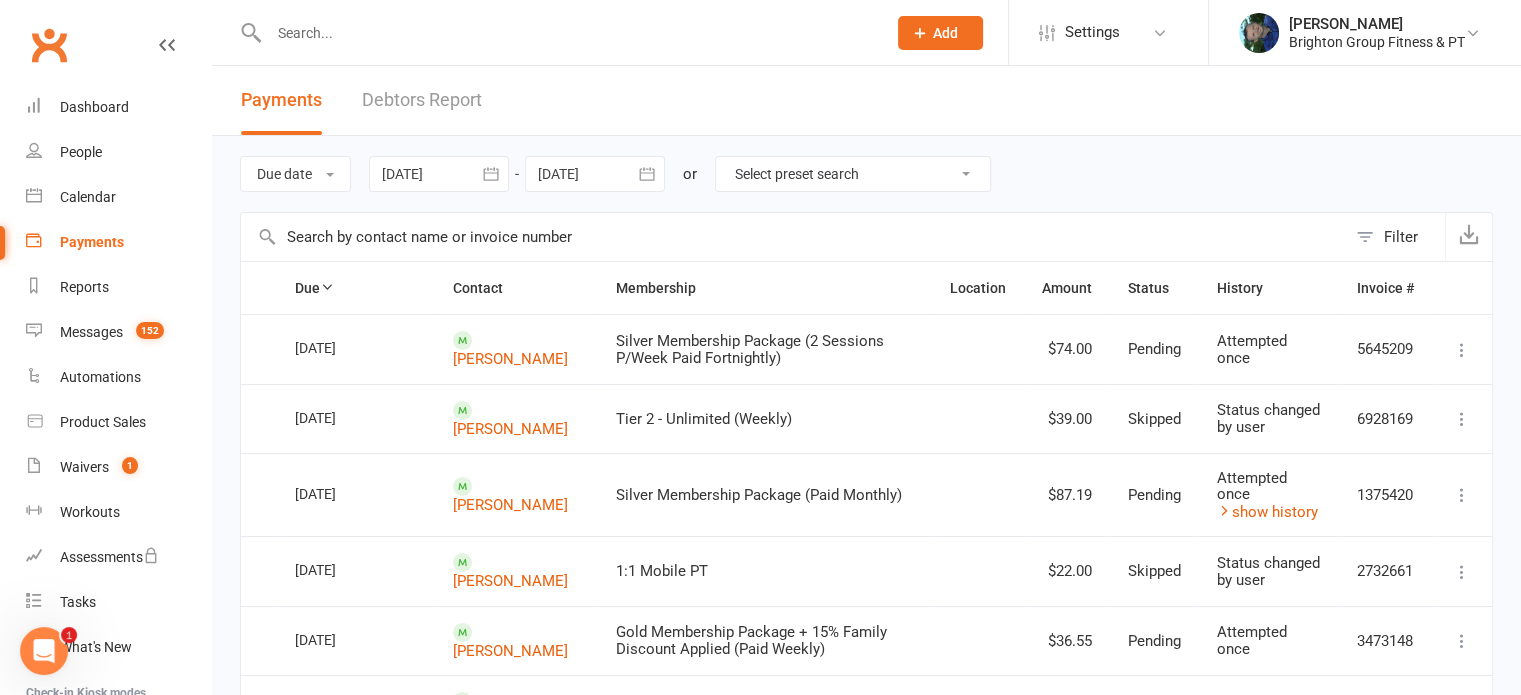 click at bounding box center [595, 174] 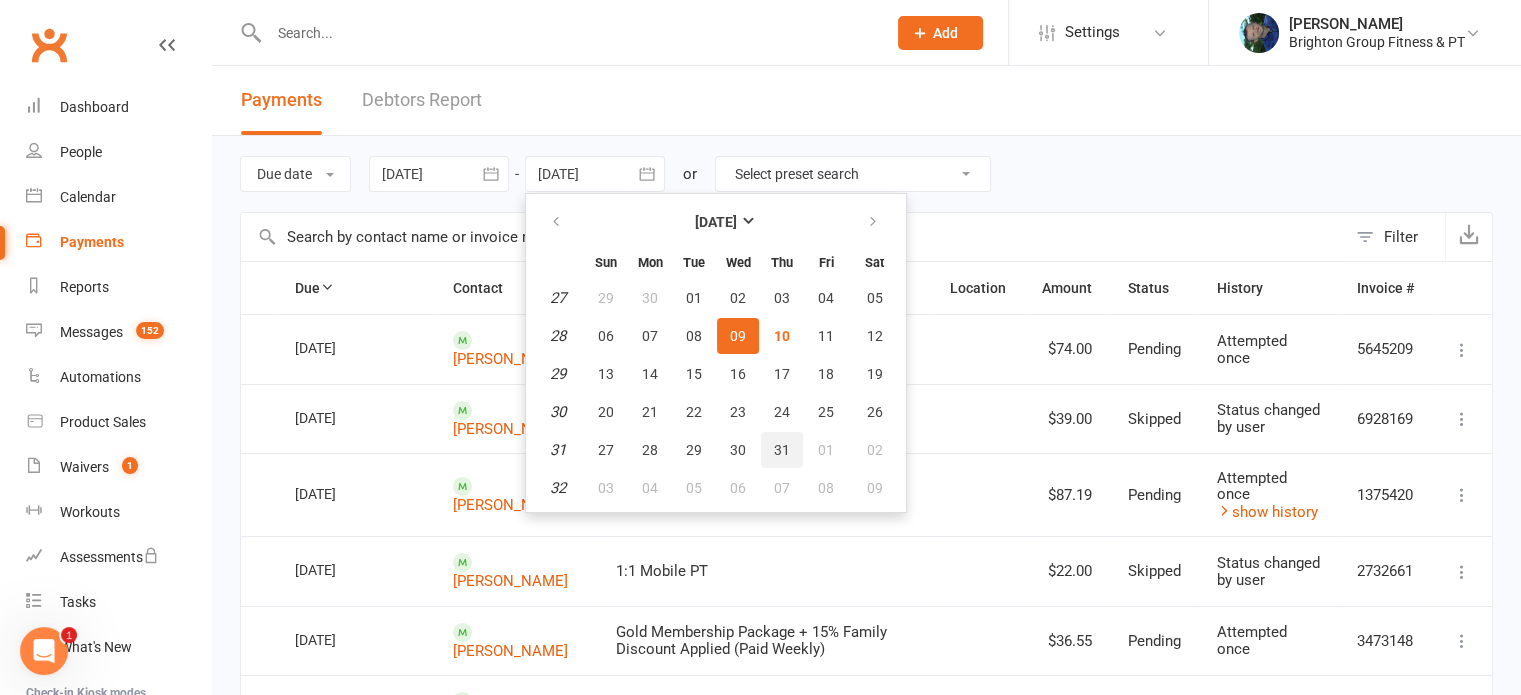 click on "31" at bounding box center (782, 450) 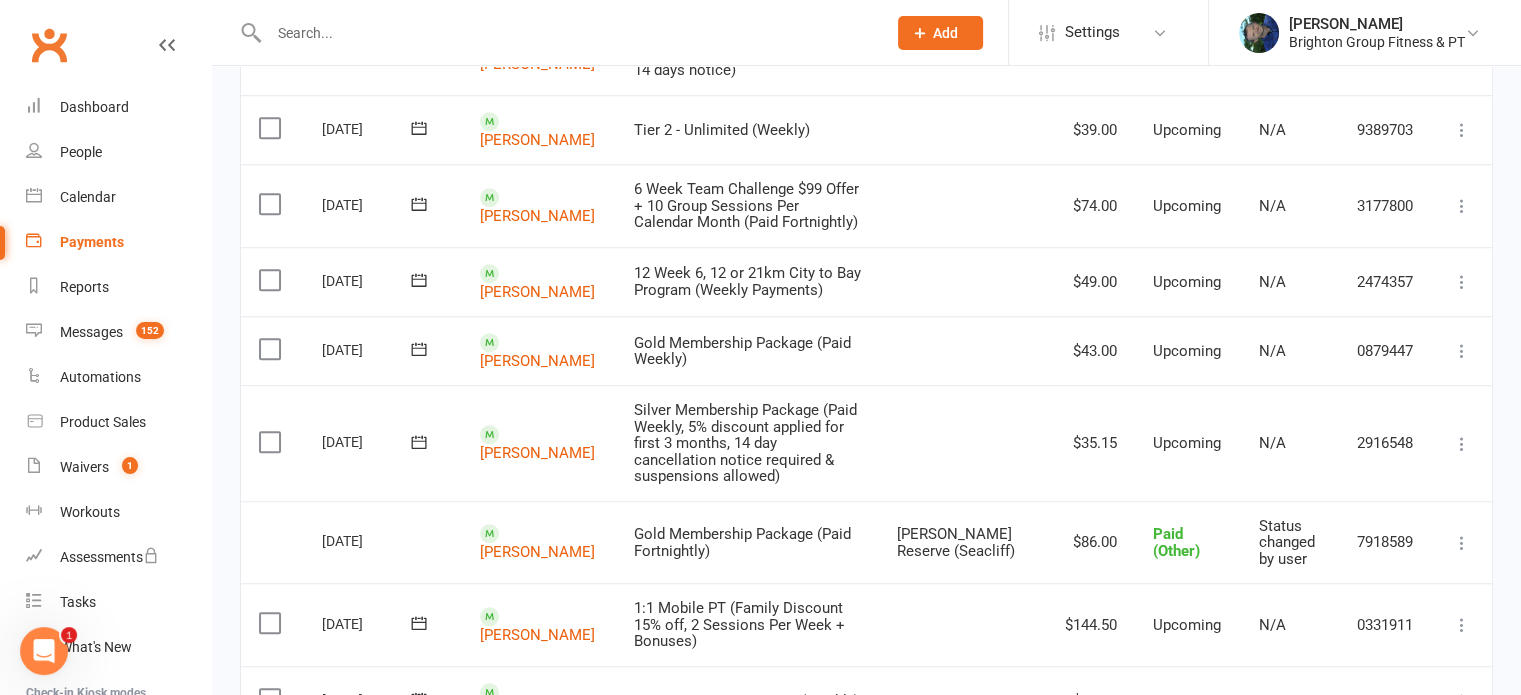 scroll, scrollTop: 1544, scrollLeft: 0, axis: vertical 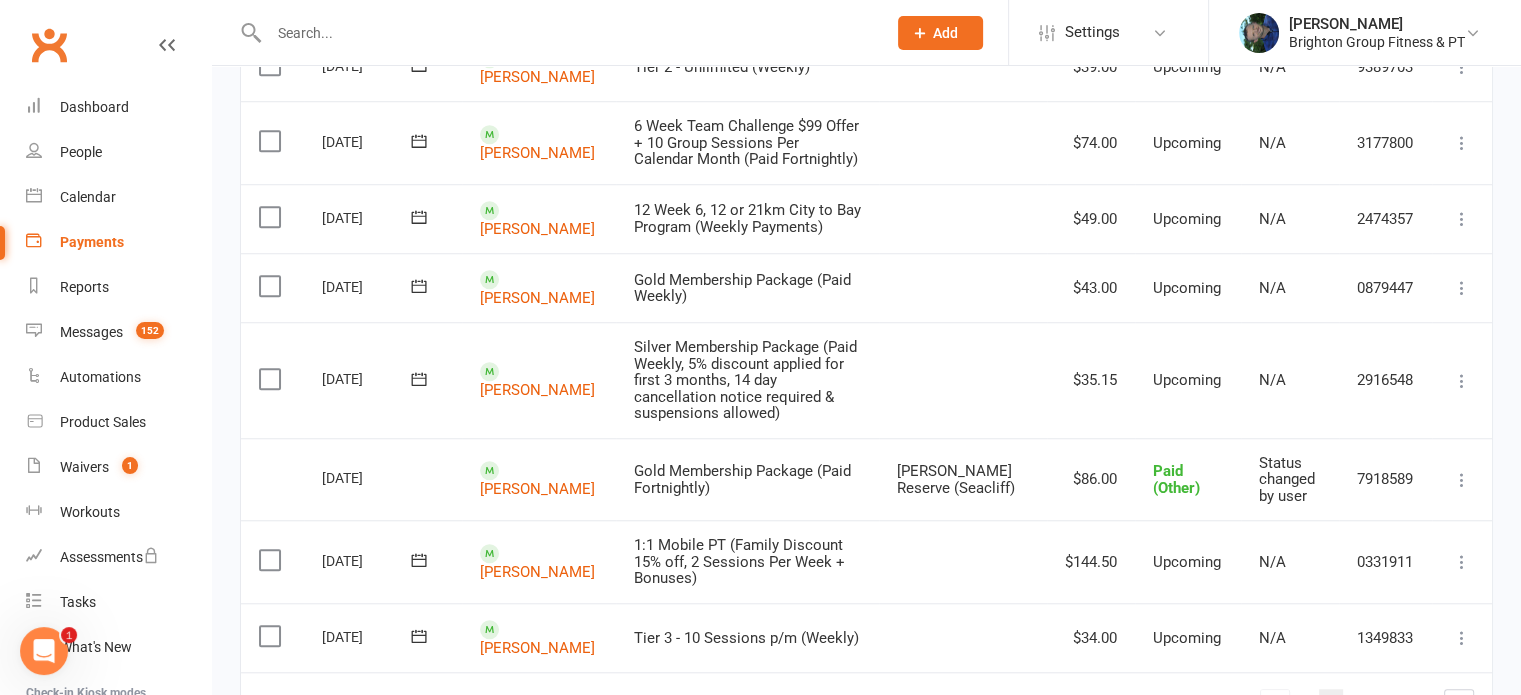 click on "2" at bounding box center [1331, 703] 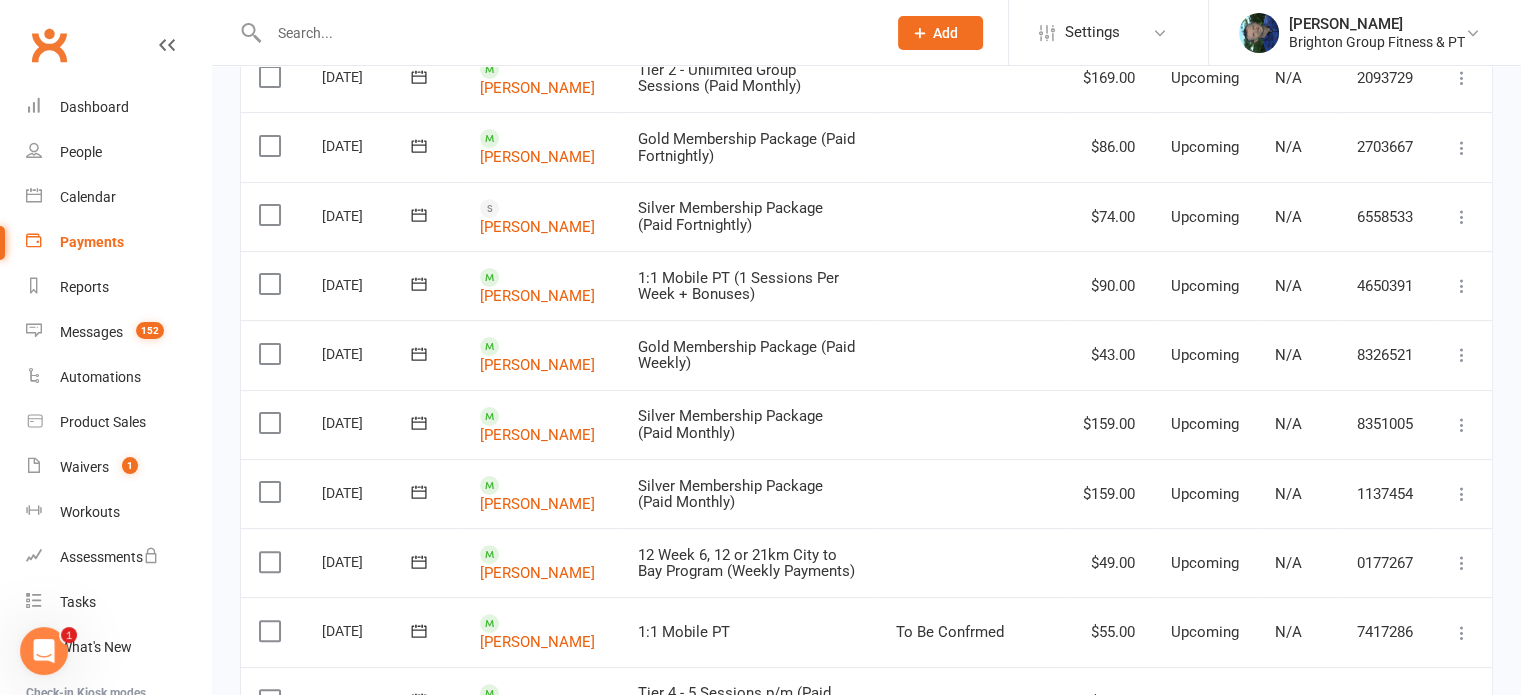 scroll, scrollTop: 439, scrollLeft: 0, axis: vertical 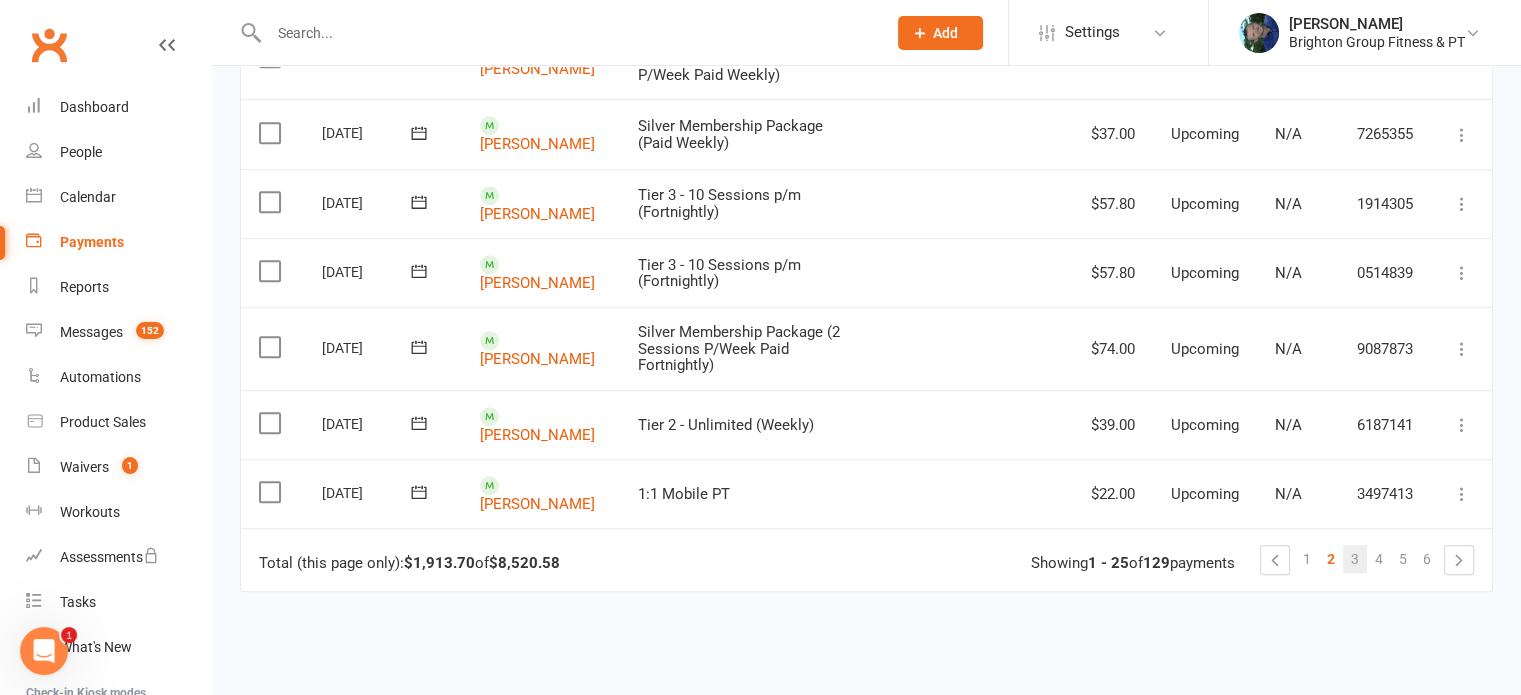 click on "3" at bounding box center [1355, 559] 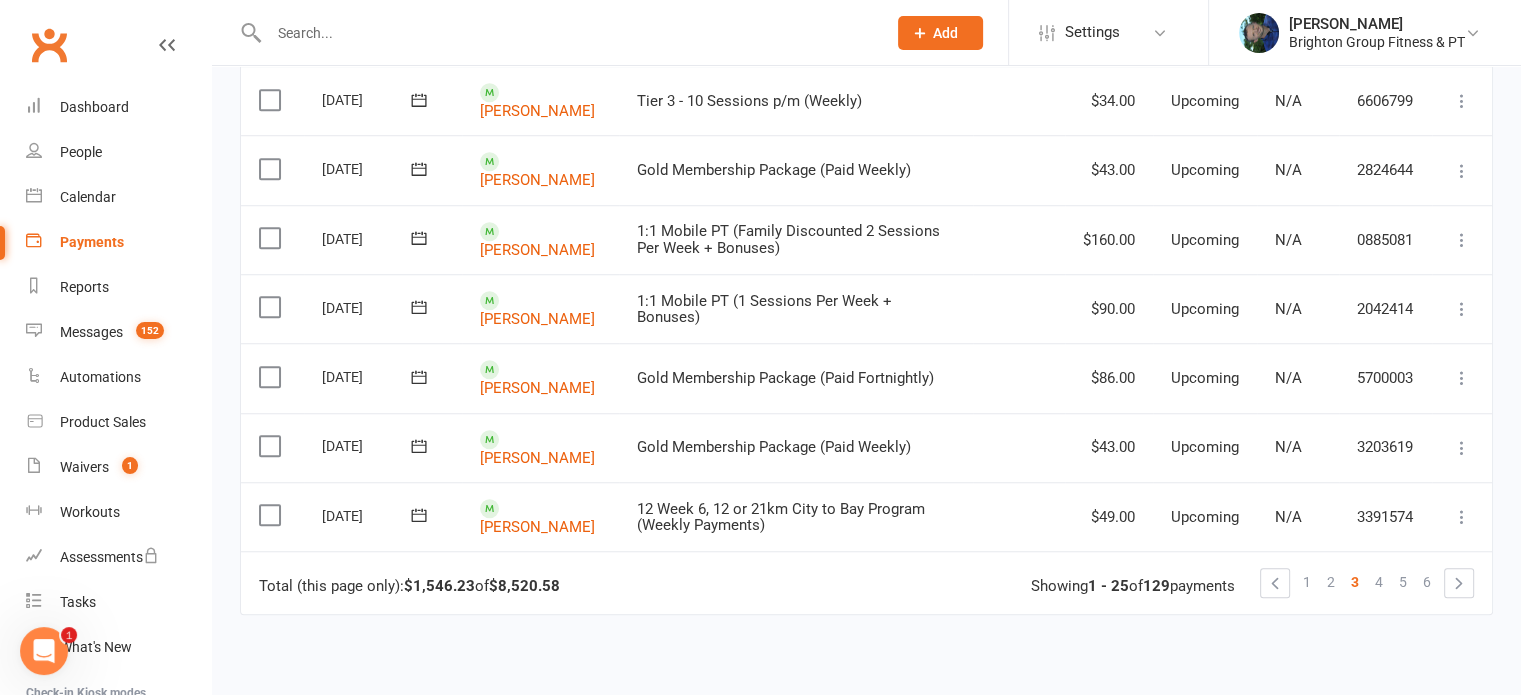 scroll, scrollTop: 1534, scrollLeft: 0, axis: vertical 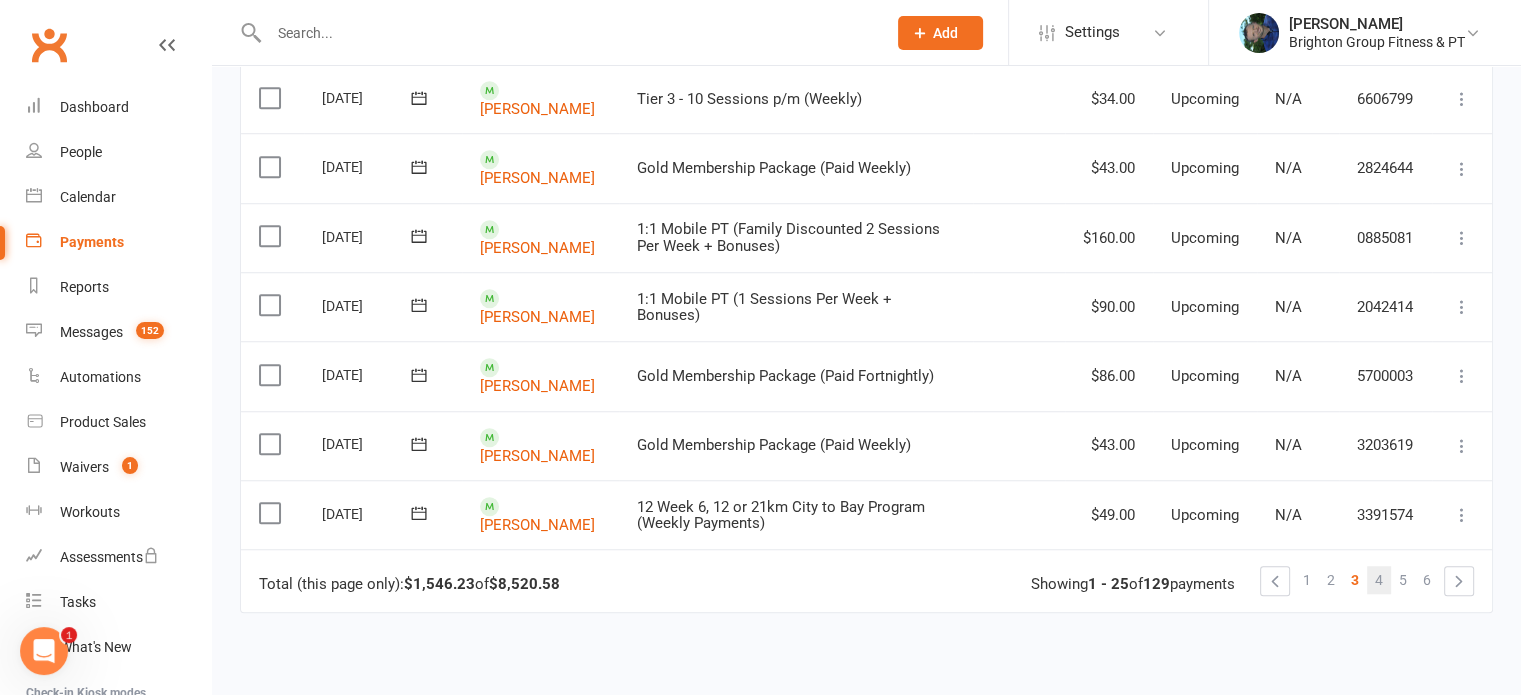 click on "4" at bounding box center [1379, 580] 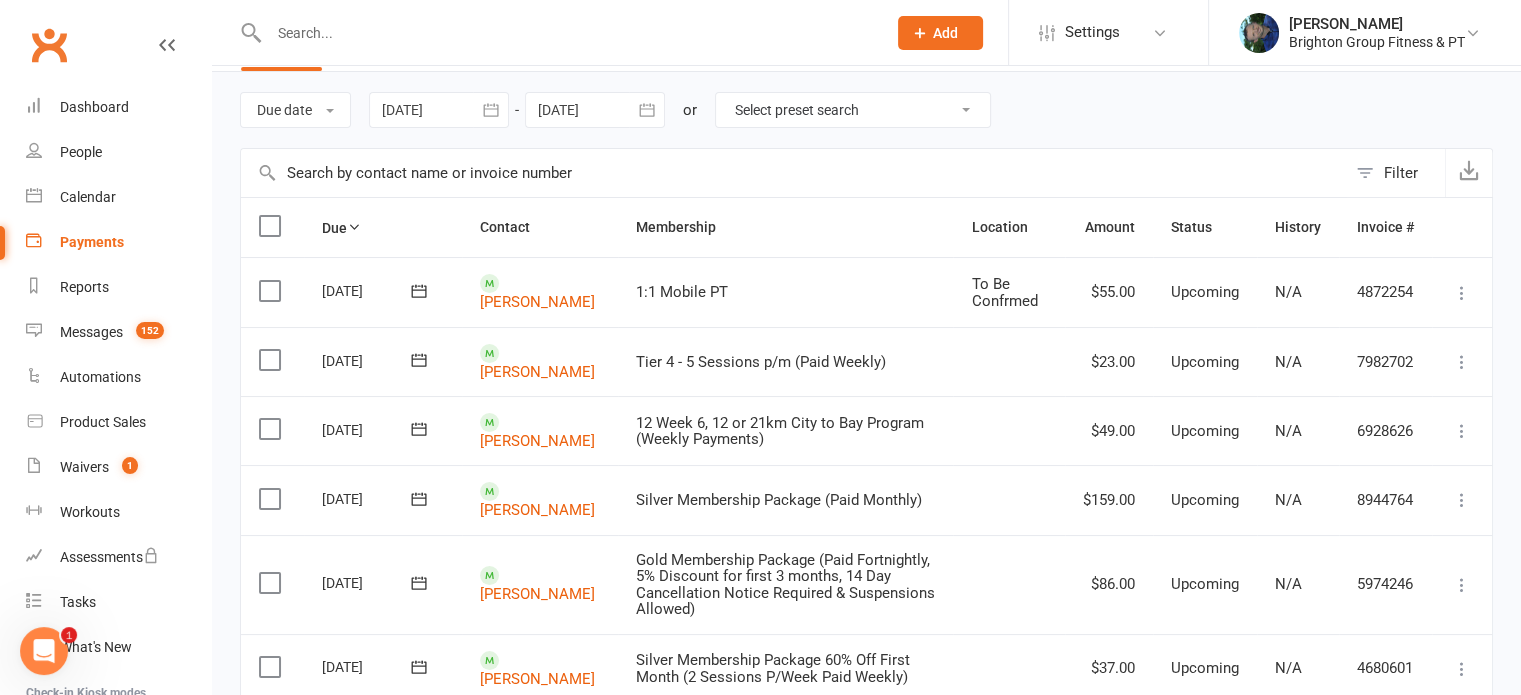 scroll, scrollTop: 64, scrollLeft: 0, axis: vertical 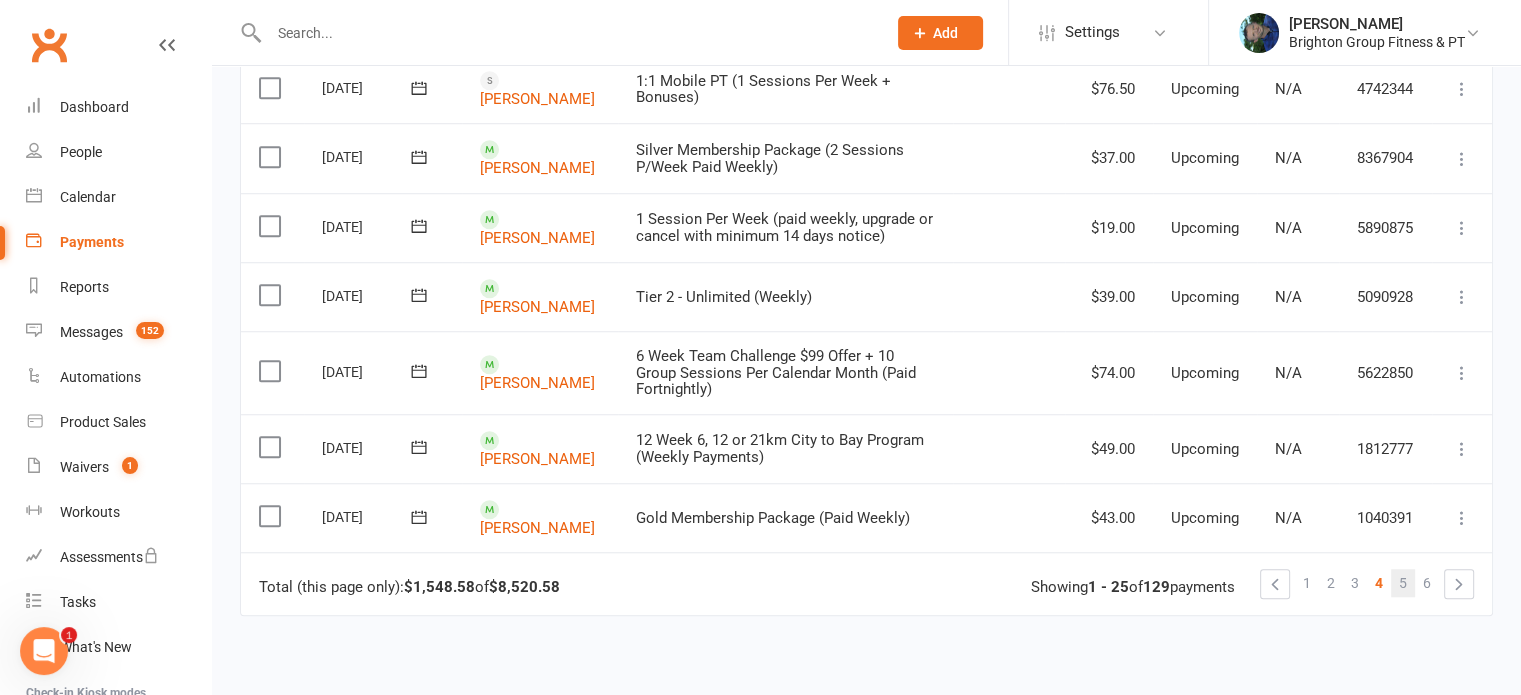 click on "5" at bounding box center [1403, 583] 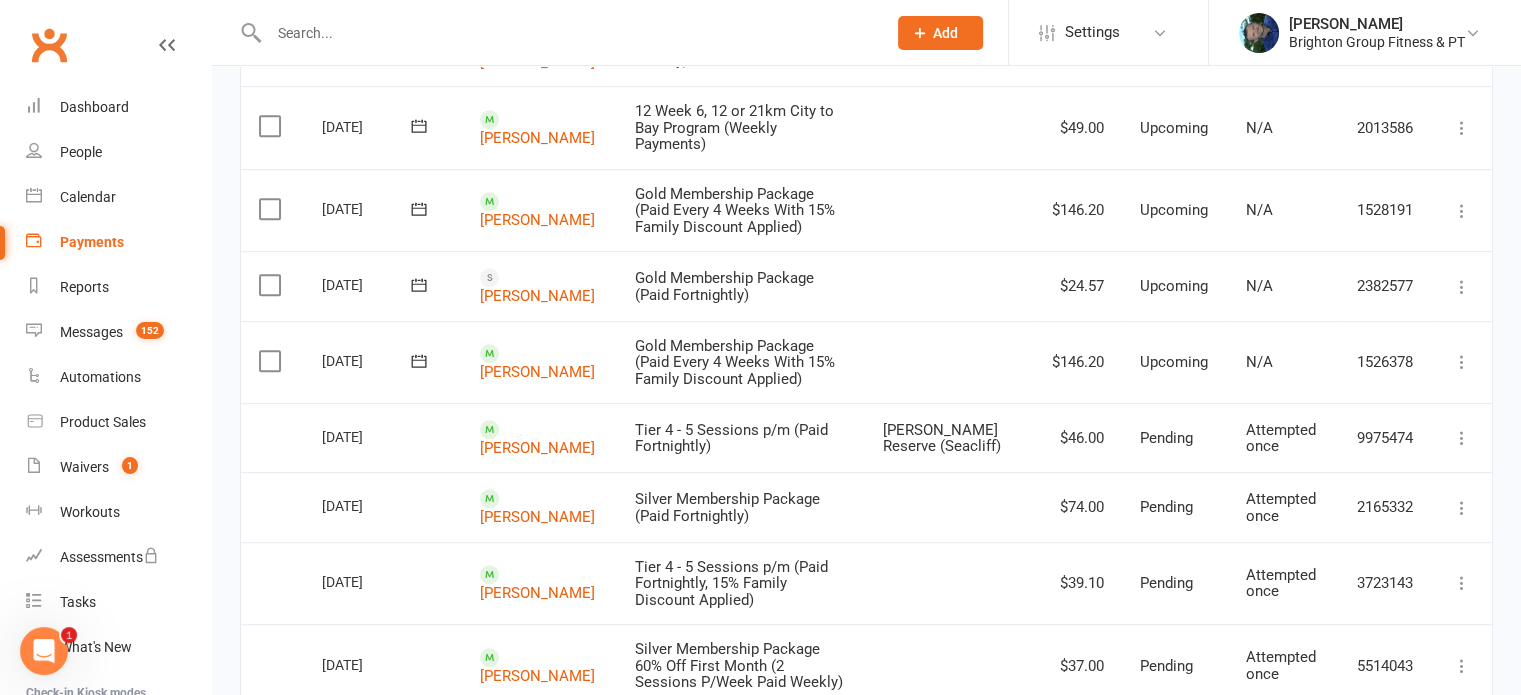 scroll, scrollTop: 1181, scrollLeft: 0, axis: vertical 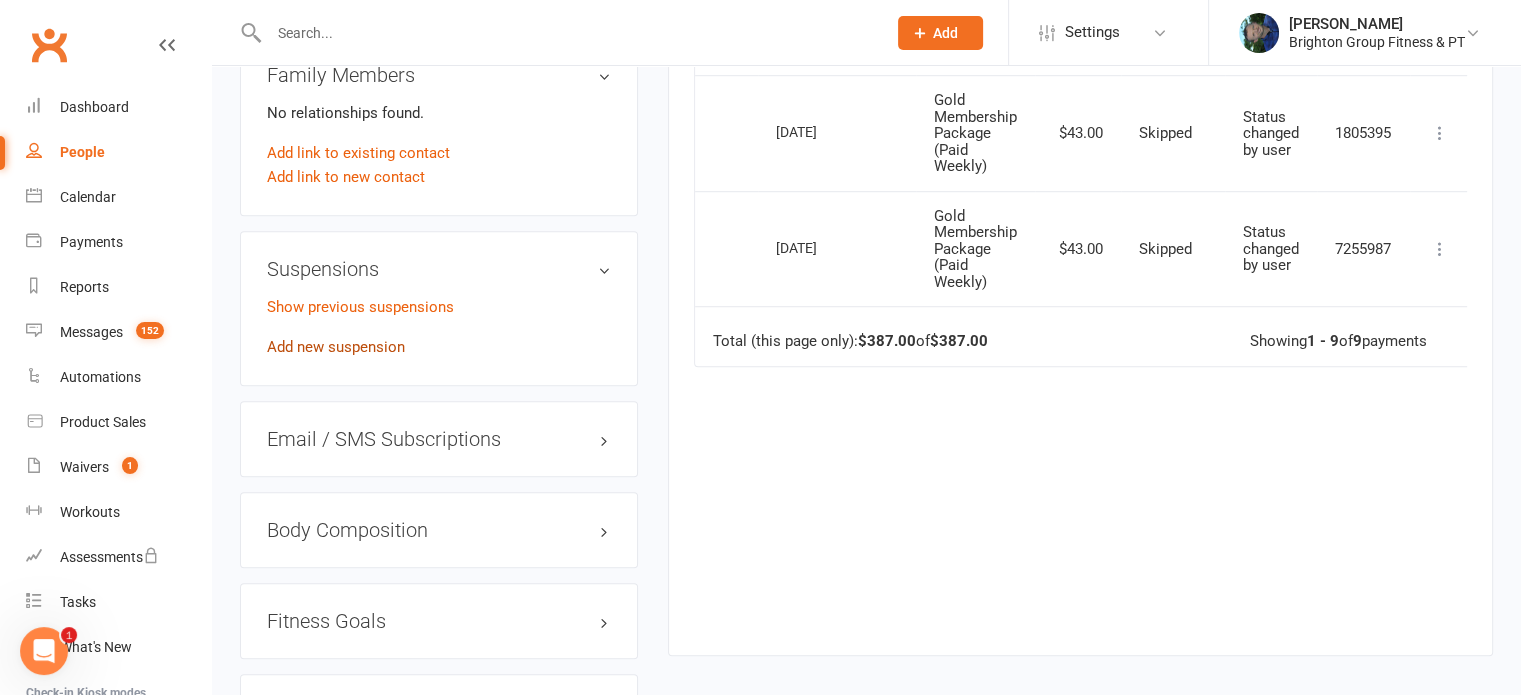 click on "Add new suspension" at bounding box center (336, 347) 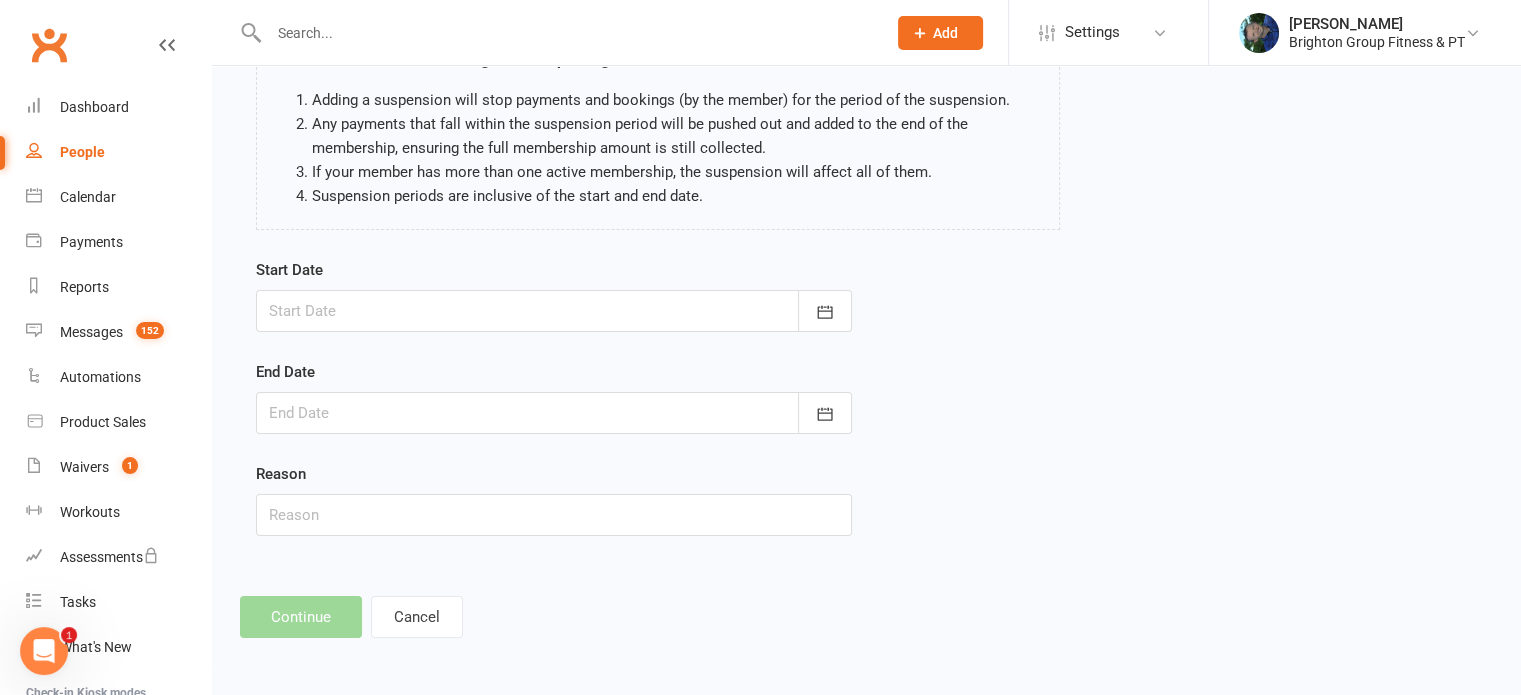 scroll, scrollTop: 0, scrollLeft: 0, axis: both 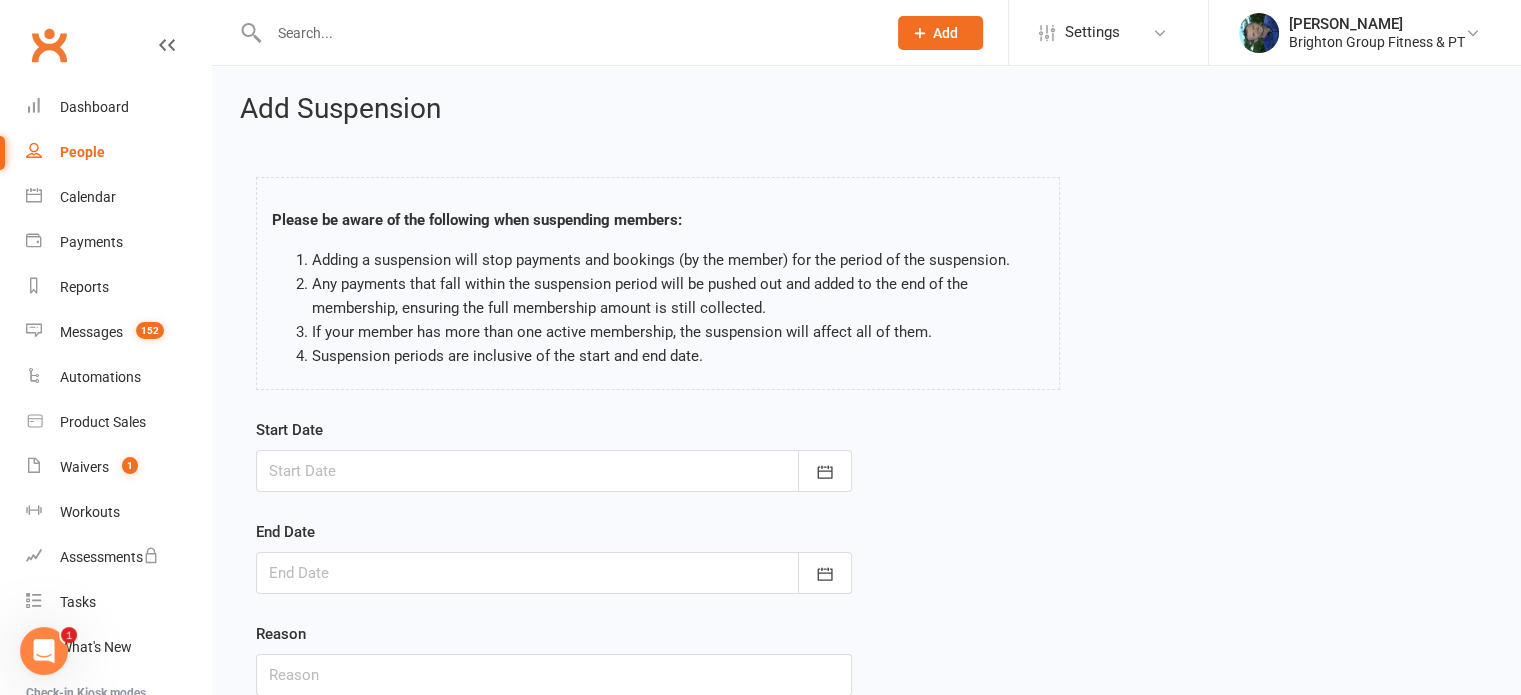 click at bounding box center [554, 471] 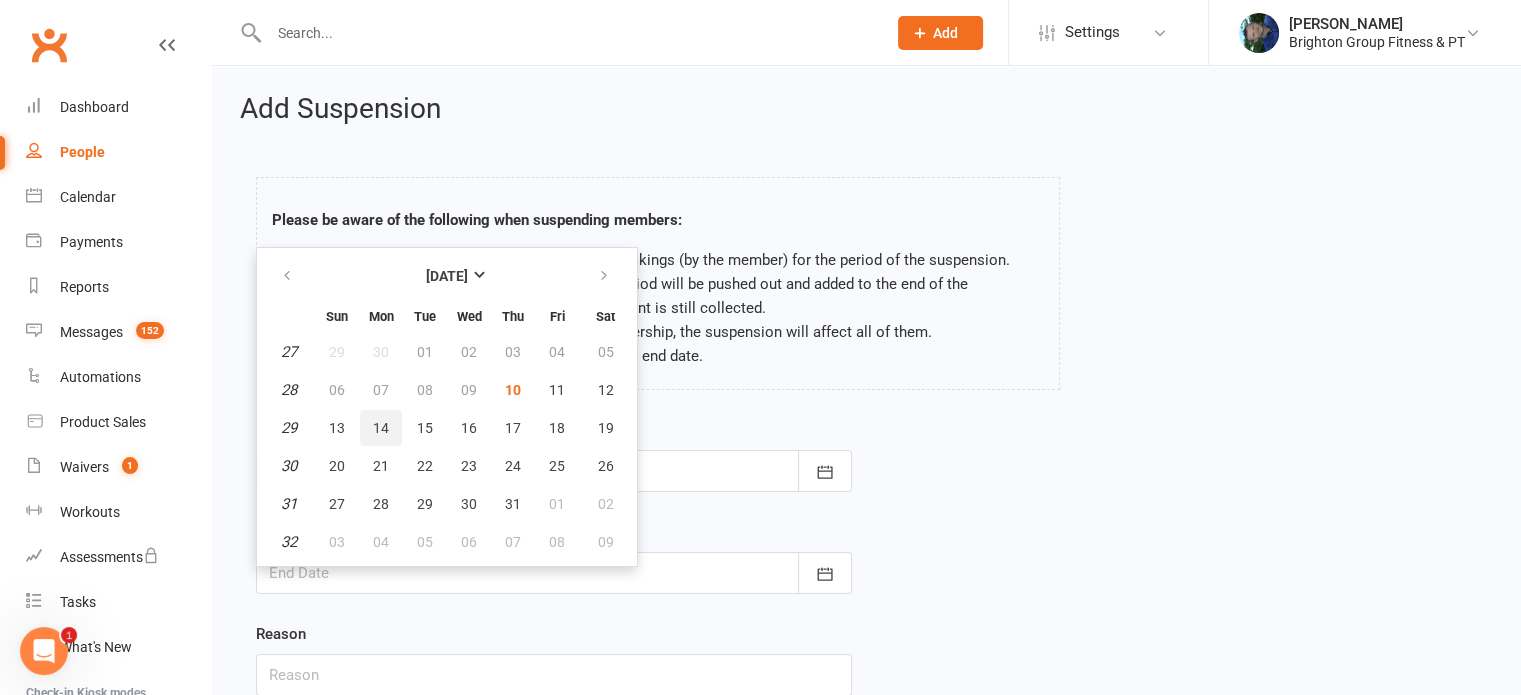 click on "14" at bounding box center (381, 428) 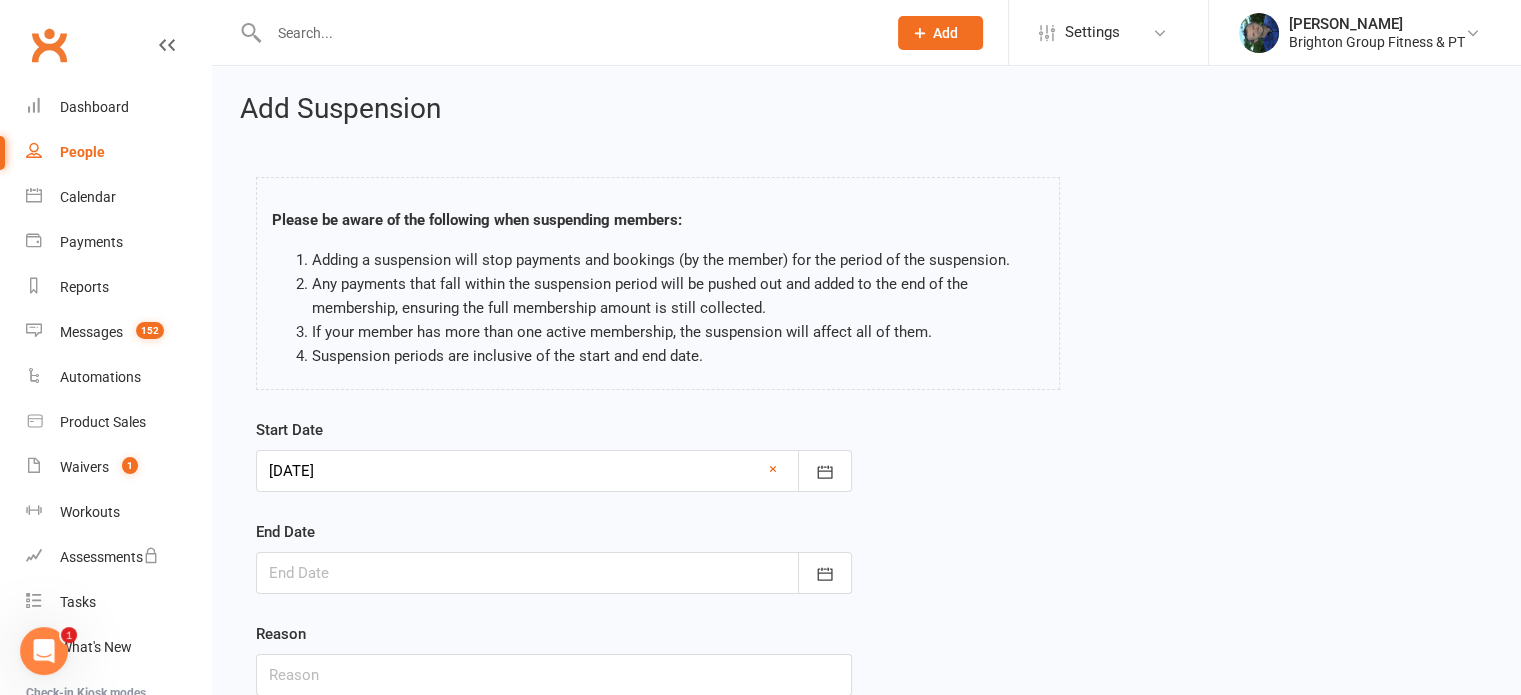 click at bounding box center [554, 573] 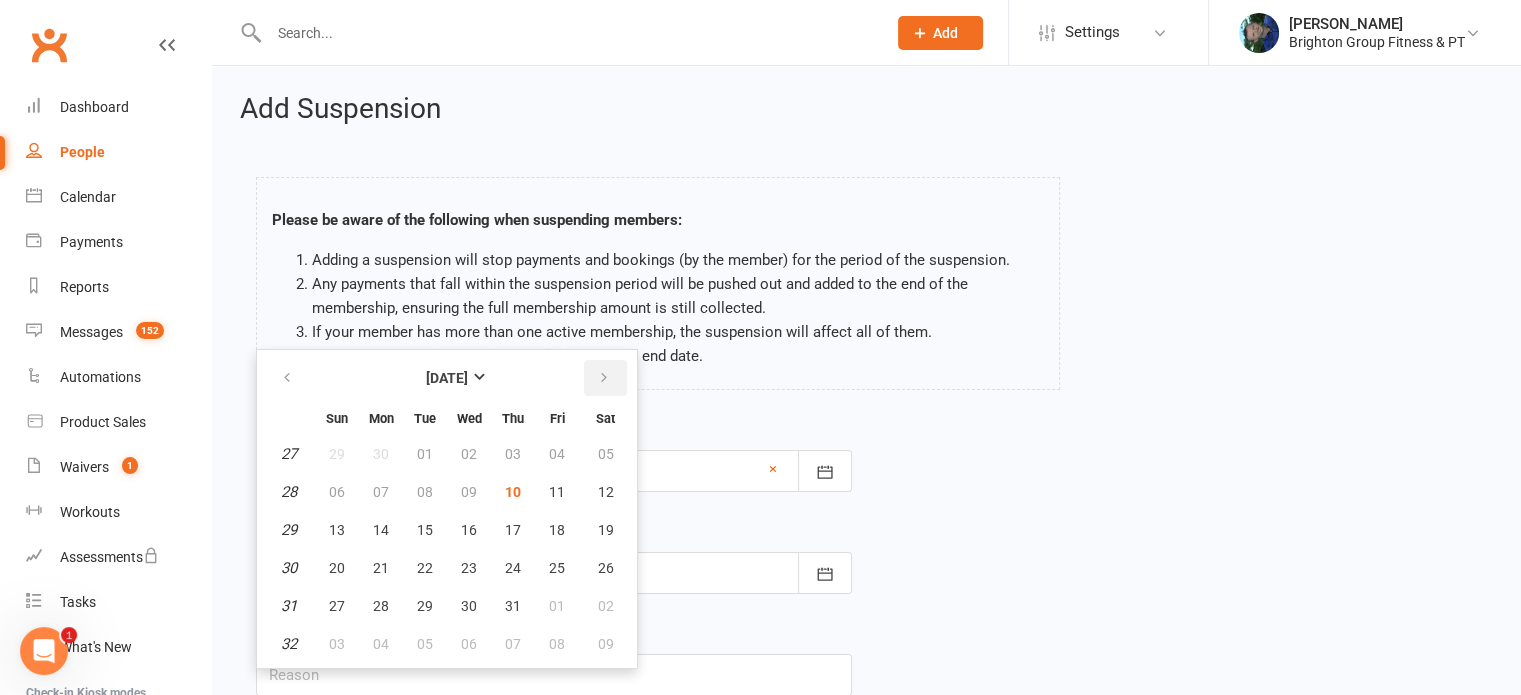 click at bounding box center (605, 378) 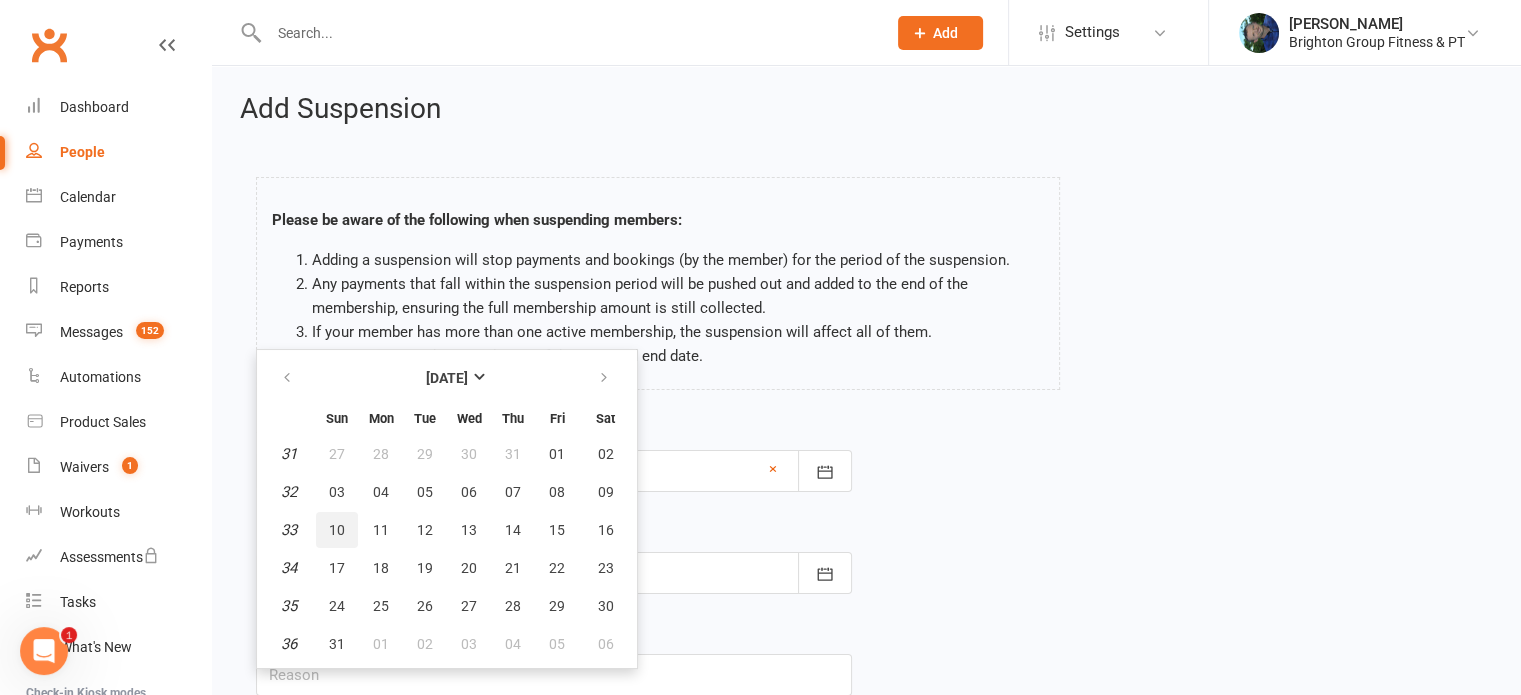 click on "10" at bounding box center (337, 530) 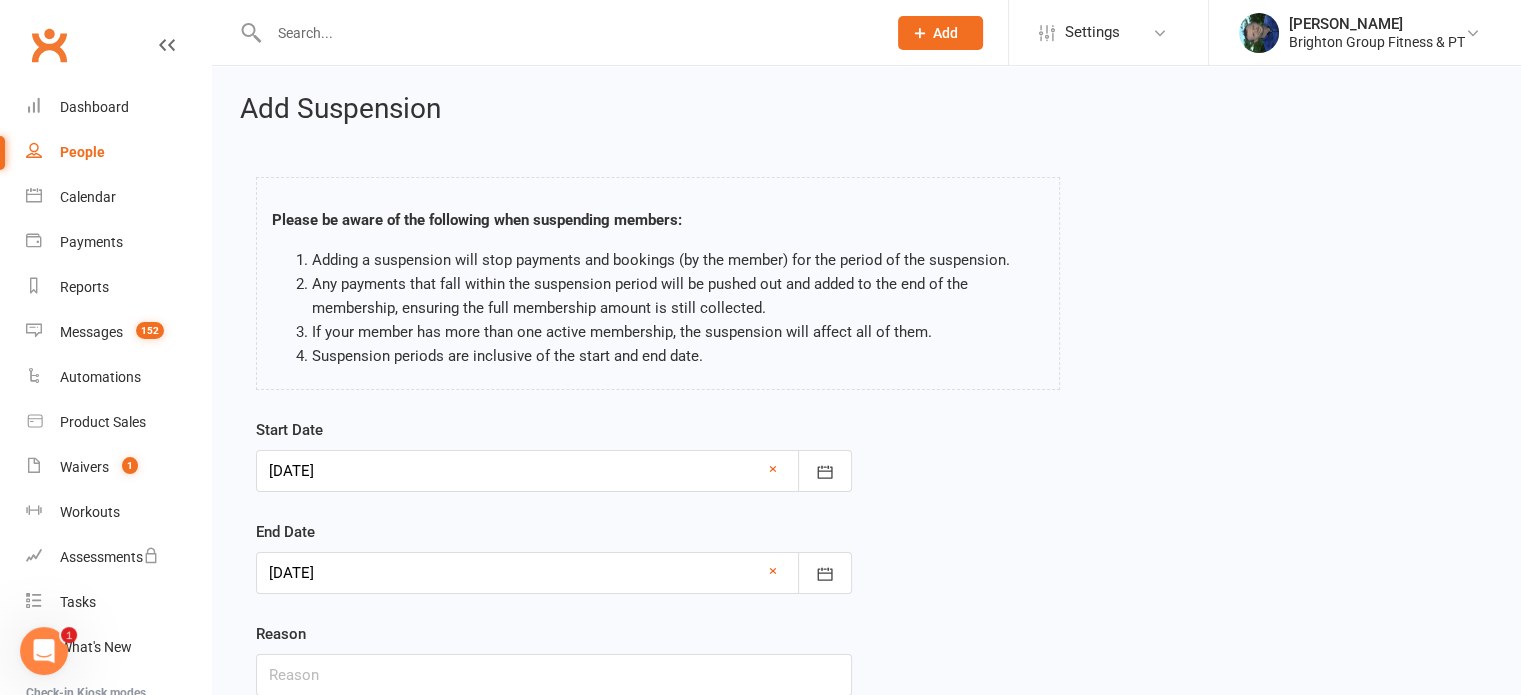 scroll, scrollTop: 157, scrollLeft: 0, axis: vertical 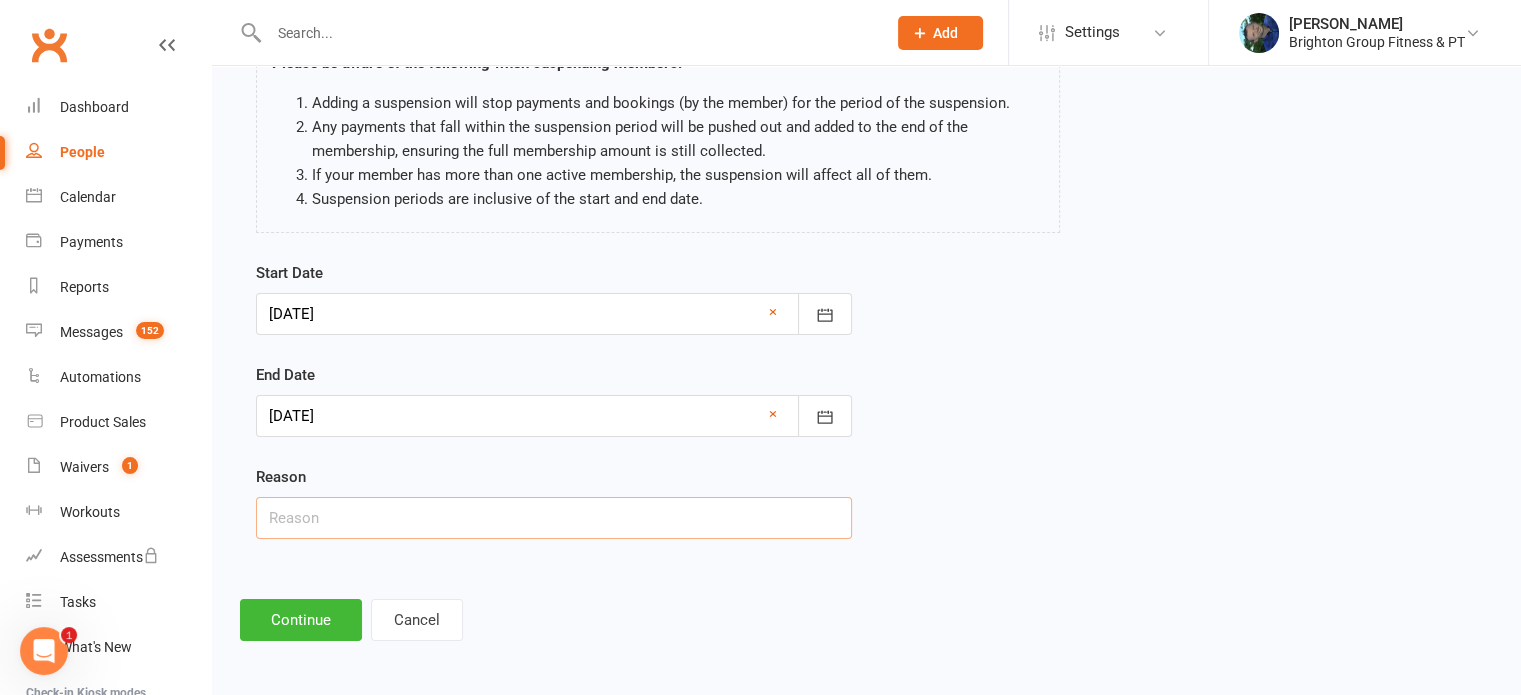 click at bounding box center (554, 518) 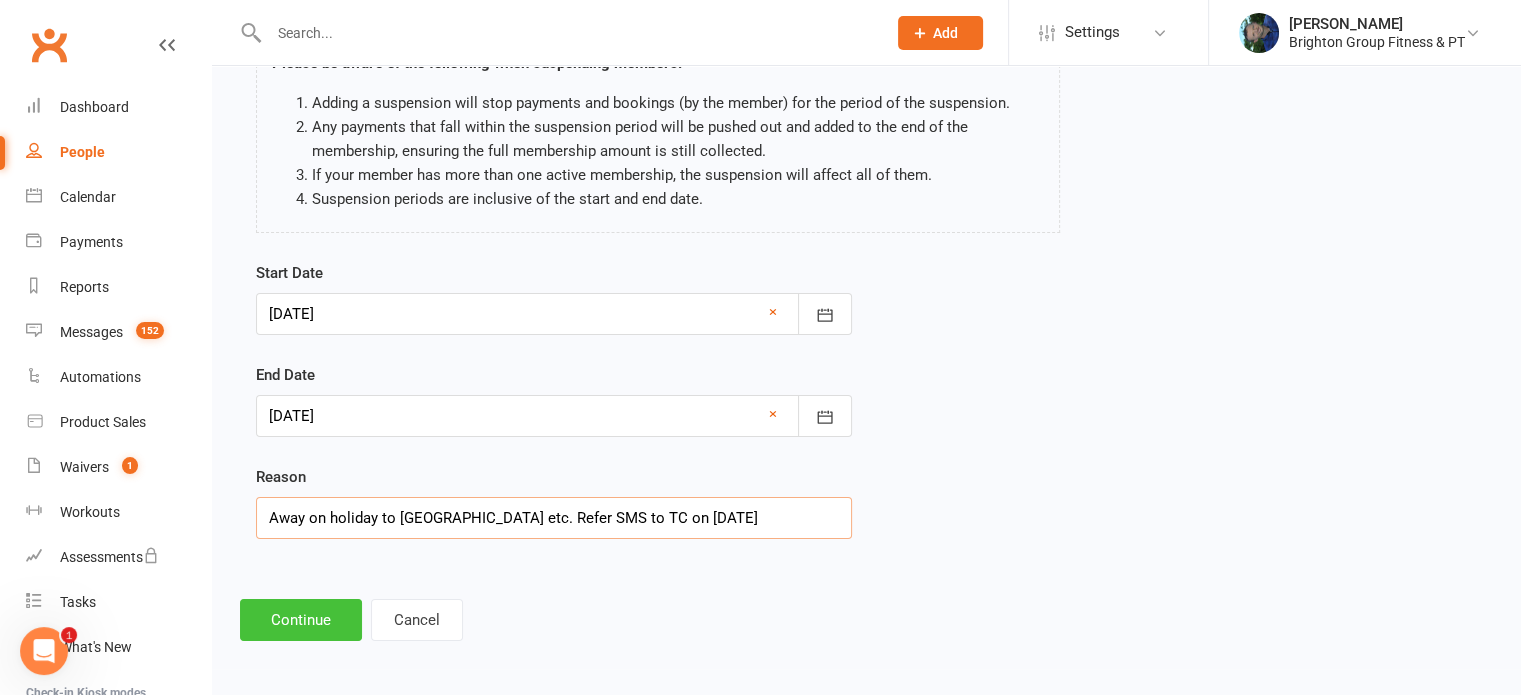 type on "Away on holiday to Canada etc. Refer SMS to TC on 7/7/25" 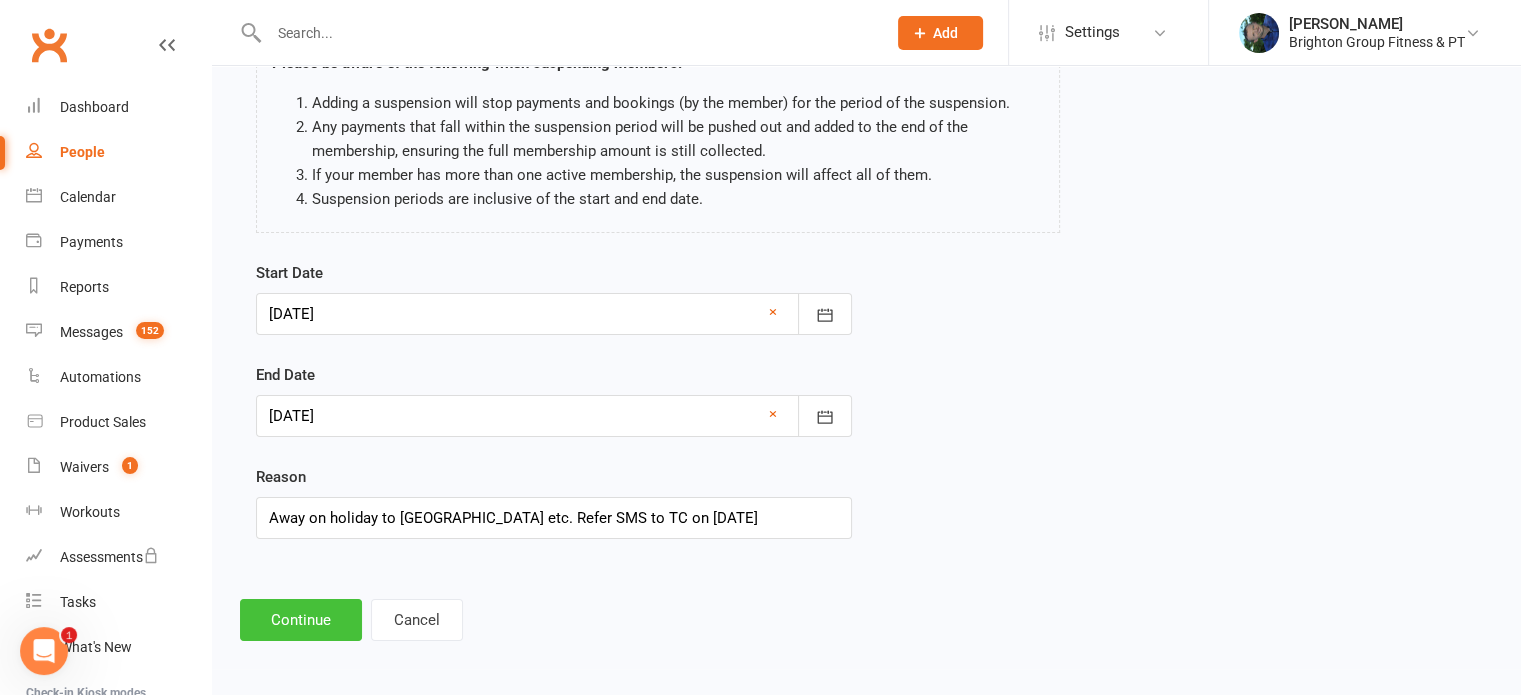 click on "Continue" at bounding box center [301, 620] 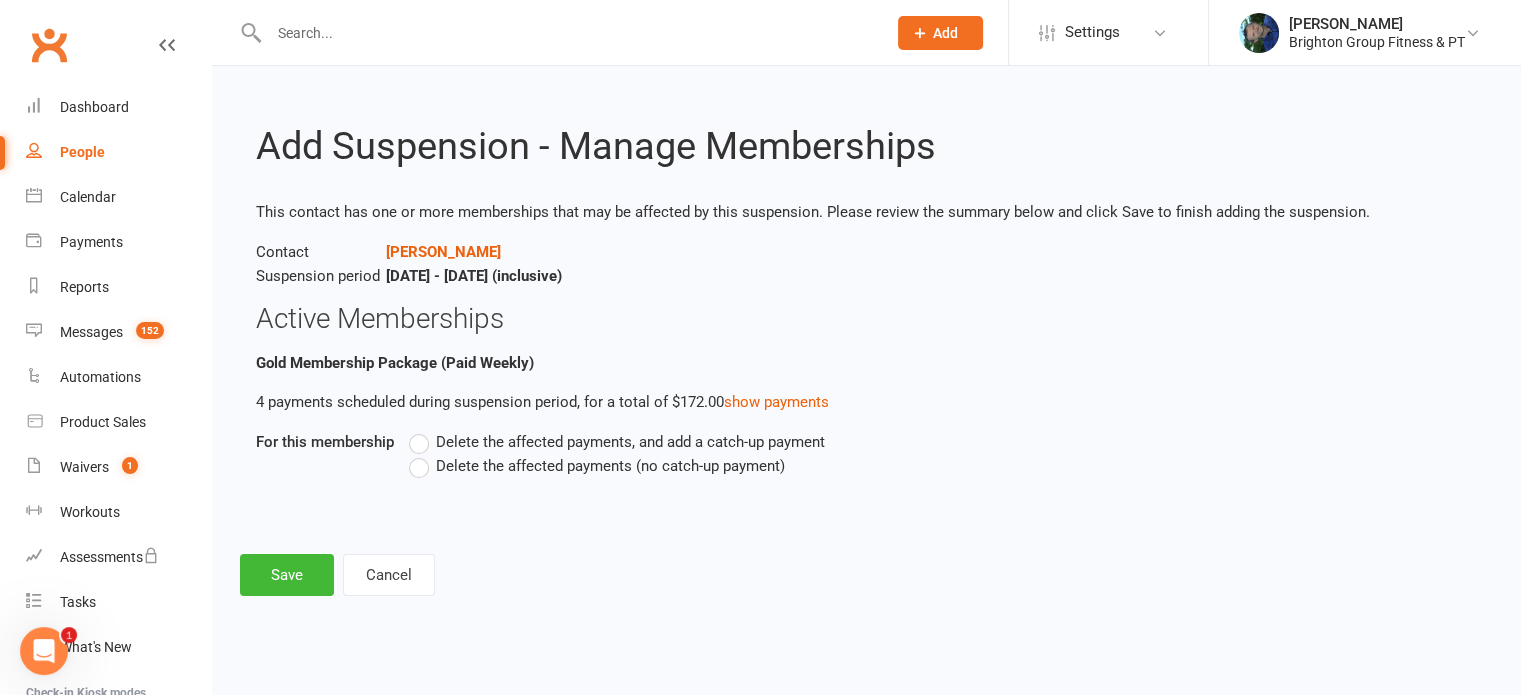 scroll, scrollTop: 0, scrollLeft: 0, axis: both 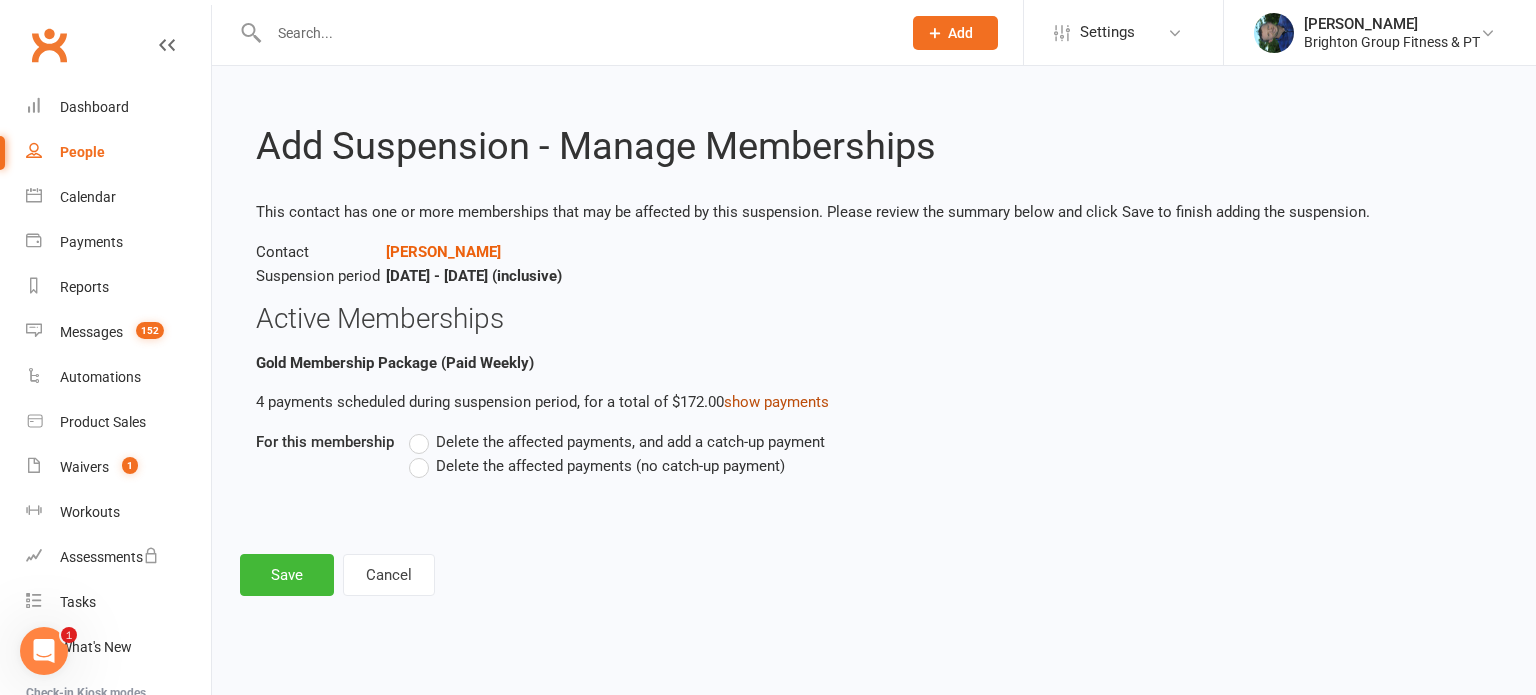click on "show payments" at bounding box center (776, 402) 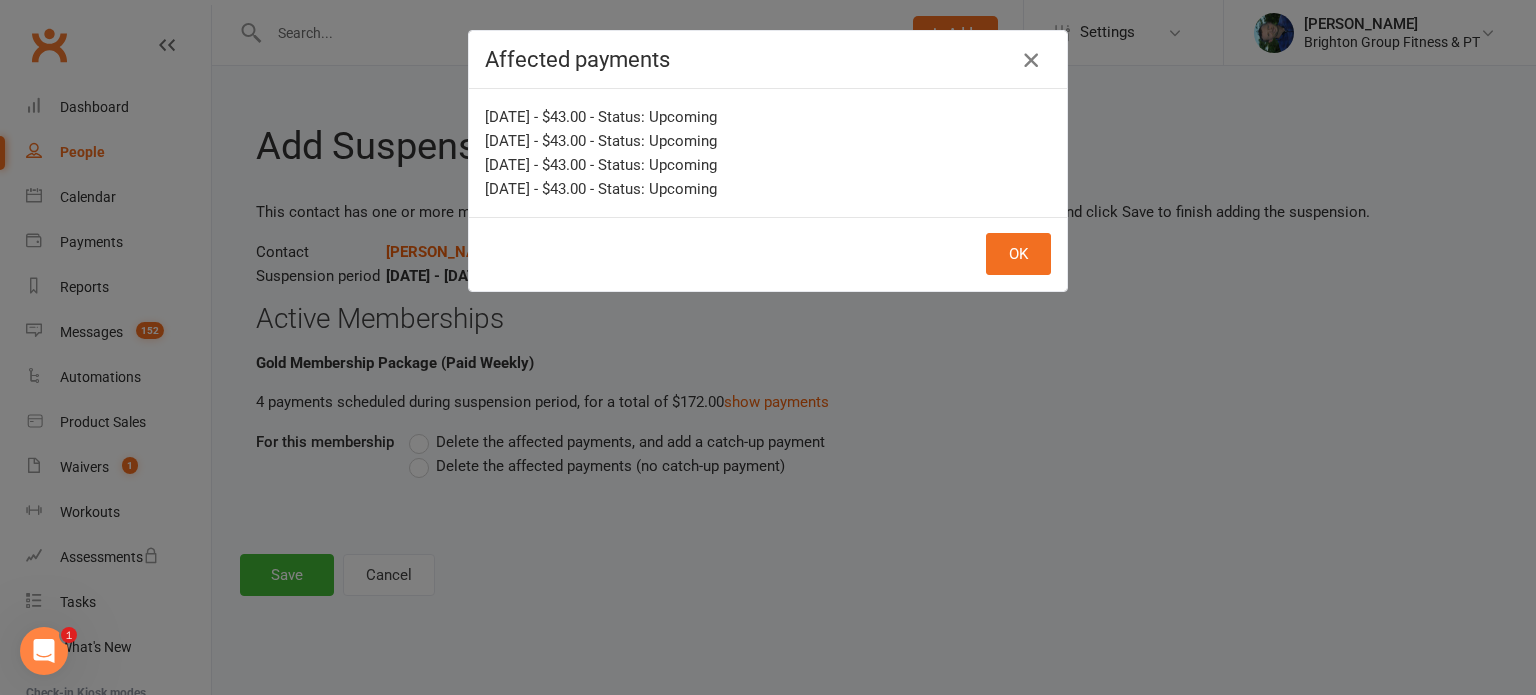click at bounding box center (1031, 60) 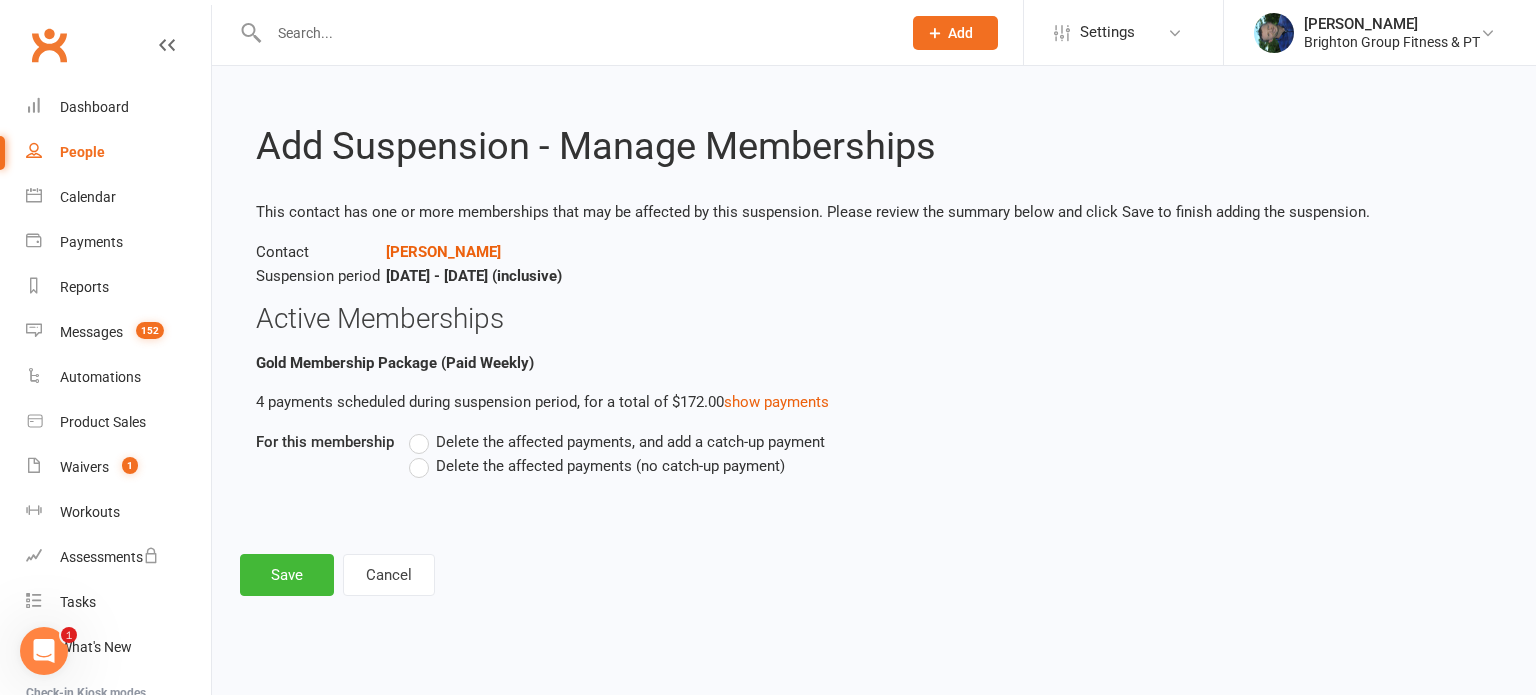 click on "Delete the affected payments (no catch-up payment)" at bounding box center [610, 464] 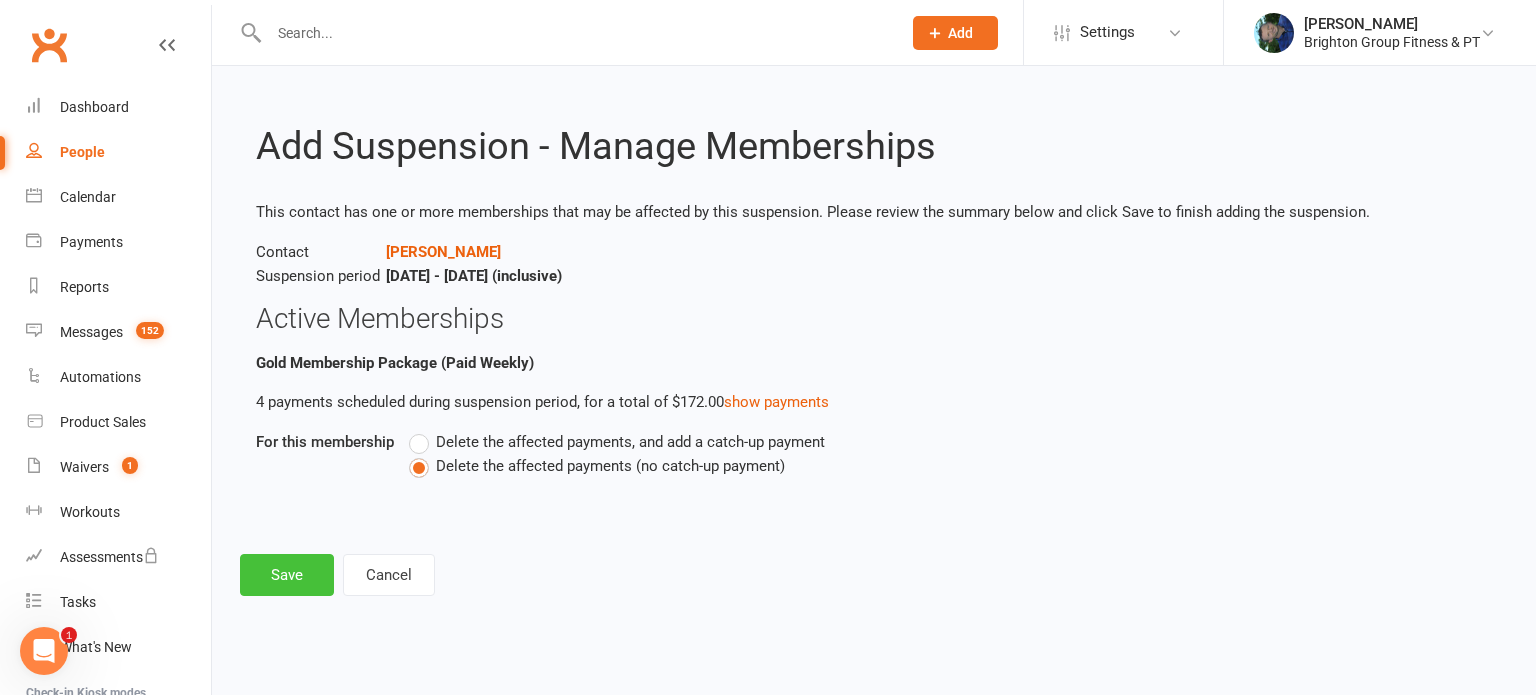 click on "Save" at bounding box center [287, 575] 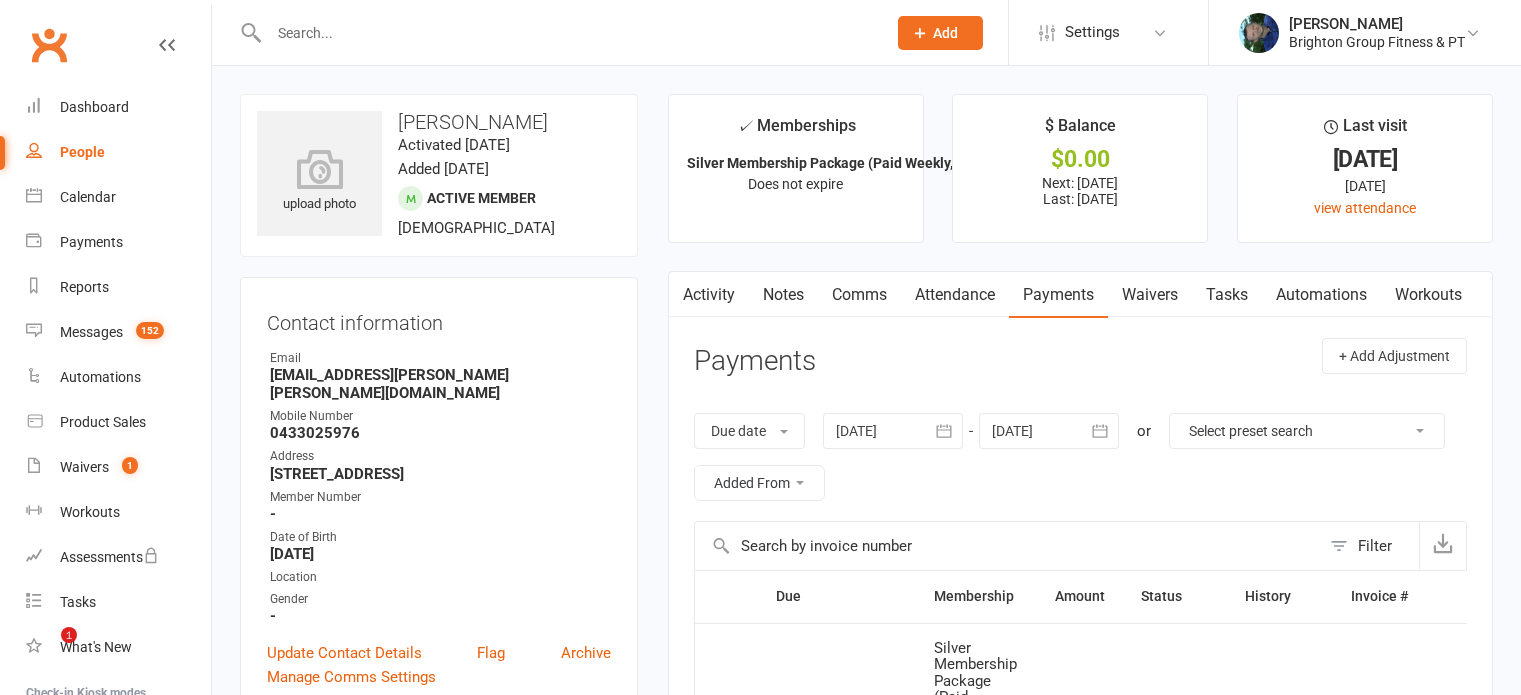 scroll, scrollTop: 0, scrollLeft: 0, axis: both 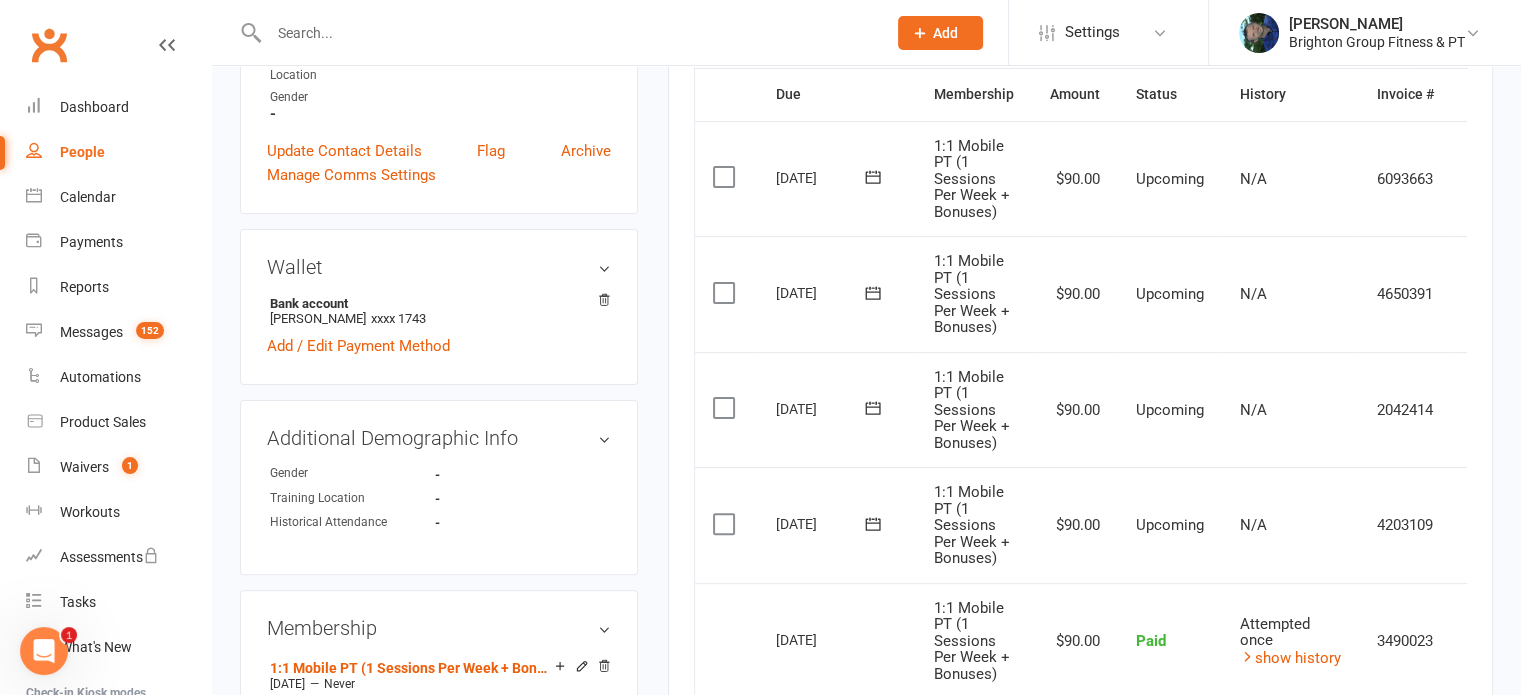 click 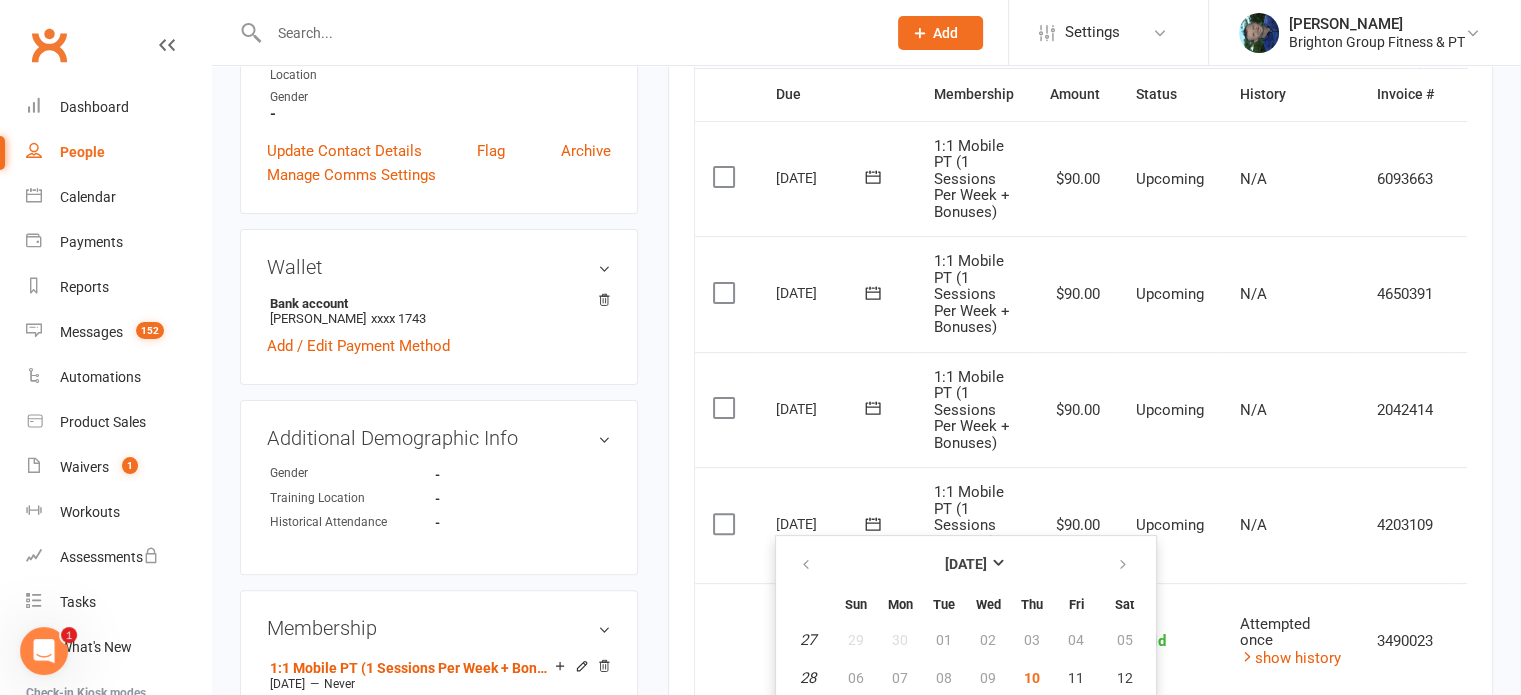 click 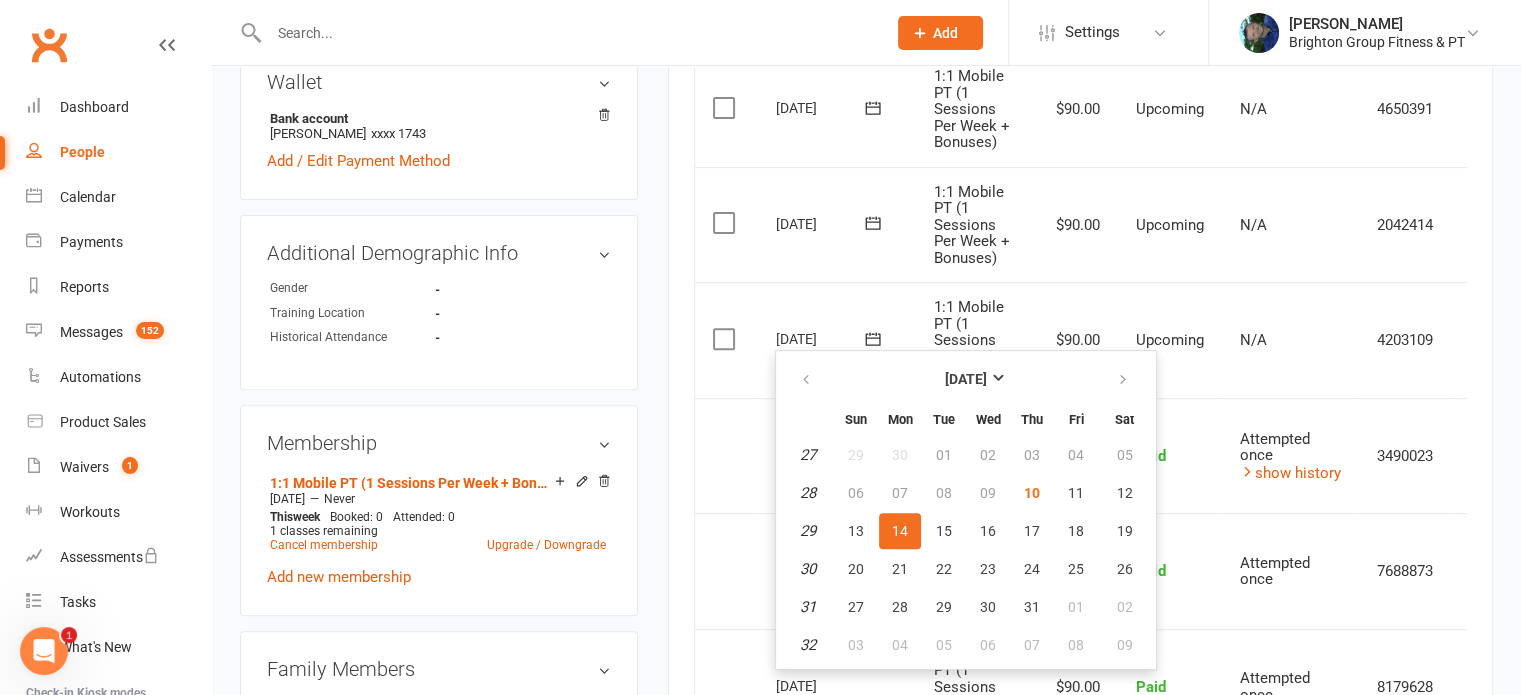 scroll, scrollTop: 694, scrollLeft: 0, axis: vertical 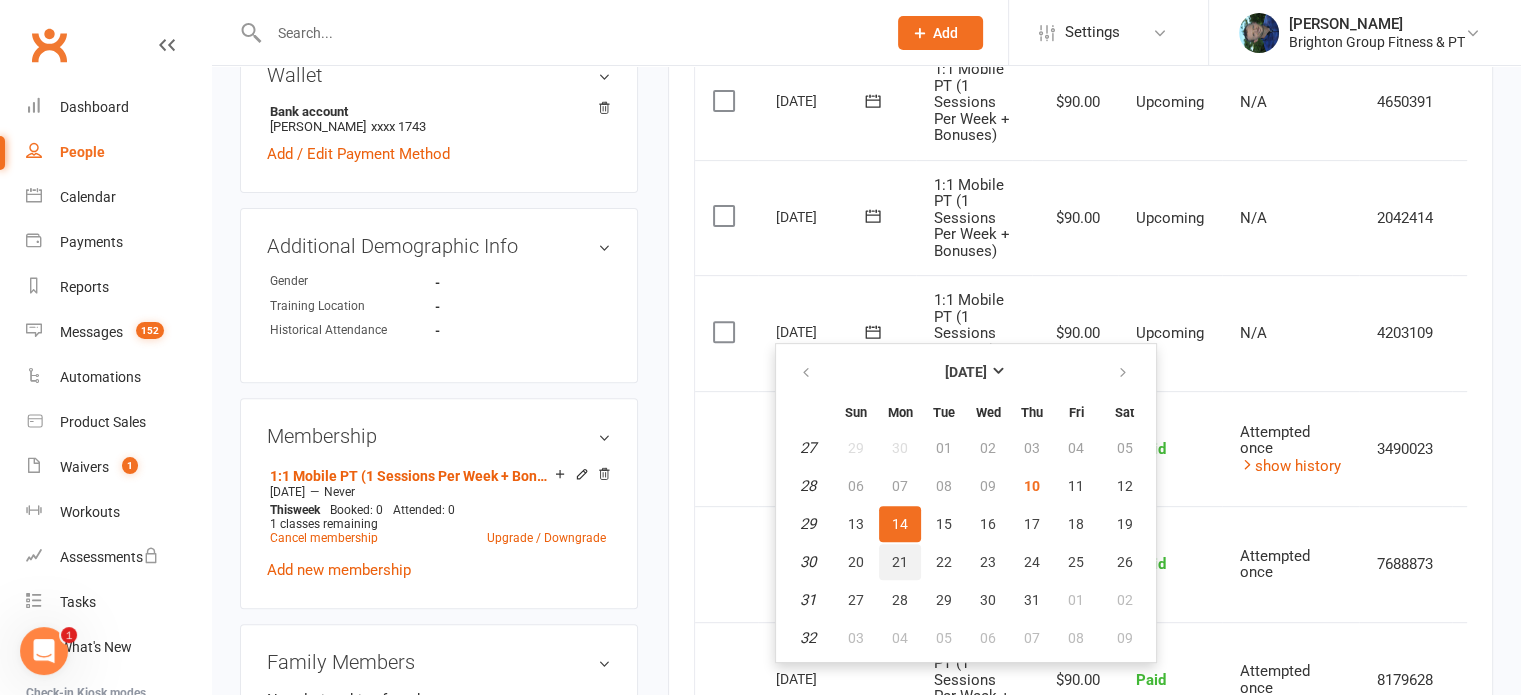 click on "21" at bounding box center [900, 562] 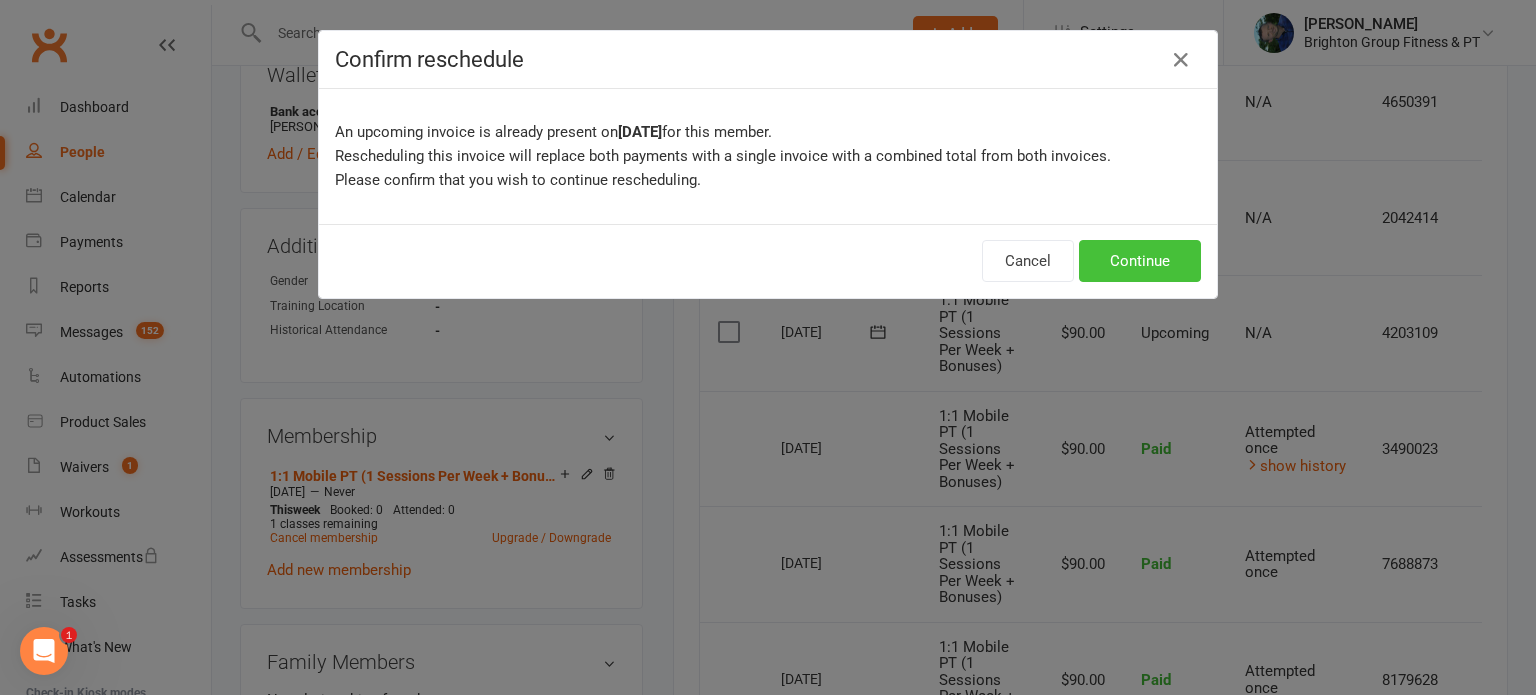 click on "Continue" at bounding box center (1140, 261) 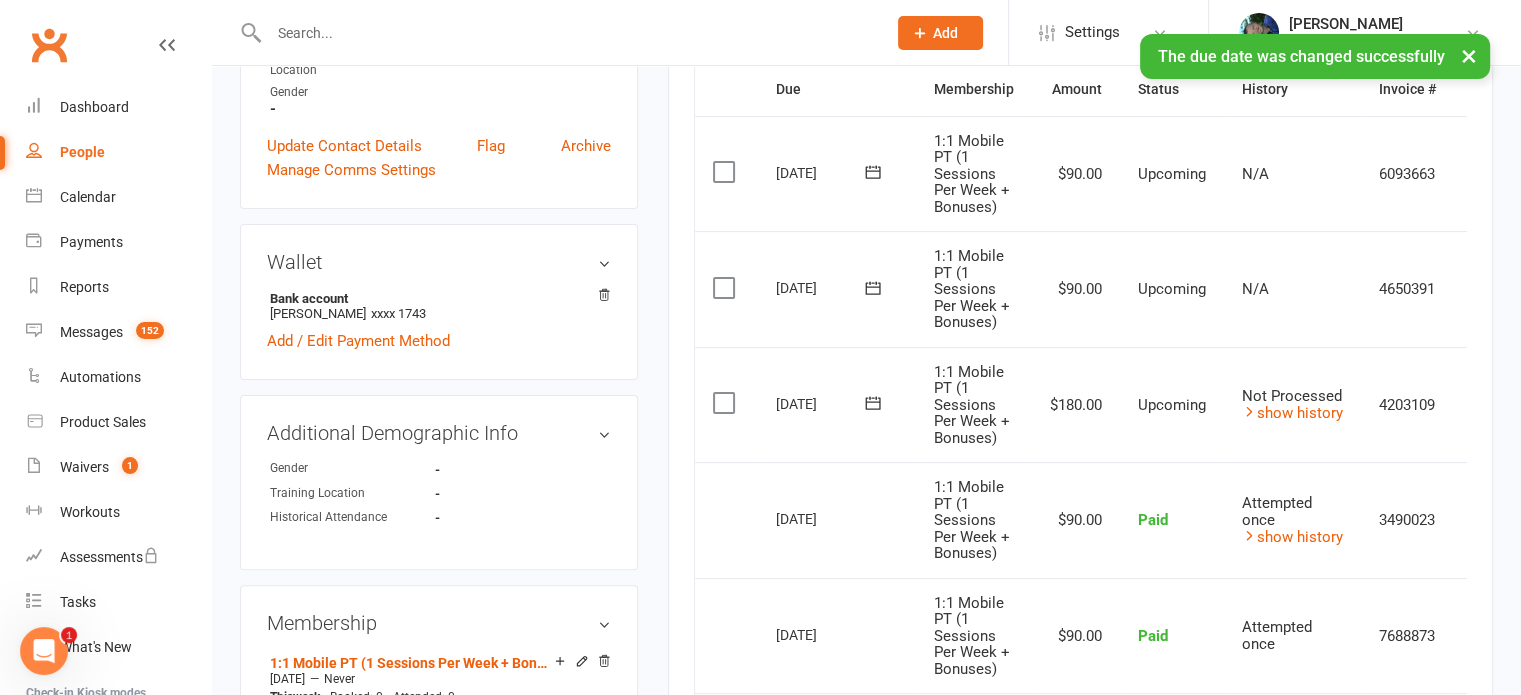 scroll, scrollTop: 448, scrollLeft: 0, axis: vertical 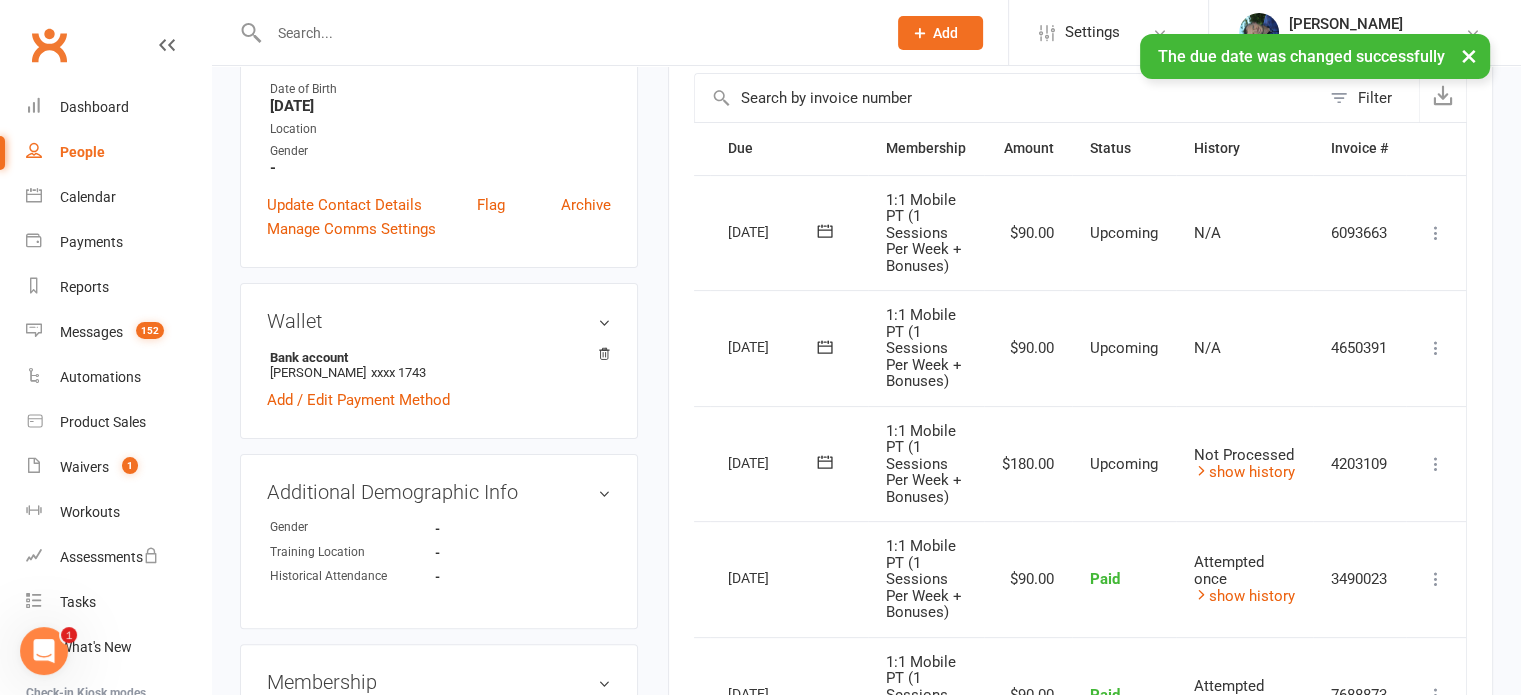 click at bounding box center (1436, 464) 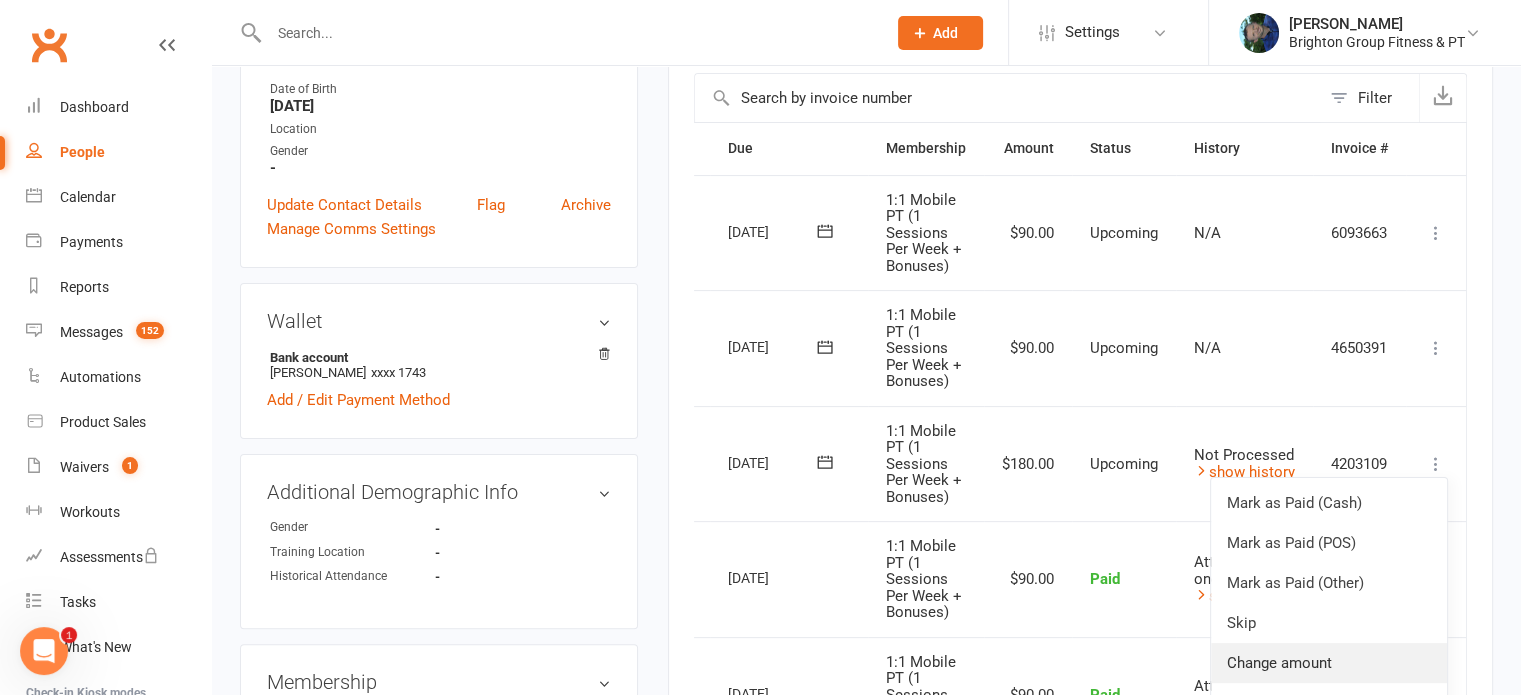 click on "Change amount" at bounding box center (1329, 663) 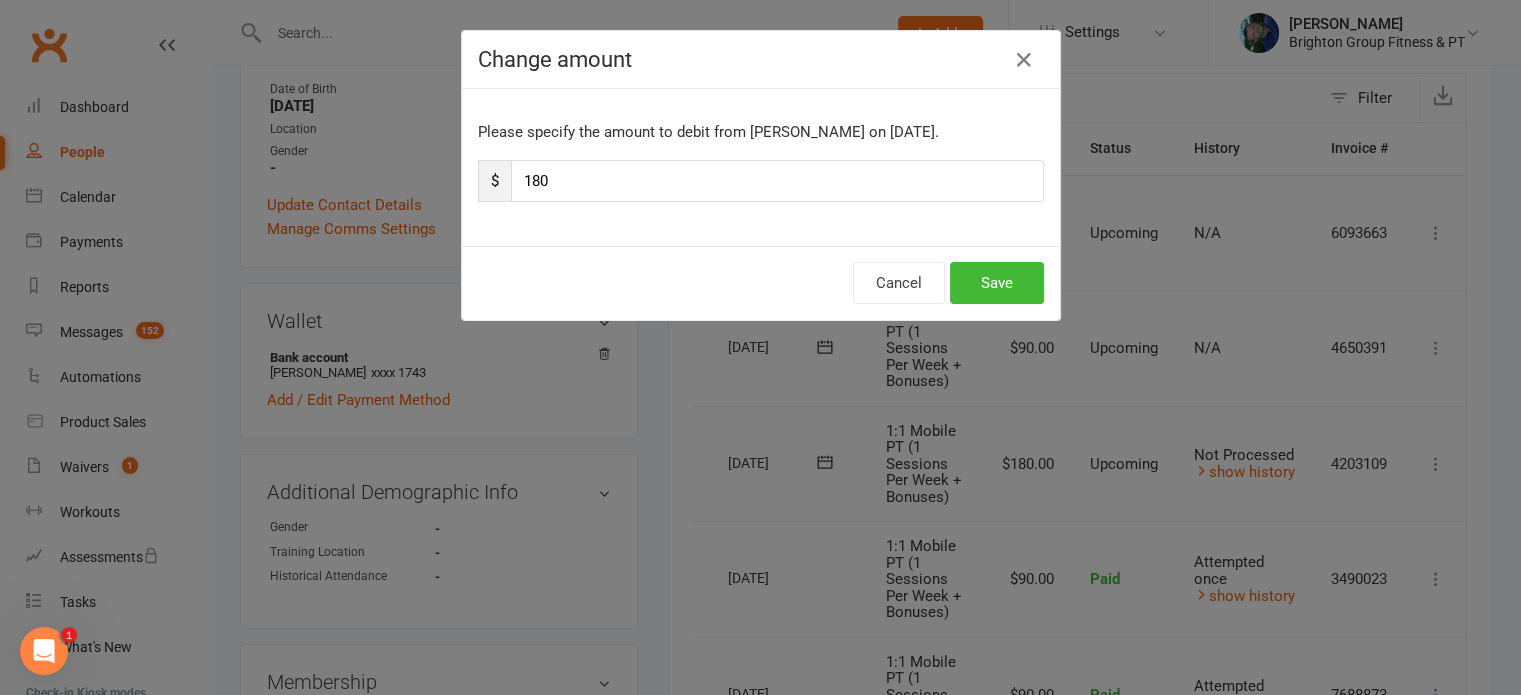 scroll, scrollTop: 0, scrollLeft: 42, axis: horizontal 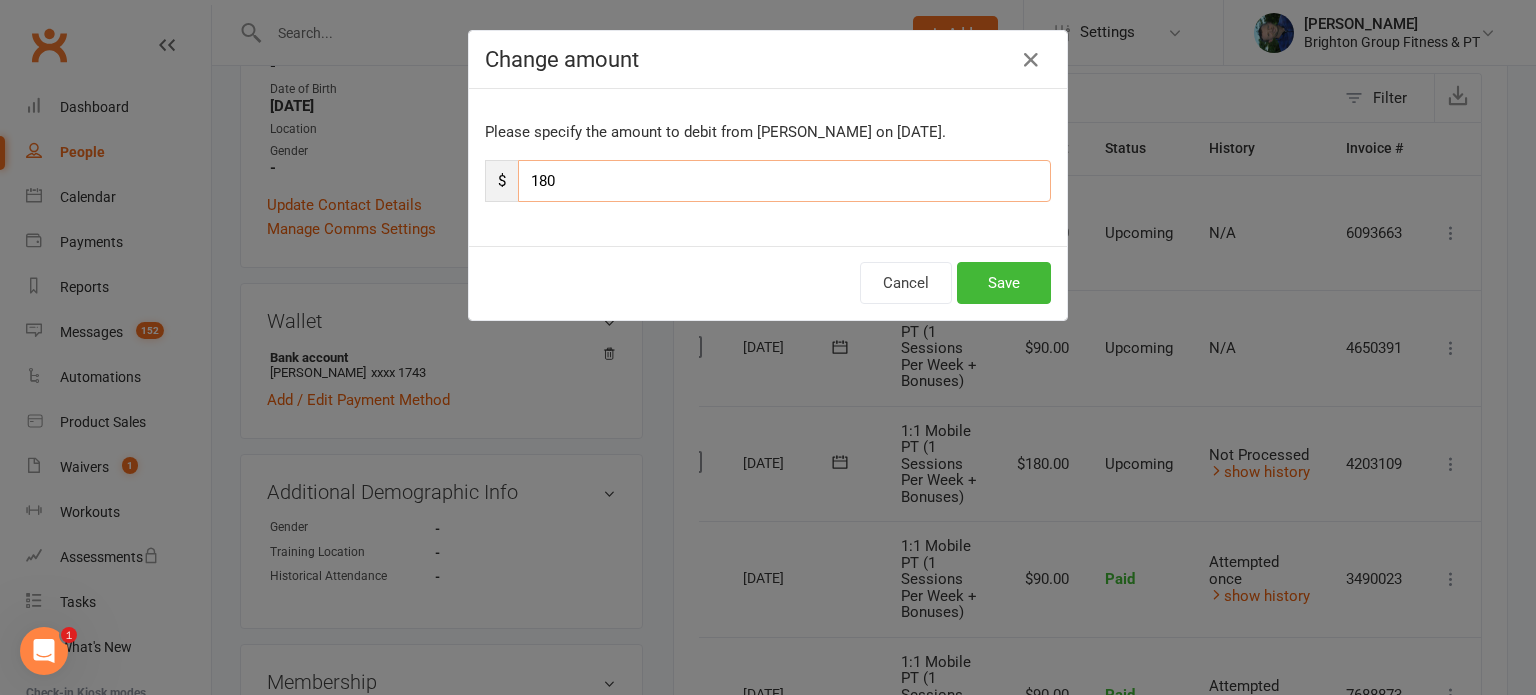 click on "180" at bounding box center [784, 181] 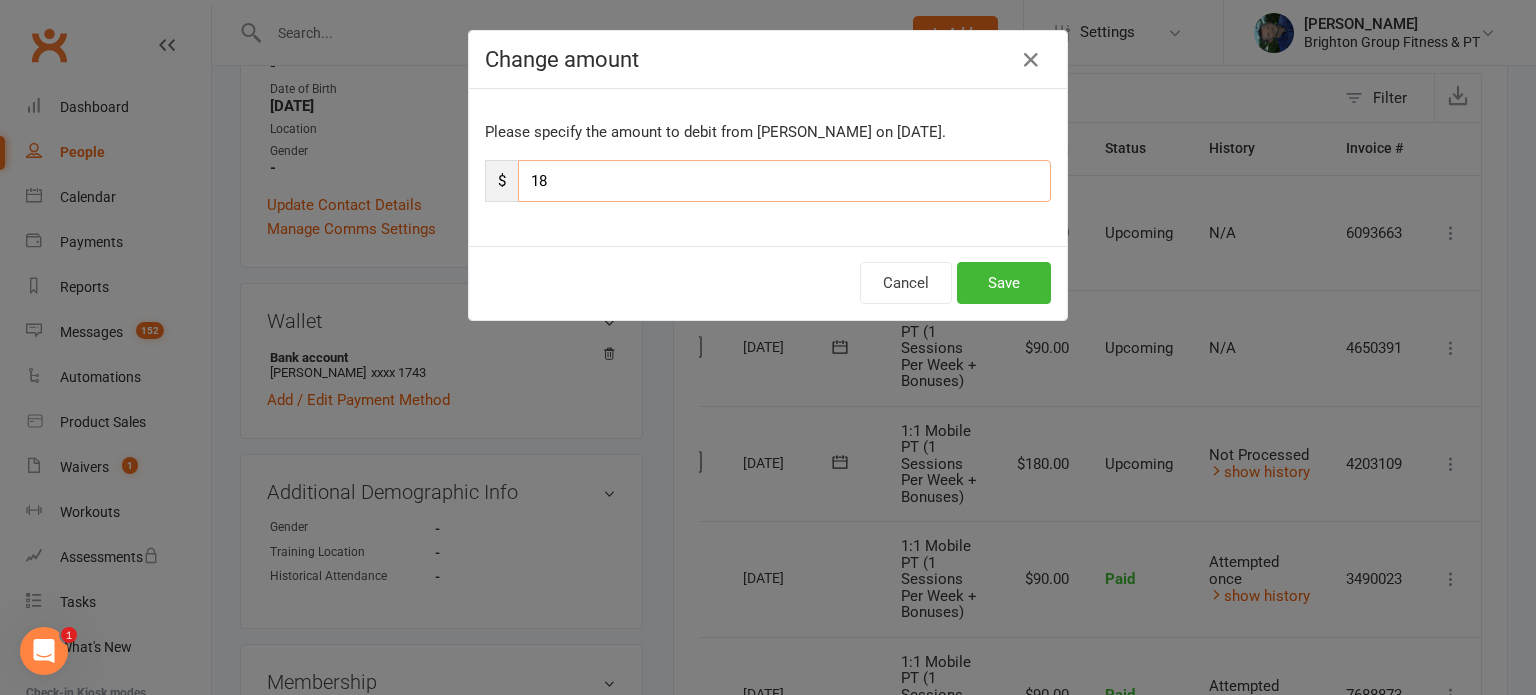 type on "1" 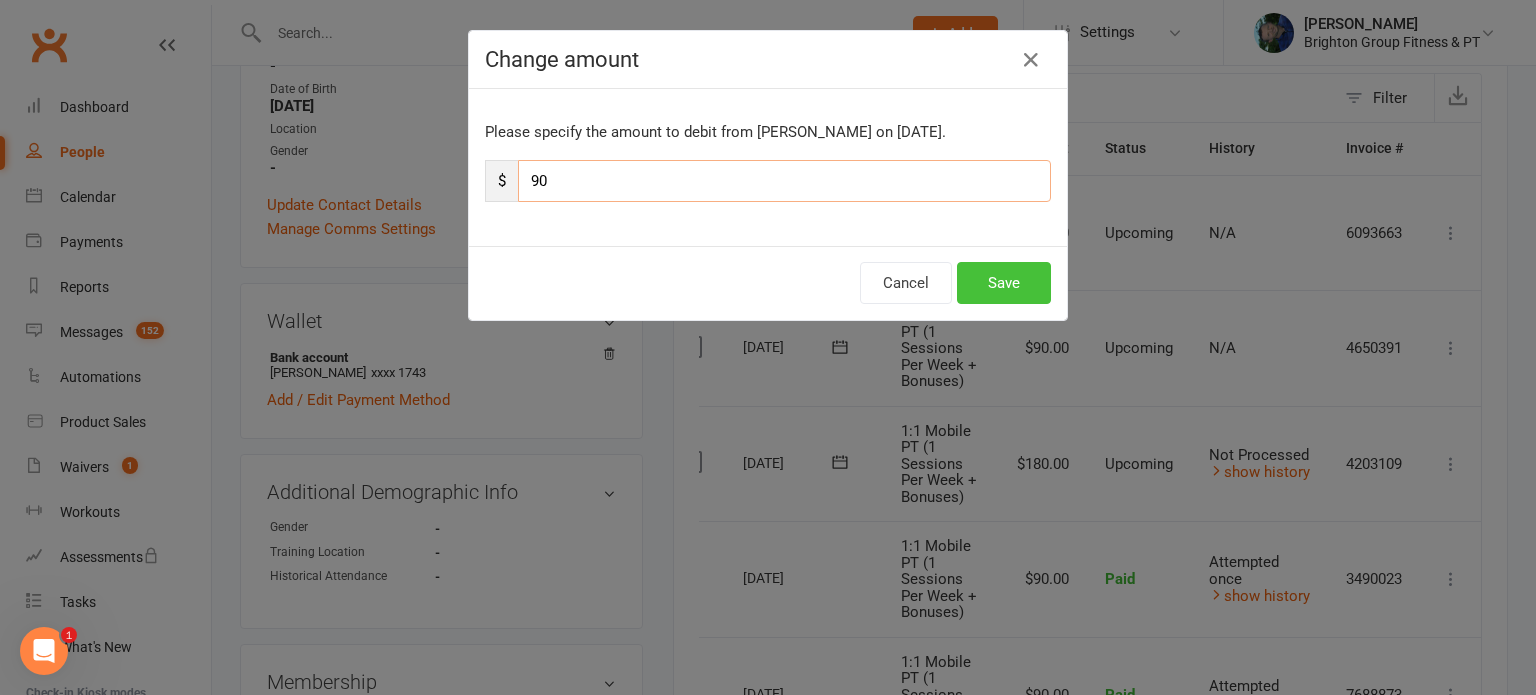 type on "90" 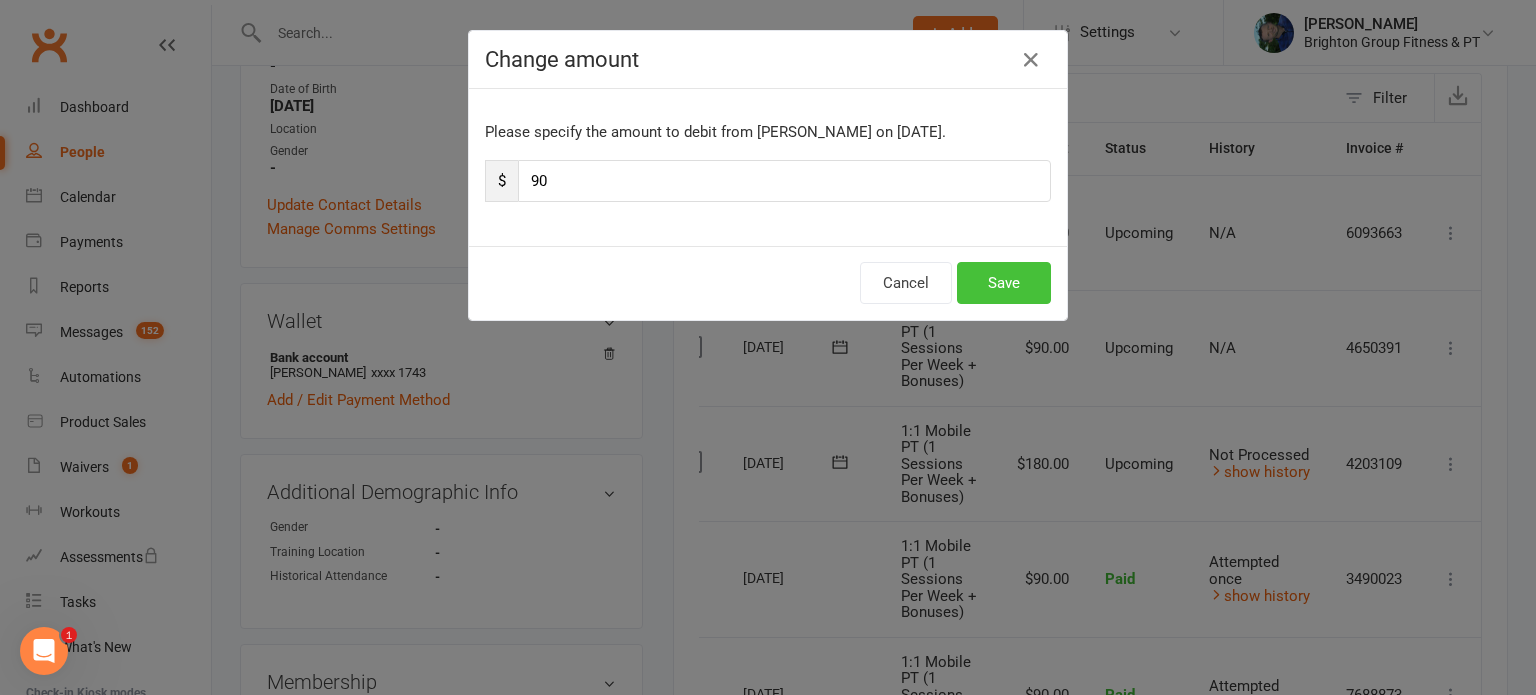 click on "Save" at bounding box center (1004, 283) 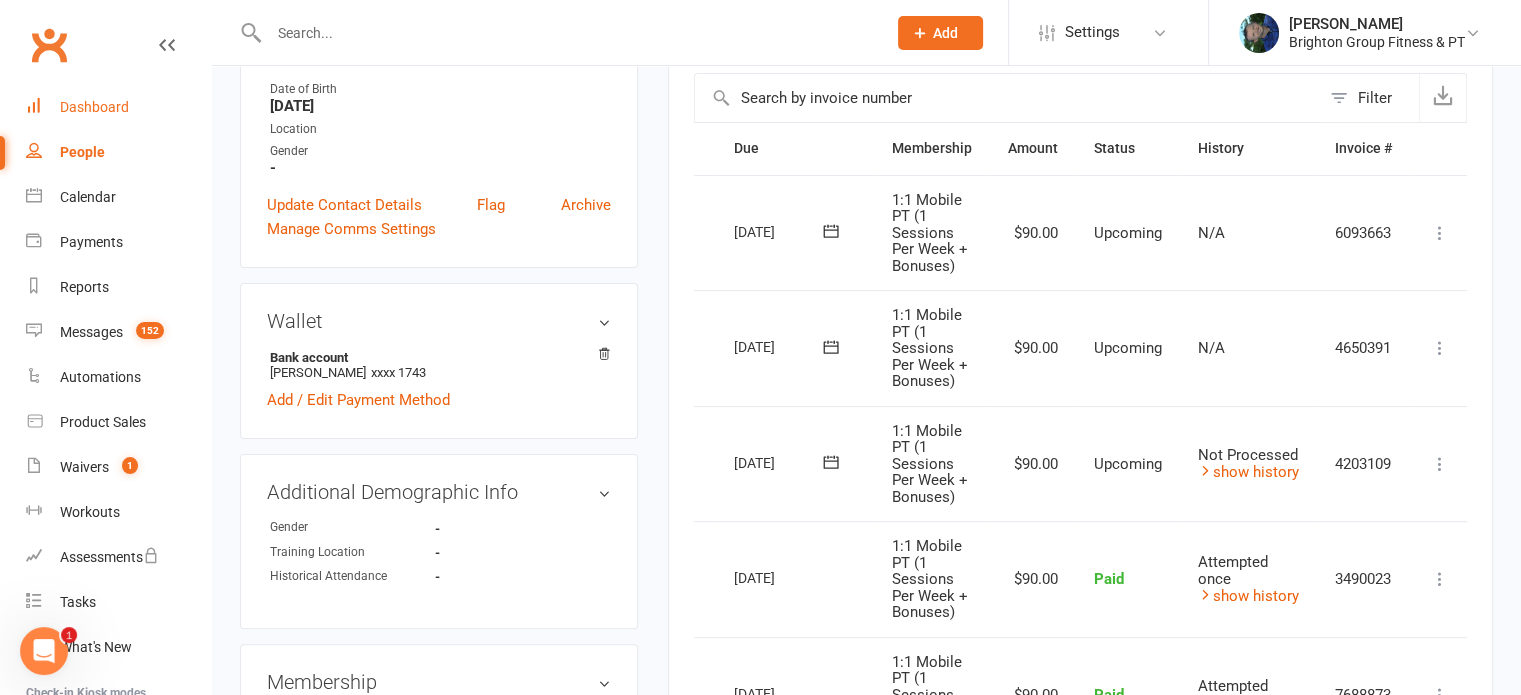 click on "Dashboard" at bounding box center [94, 107] 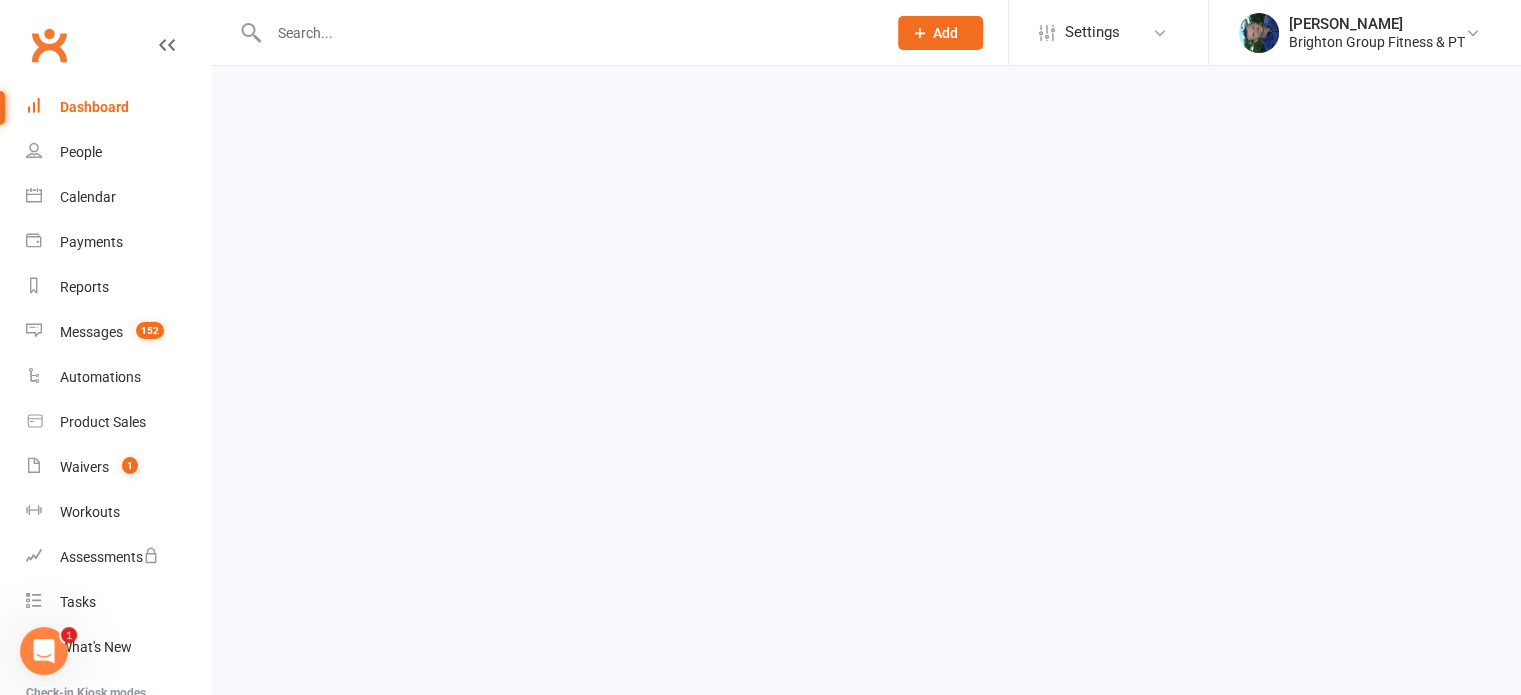 scroll, scrollTop: 0, scrollLeft: 0, axis: both 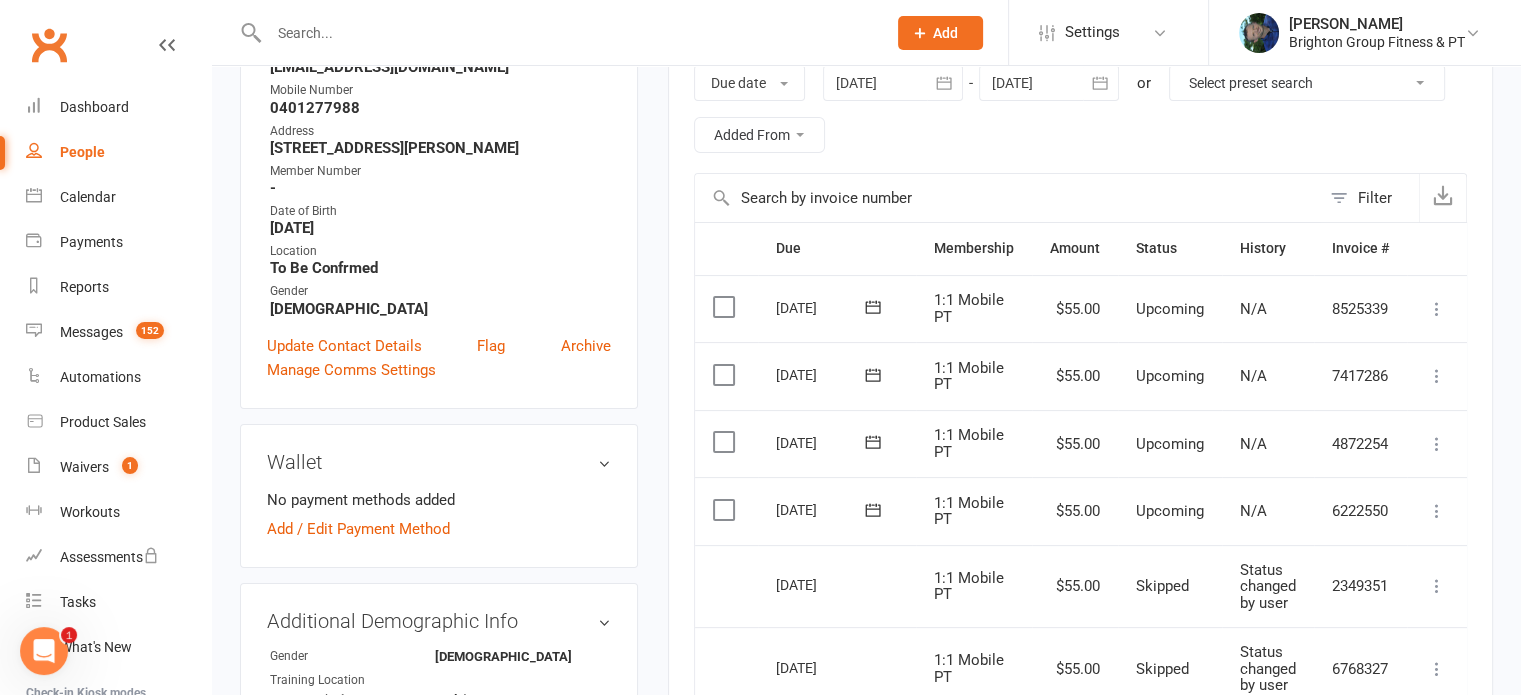 click 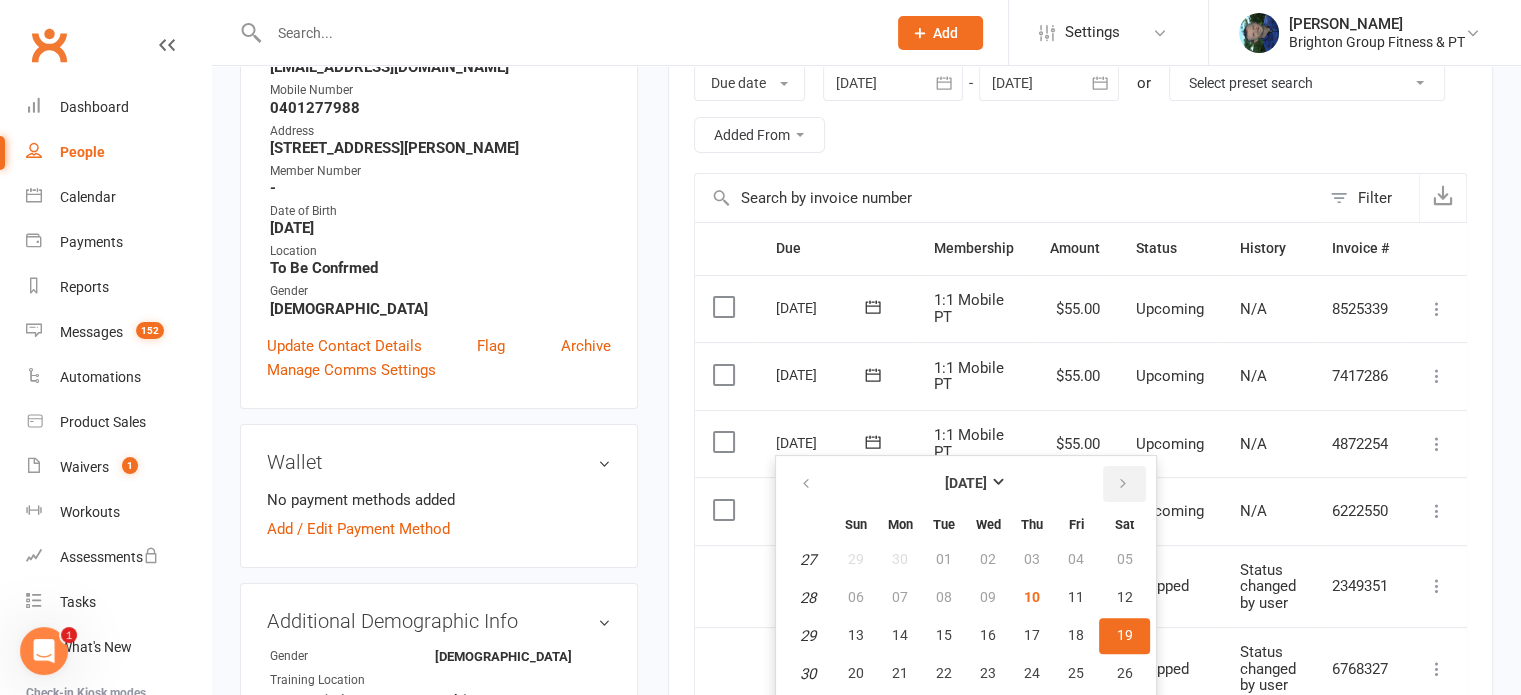 click at bounding box center (1123, 484) 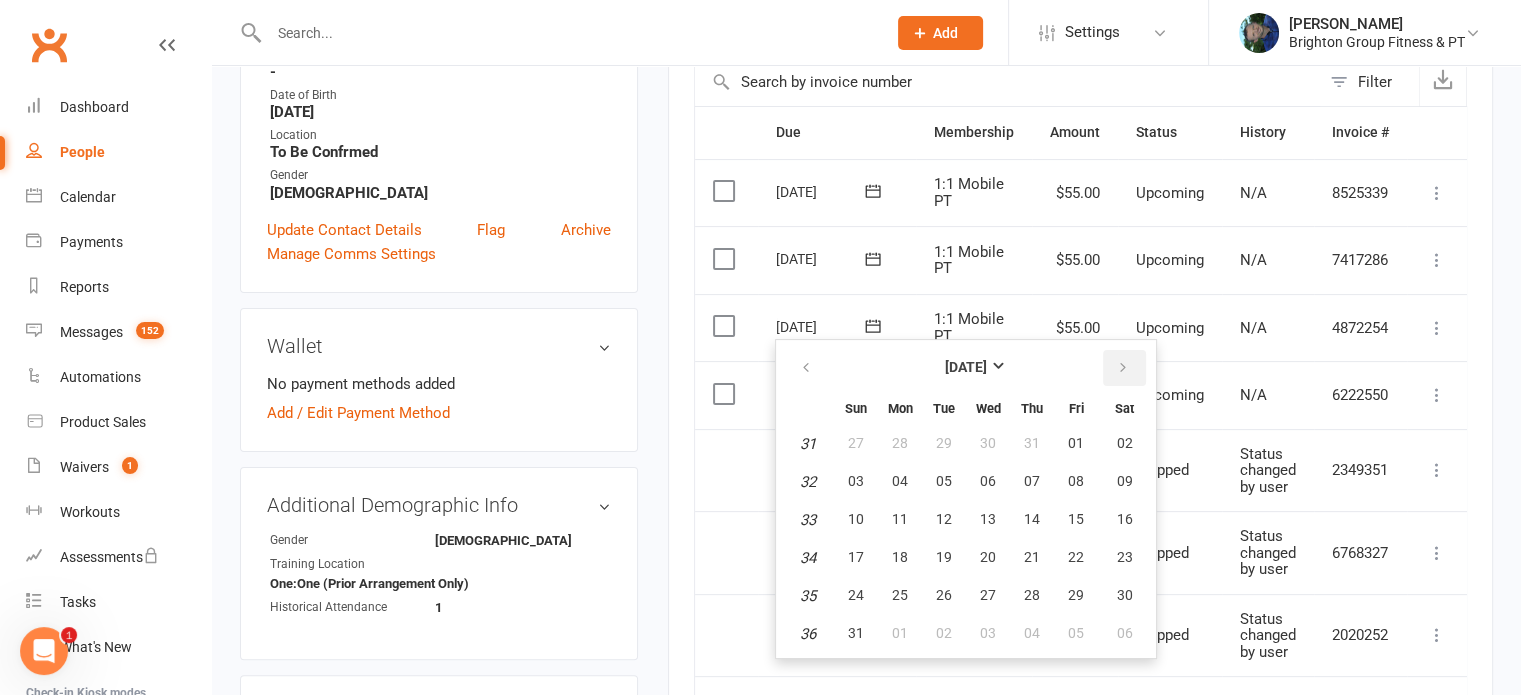 scroll, scrollTop: 466, scrollLeft: 0, axis: vertical 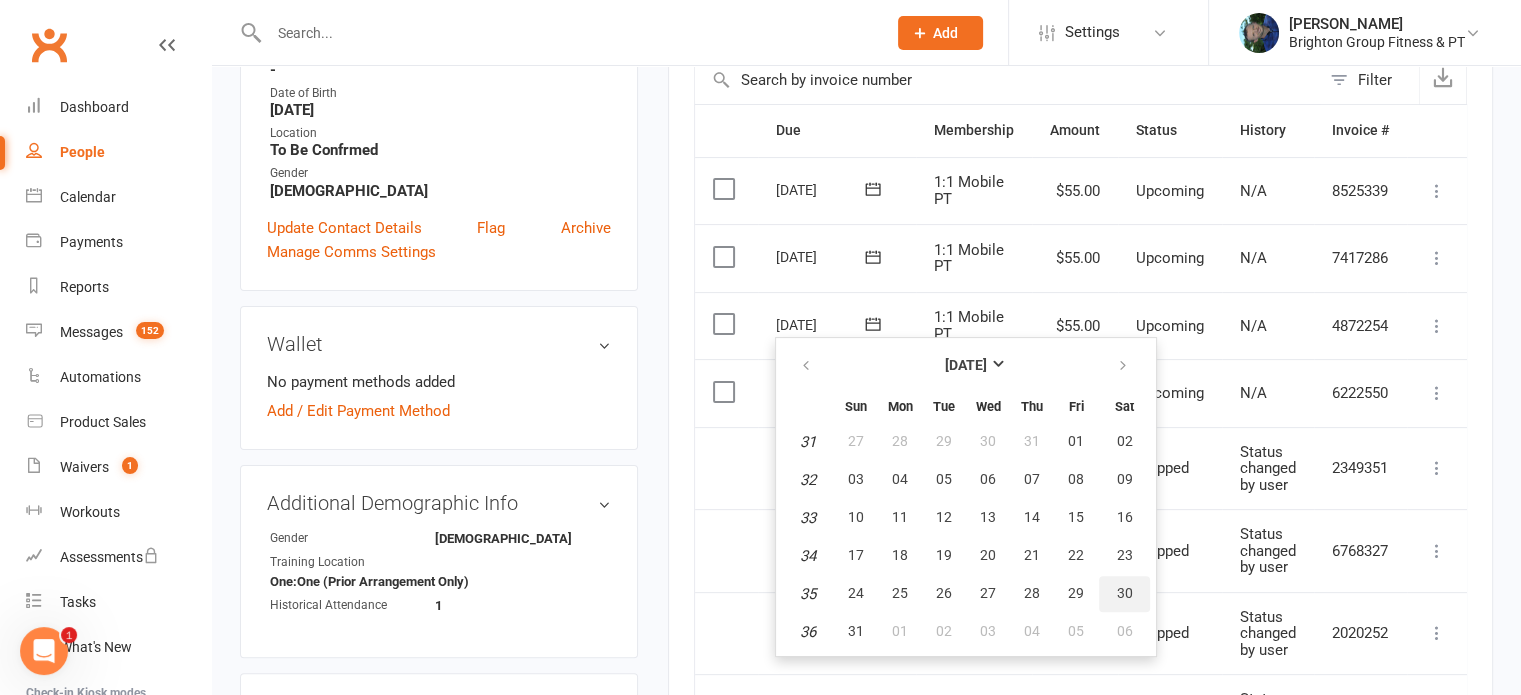 click on "30" at bounding box center [1125, 593] 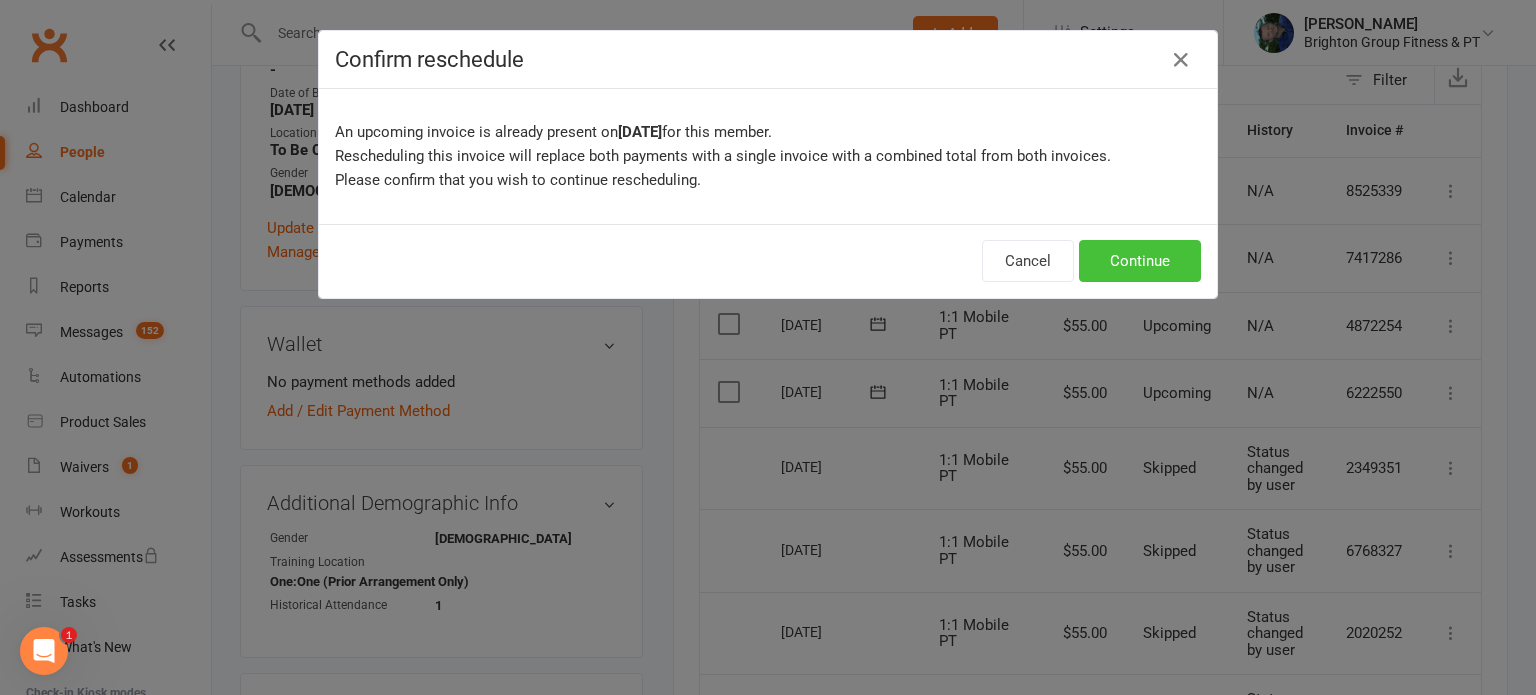 click on "Continue" at bounding box center [1140, 261] 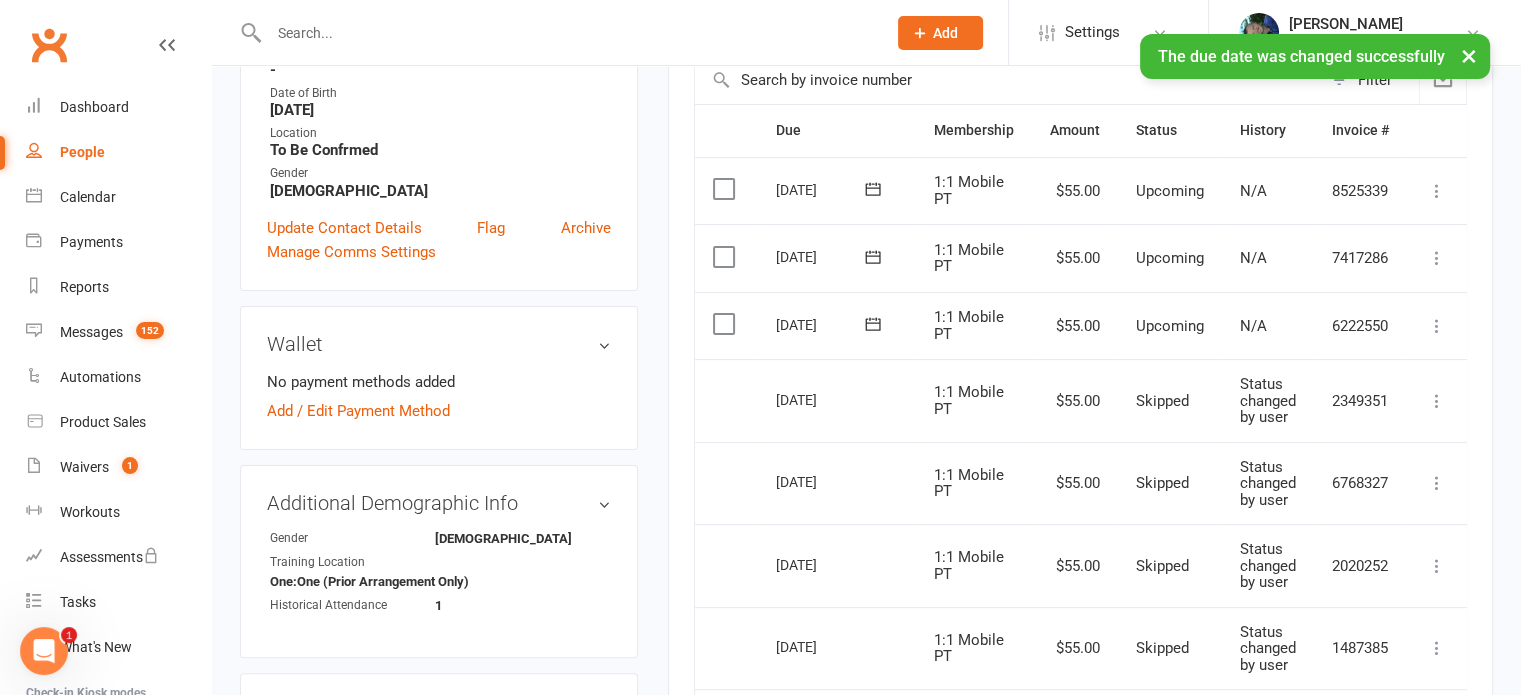 click 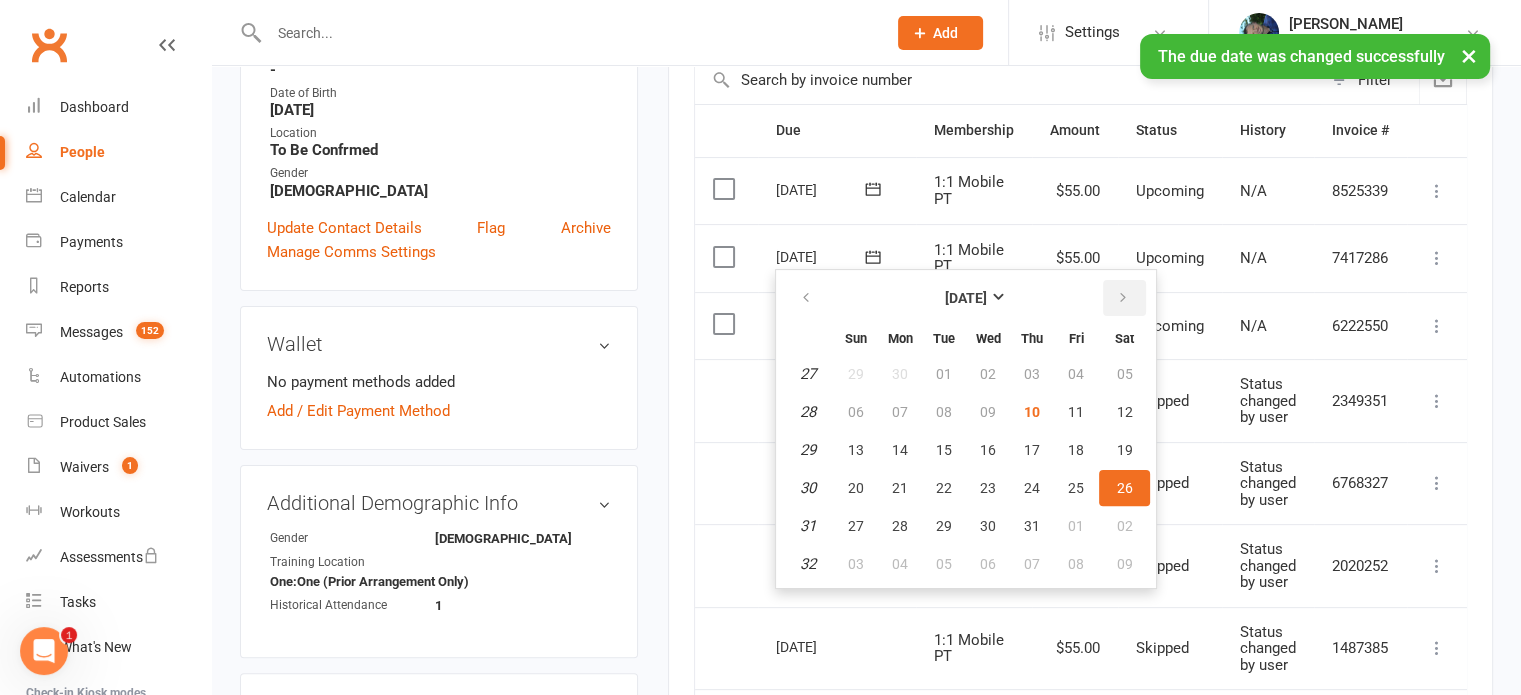 click at bounding box center (1124, 298) 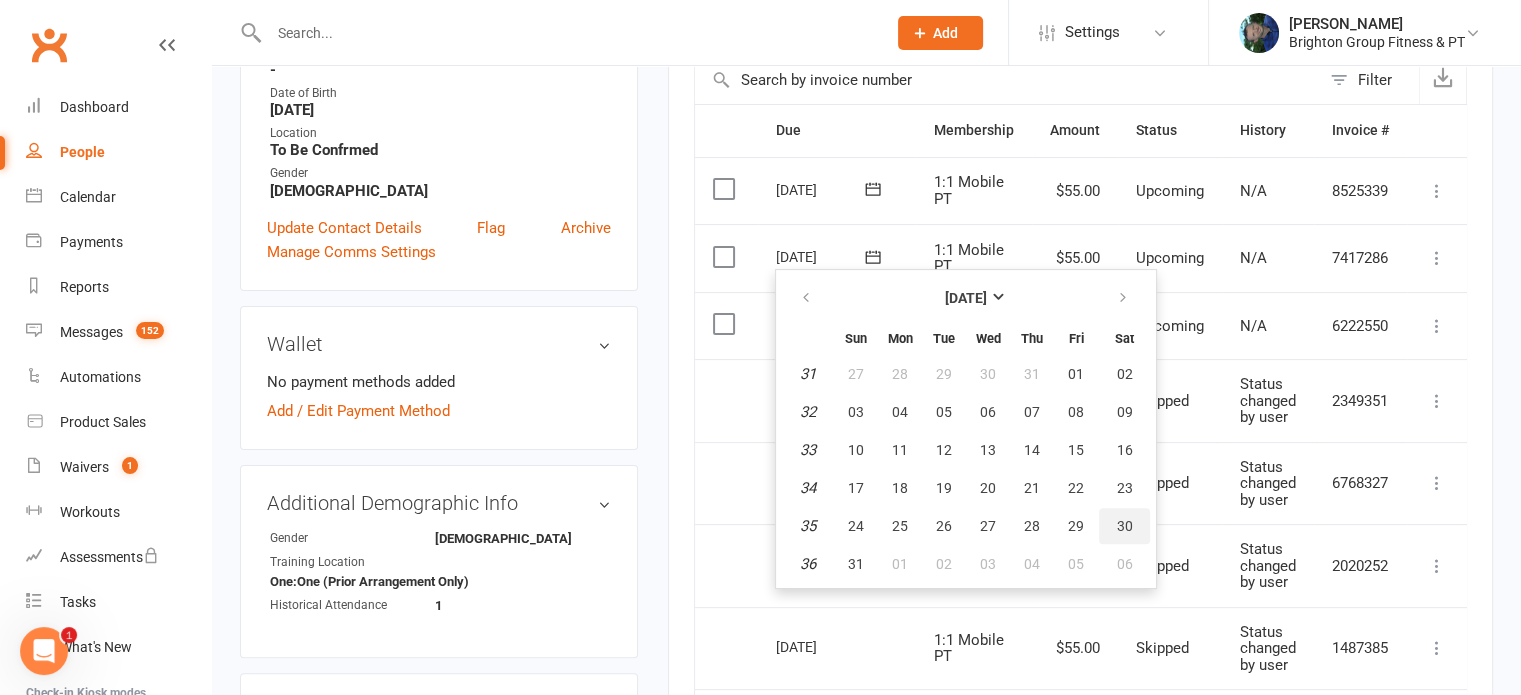 click on "30" at bounding box center (1125, 526) 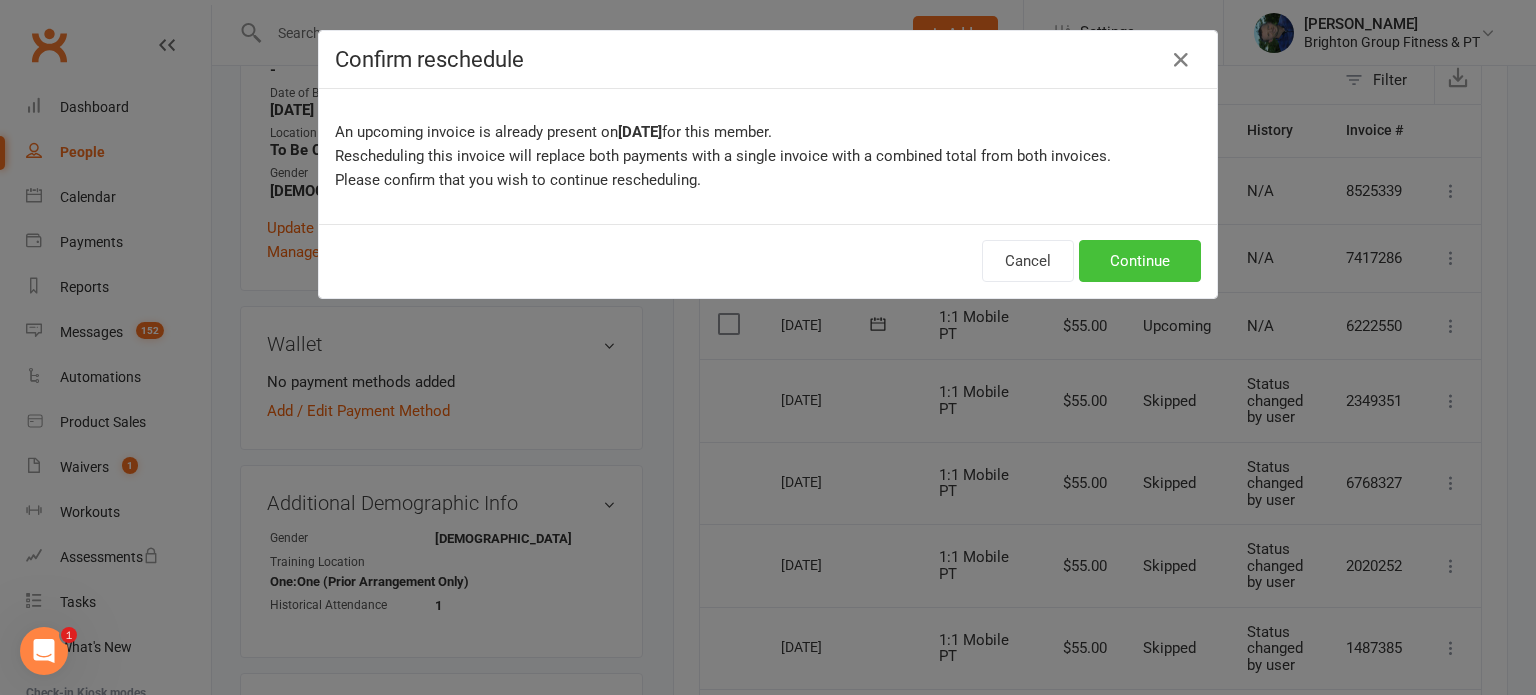 click on "Continue" at bounding box center [1140, 261] 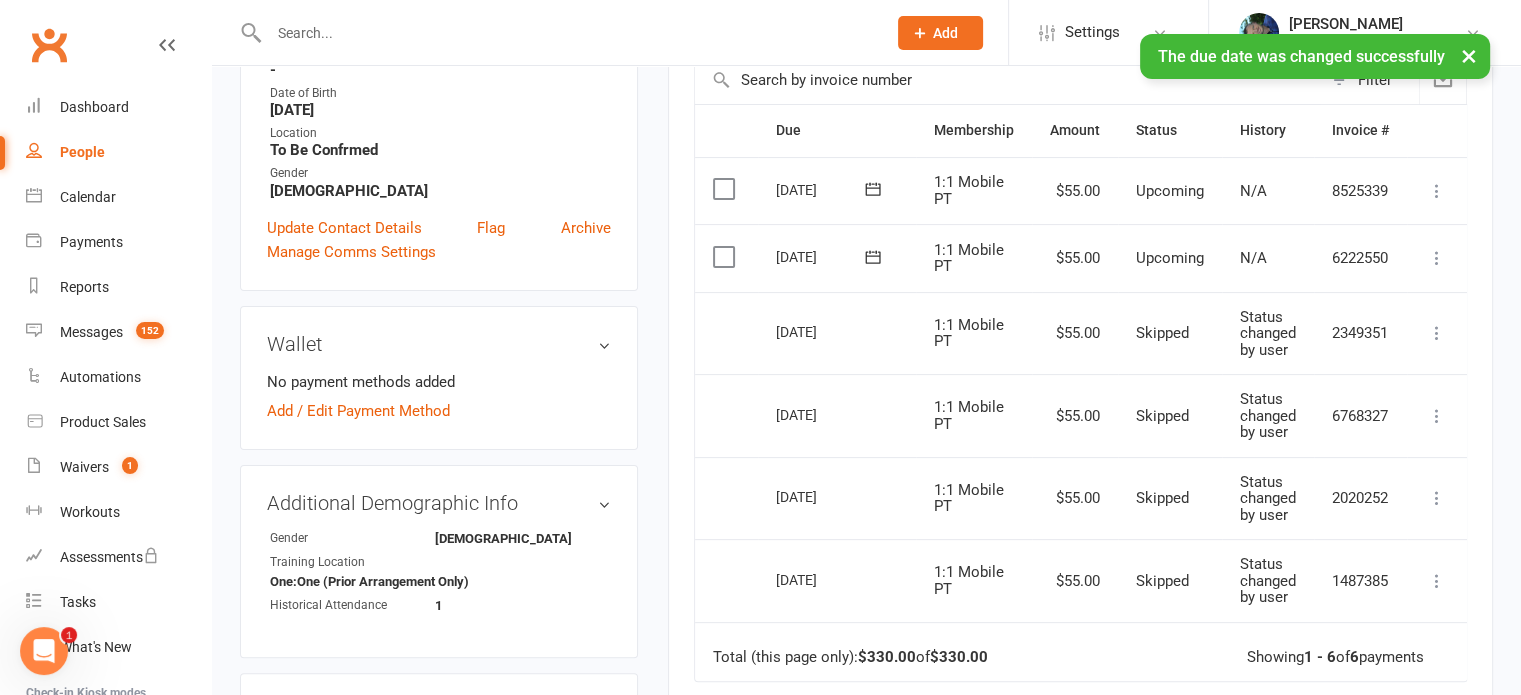 click 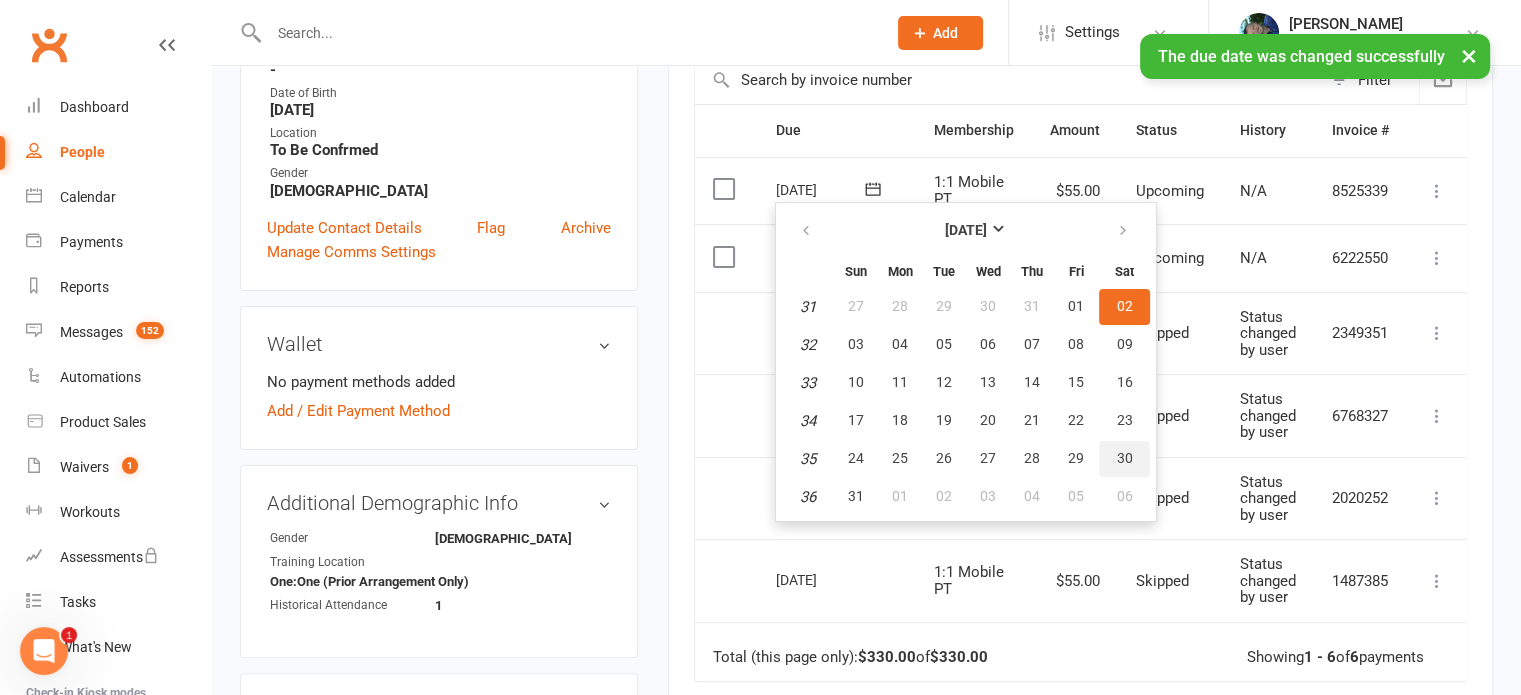 click on "30" at bounding box center [1125, 458] 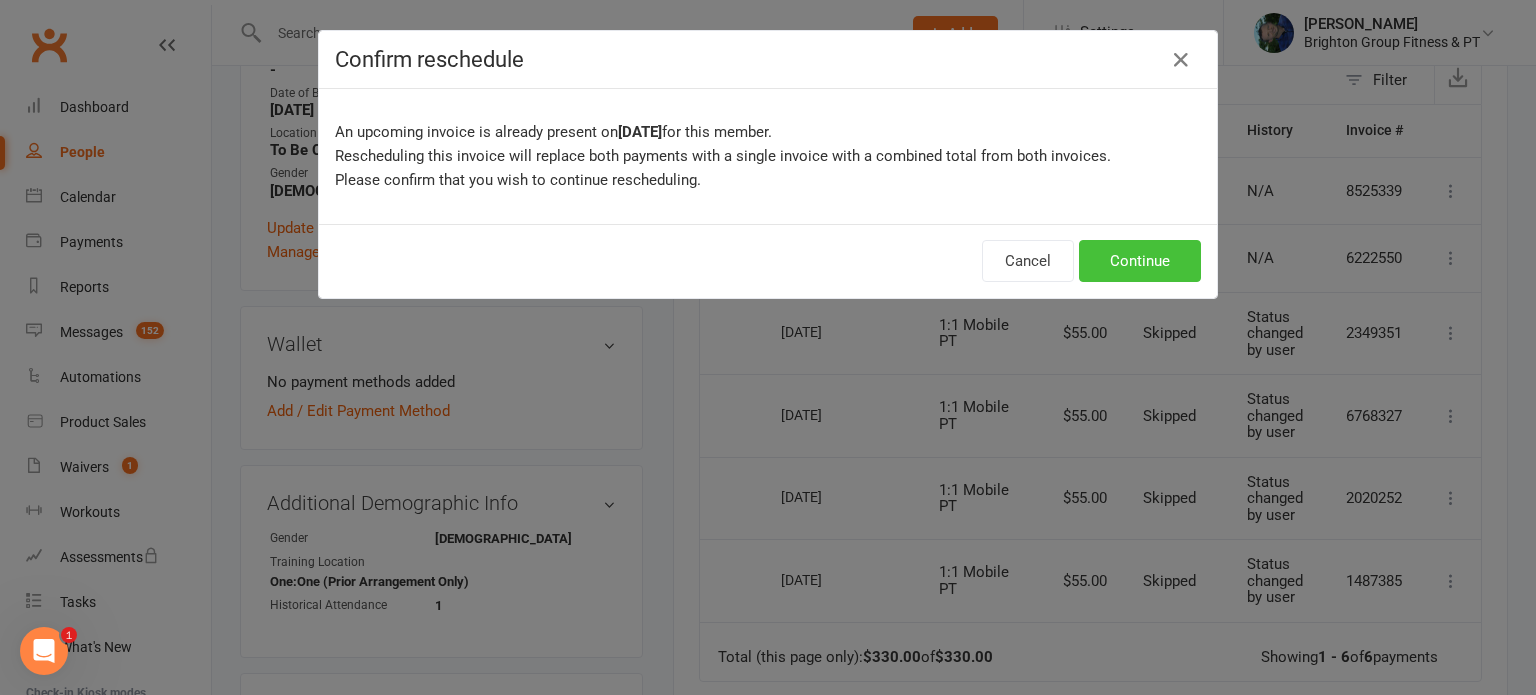 click on "Continue" at bounding box center (1140, 261) 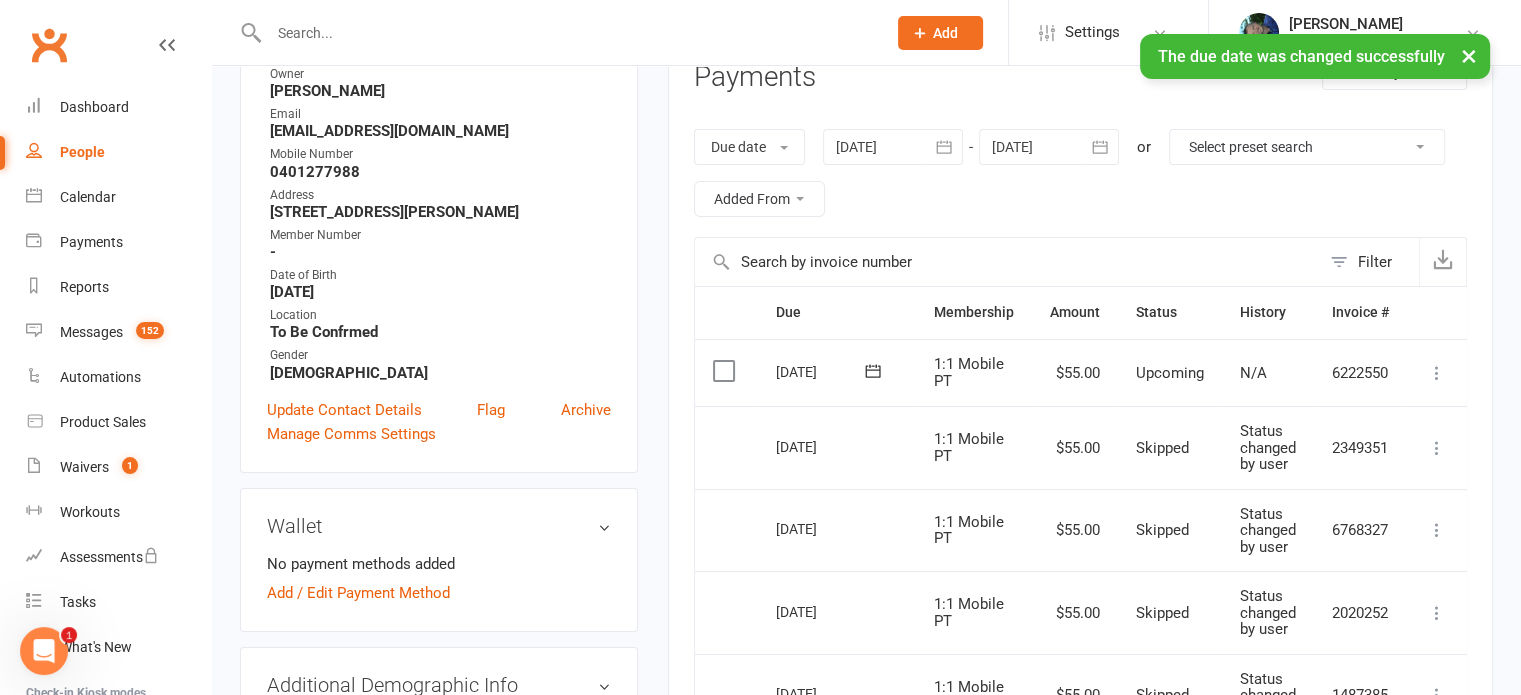 scroll, scrollTop: 144, scrollLeft: 0, axis: vertical 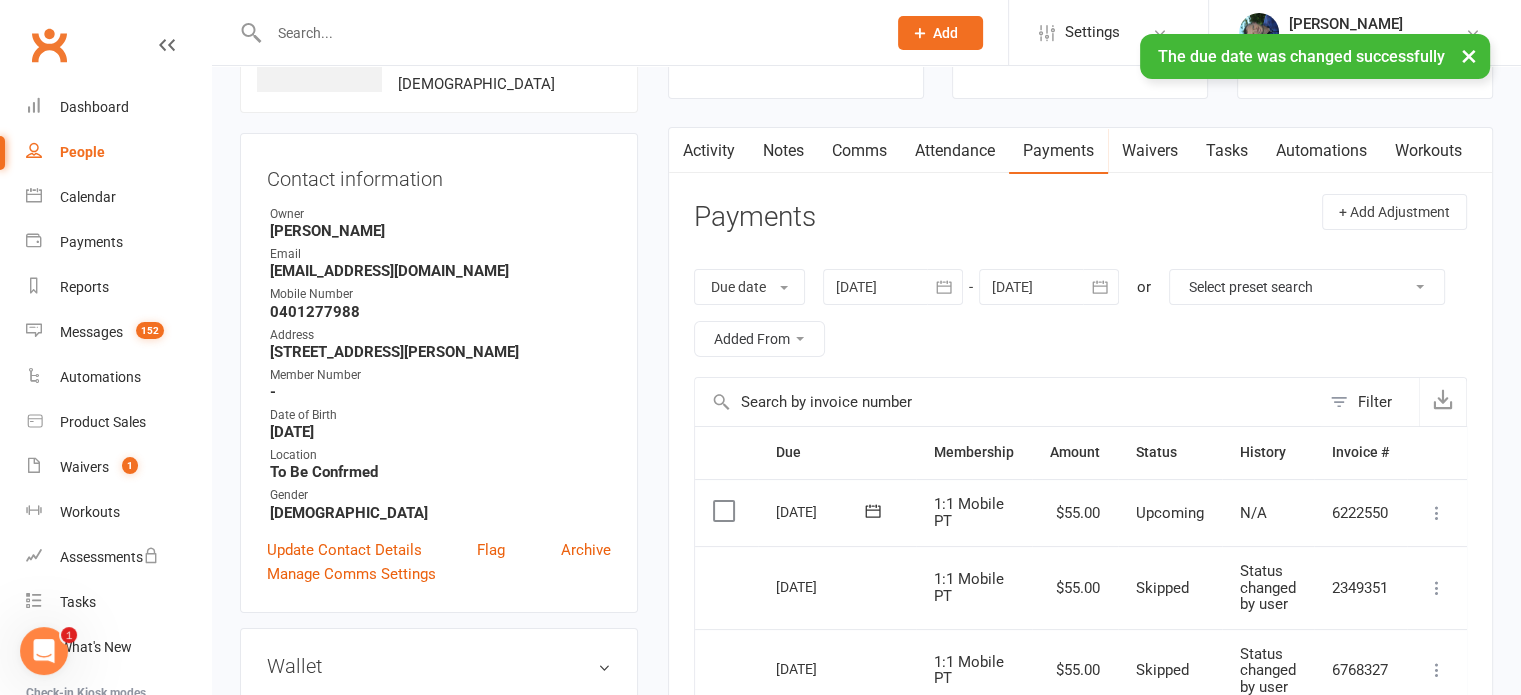 click at bounding box center (1049, 287) 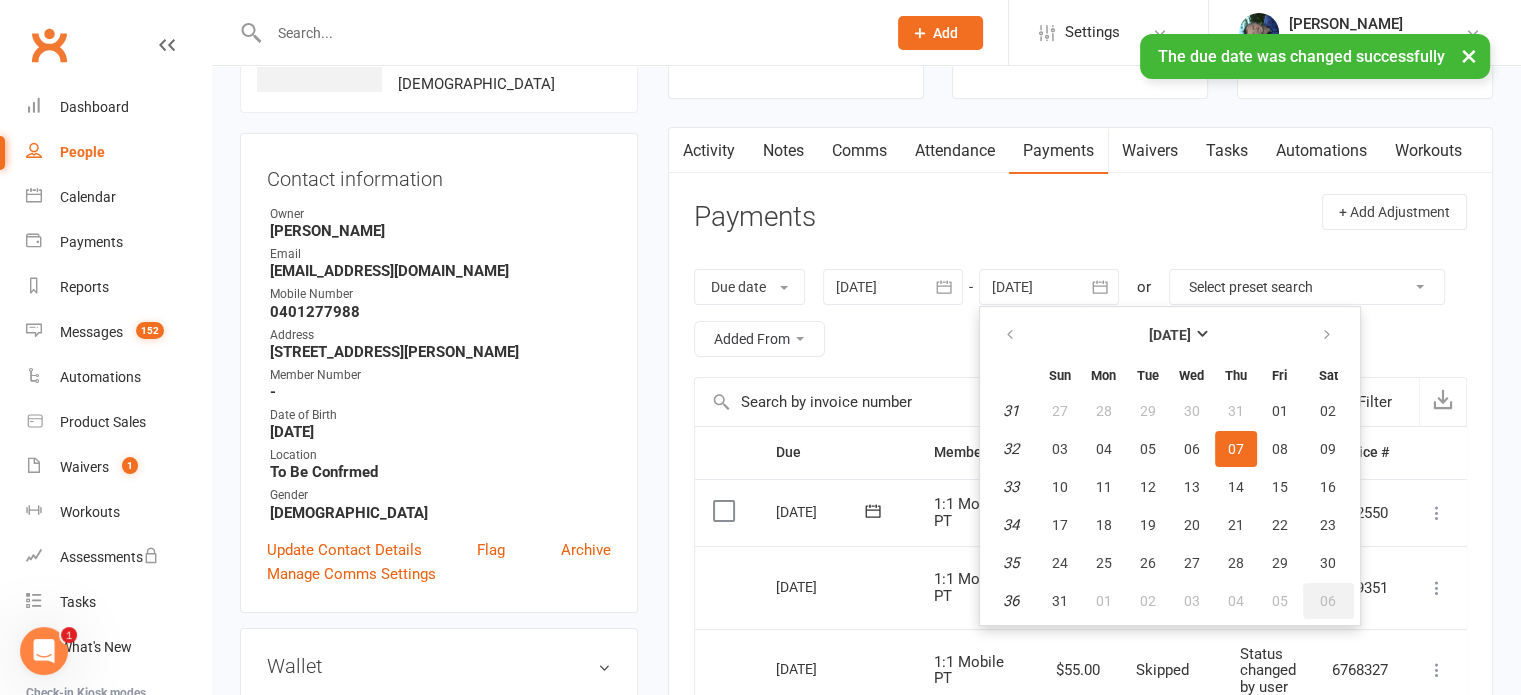 click on "06" at bounding box center (1328, 601) 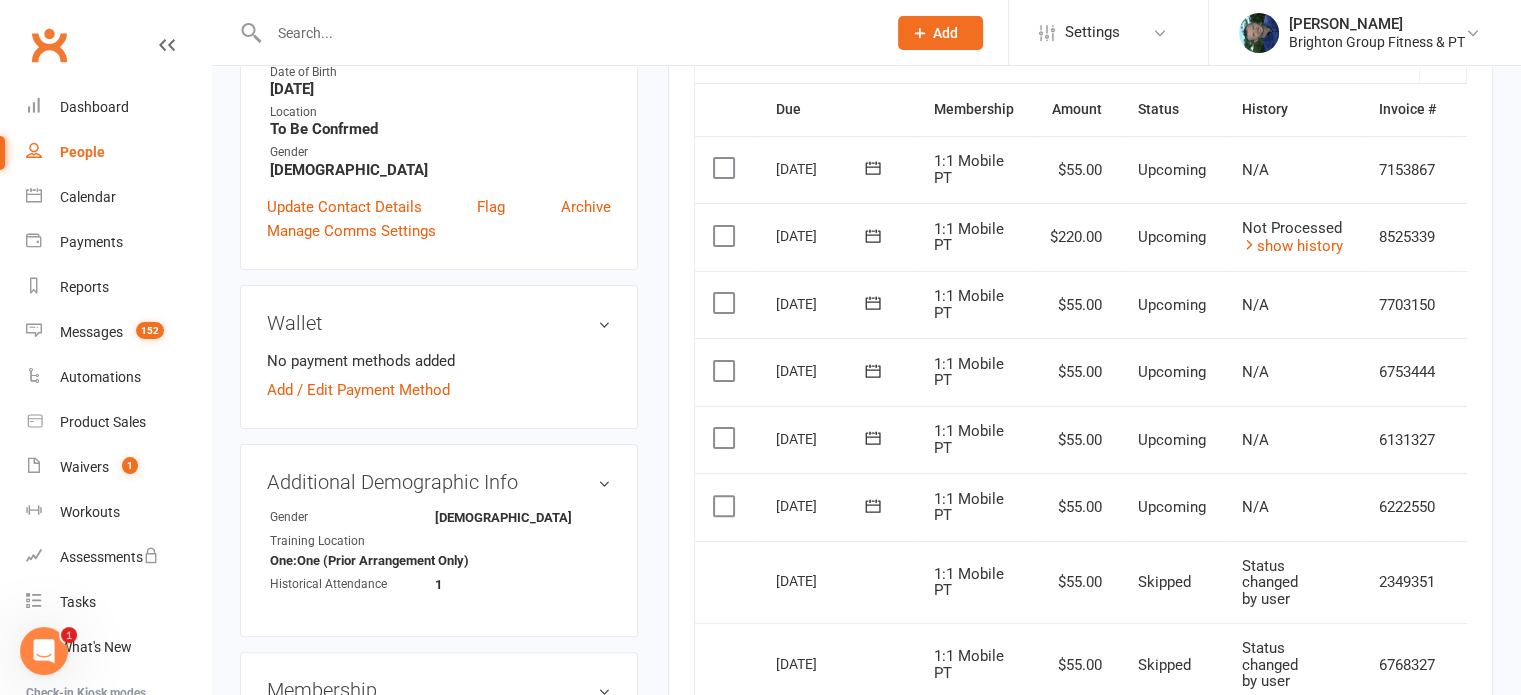 scroll, scrollTop: 488, scrollLeft: 0, axis: vertical 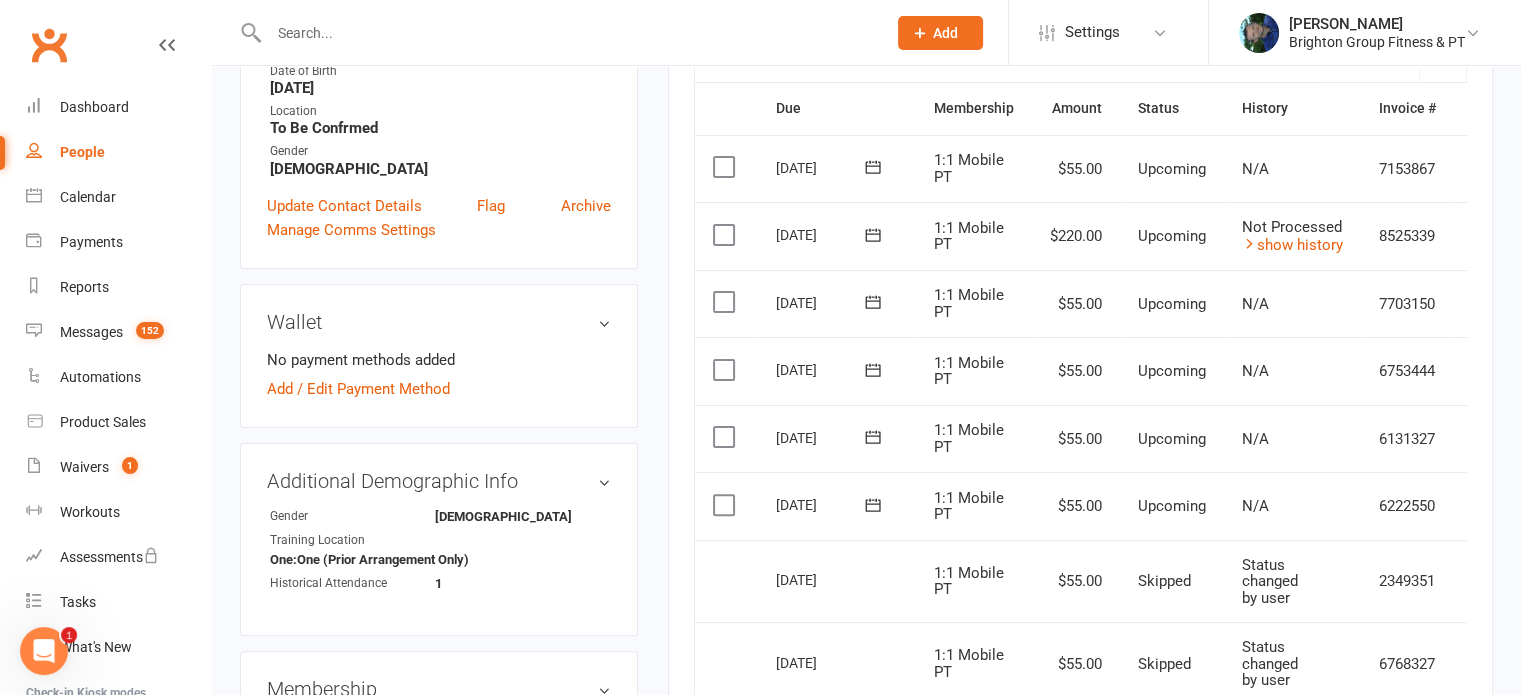 click 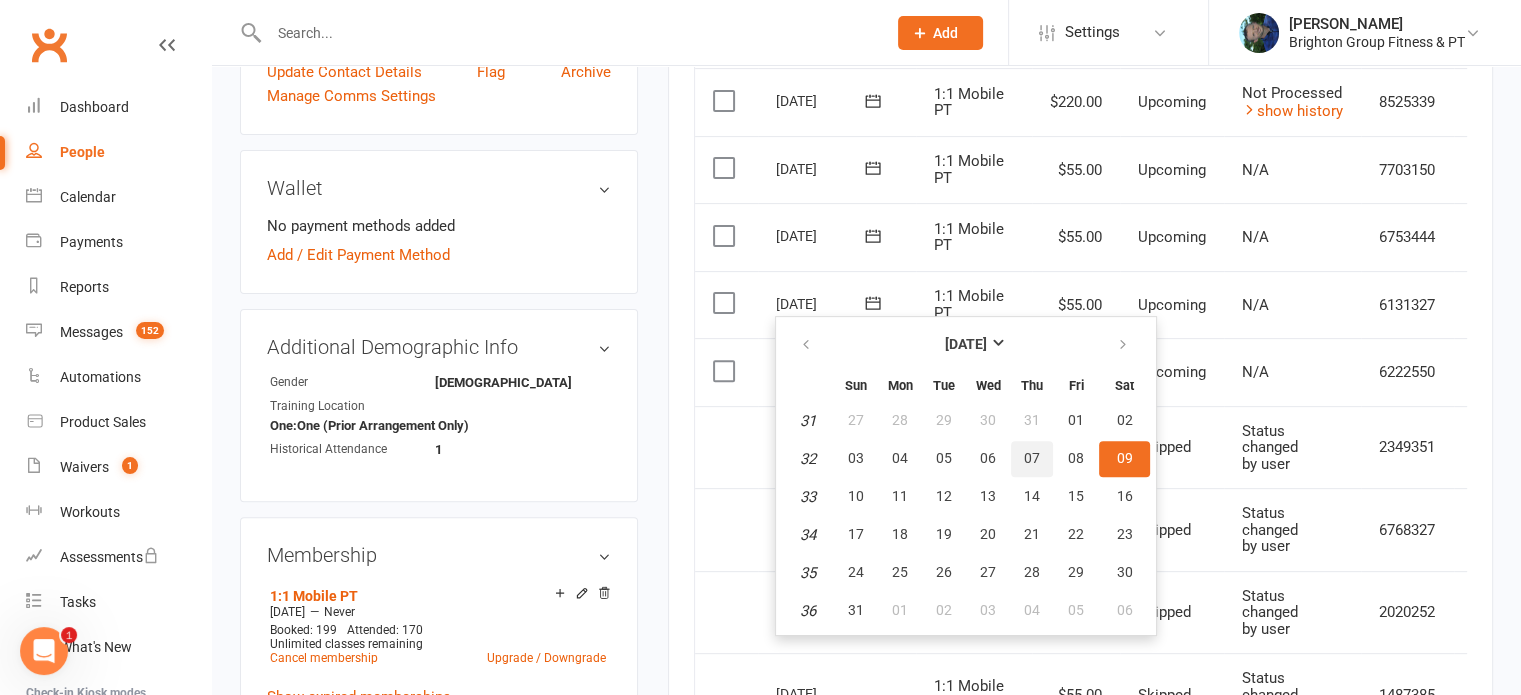 scroll, scrollTop: 636, scrollLeft: 0, axis: vertical 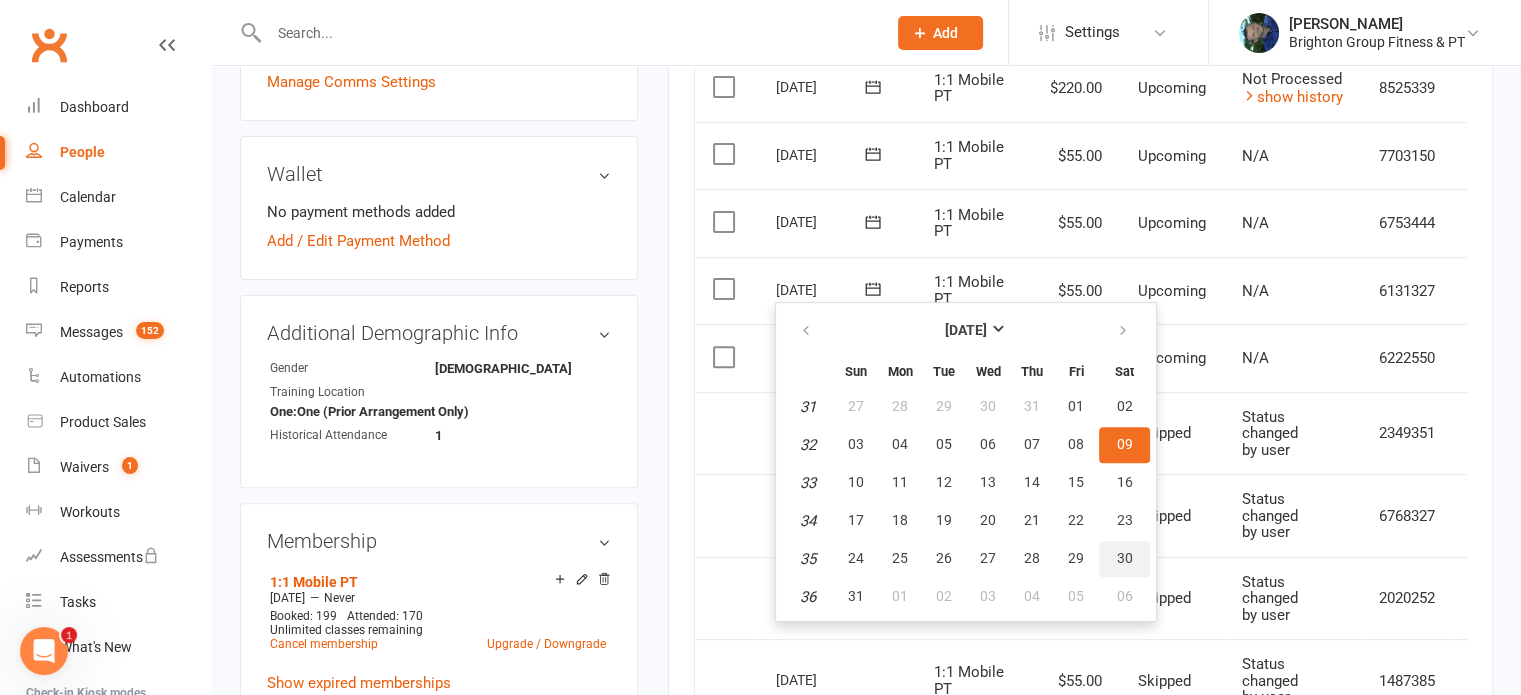 click on "30" at bounding box center (1125, 558) 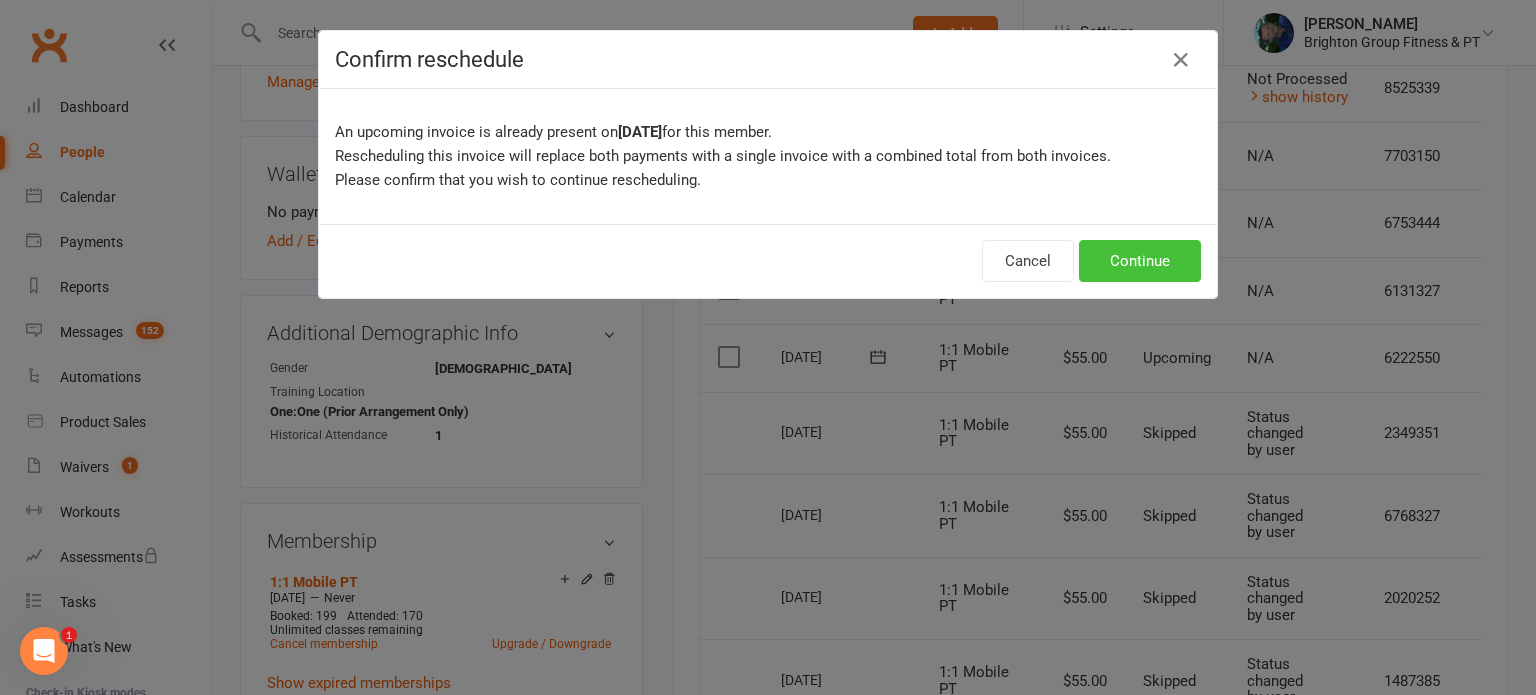 click on "Continue" at bounding box center (1140, 261) 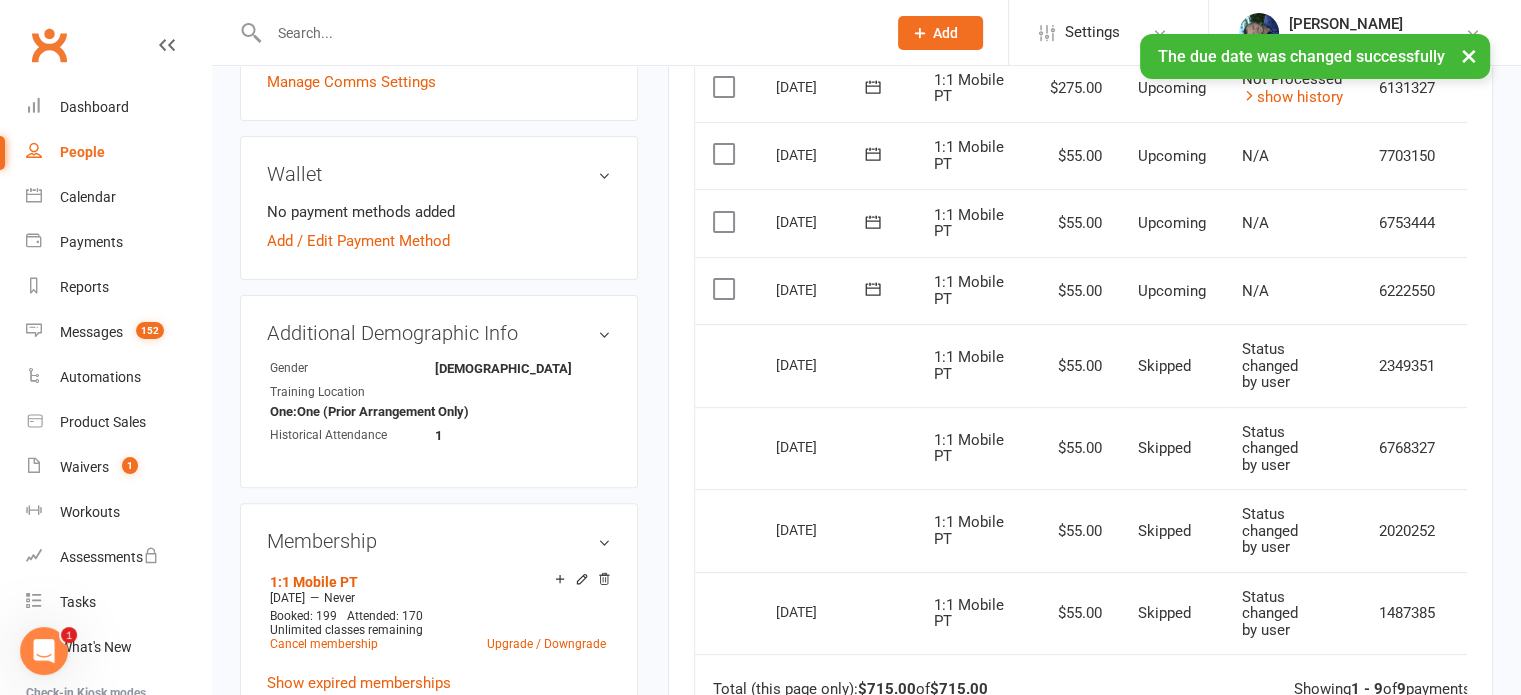 click 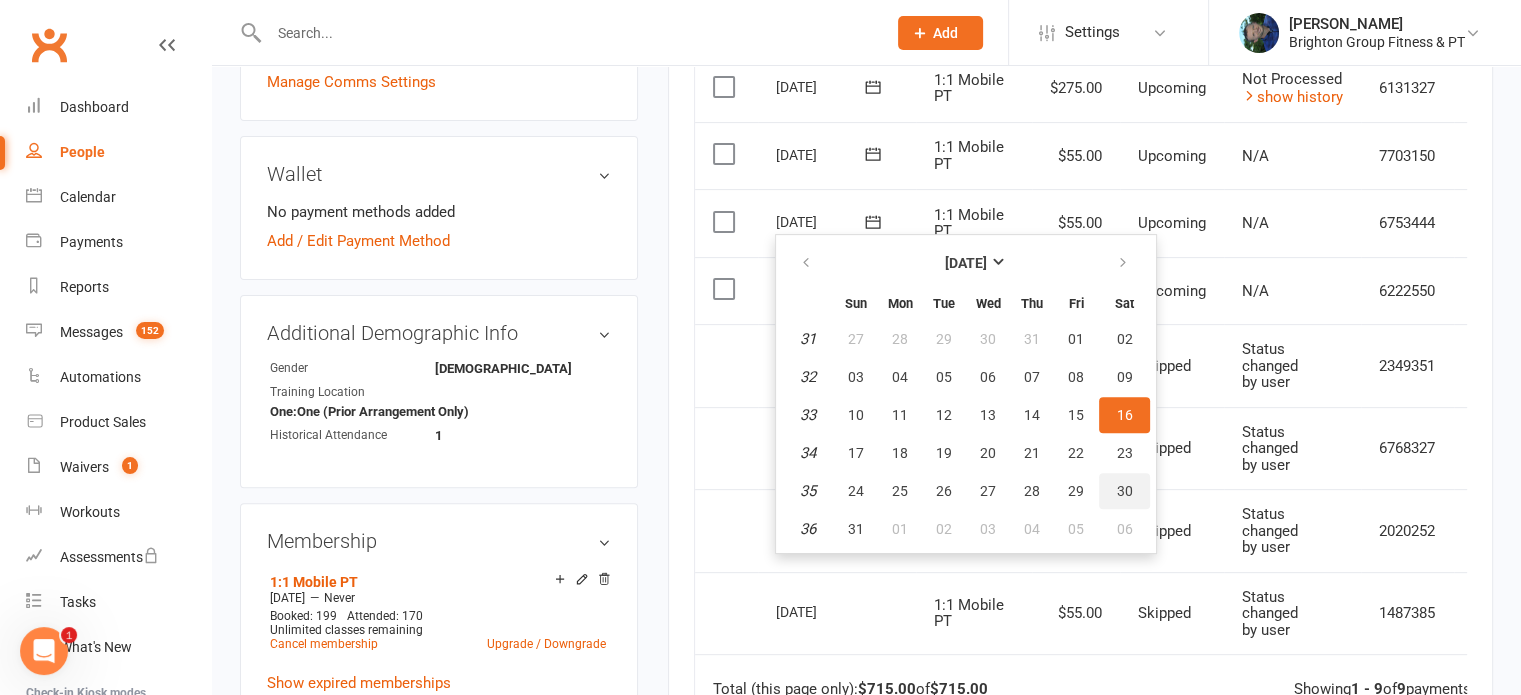 click on "30" at bounding box center (1125, 491) 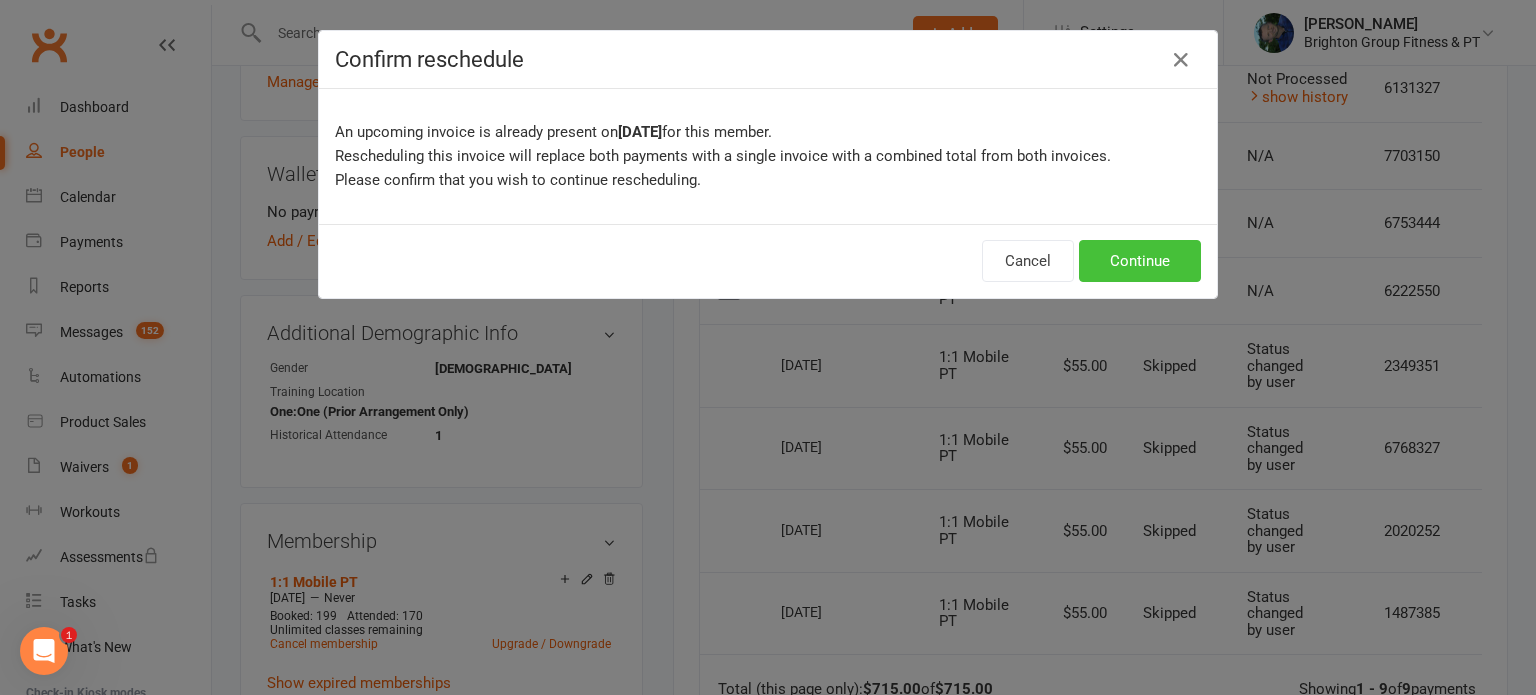 click on "Continue" at bounding box center (1140, 261) 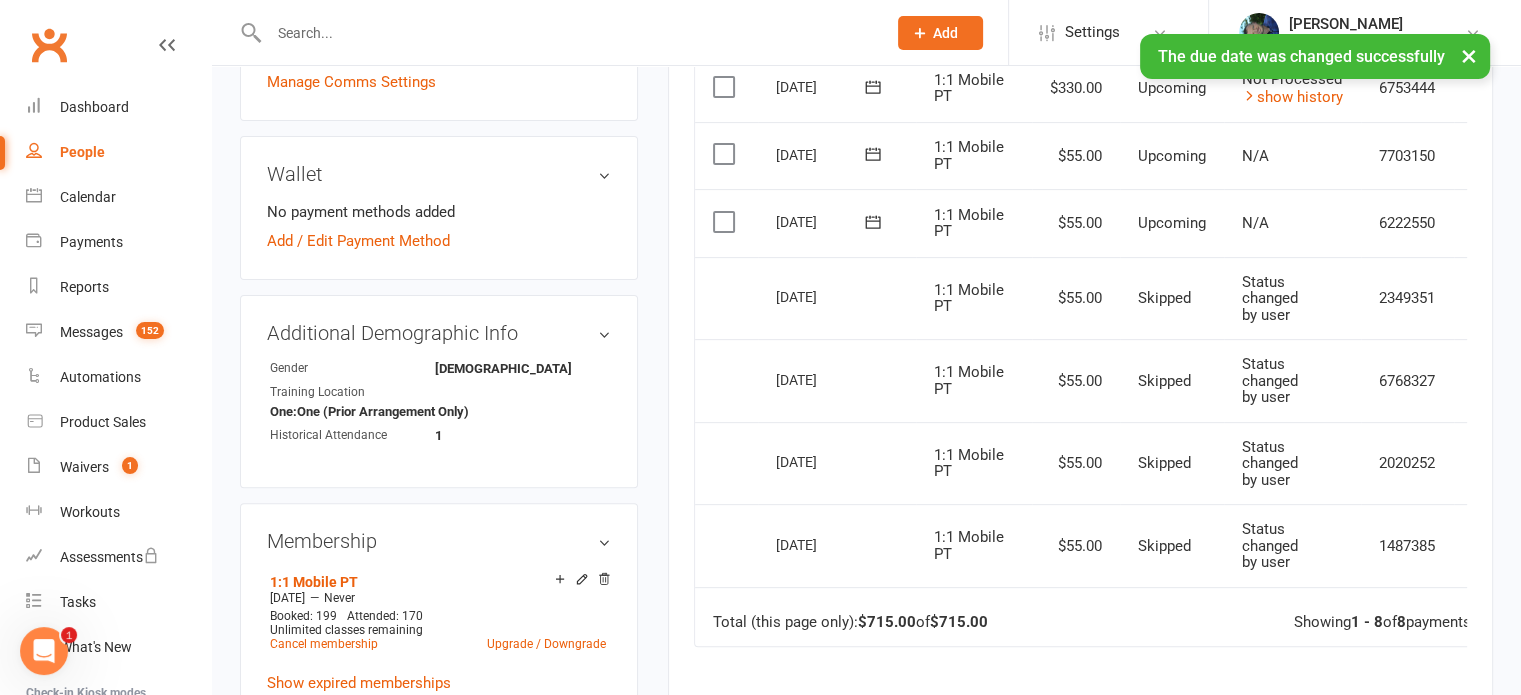 click 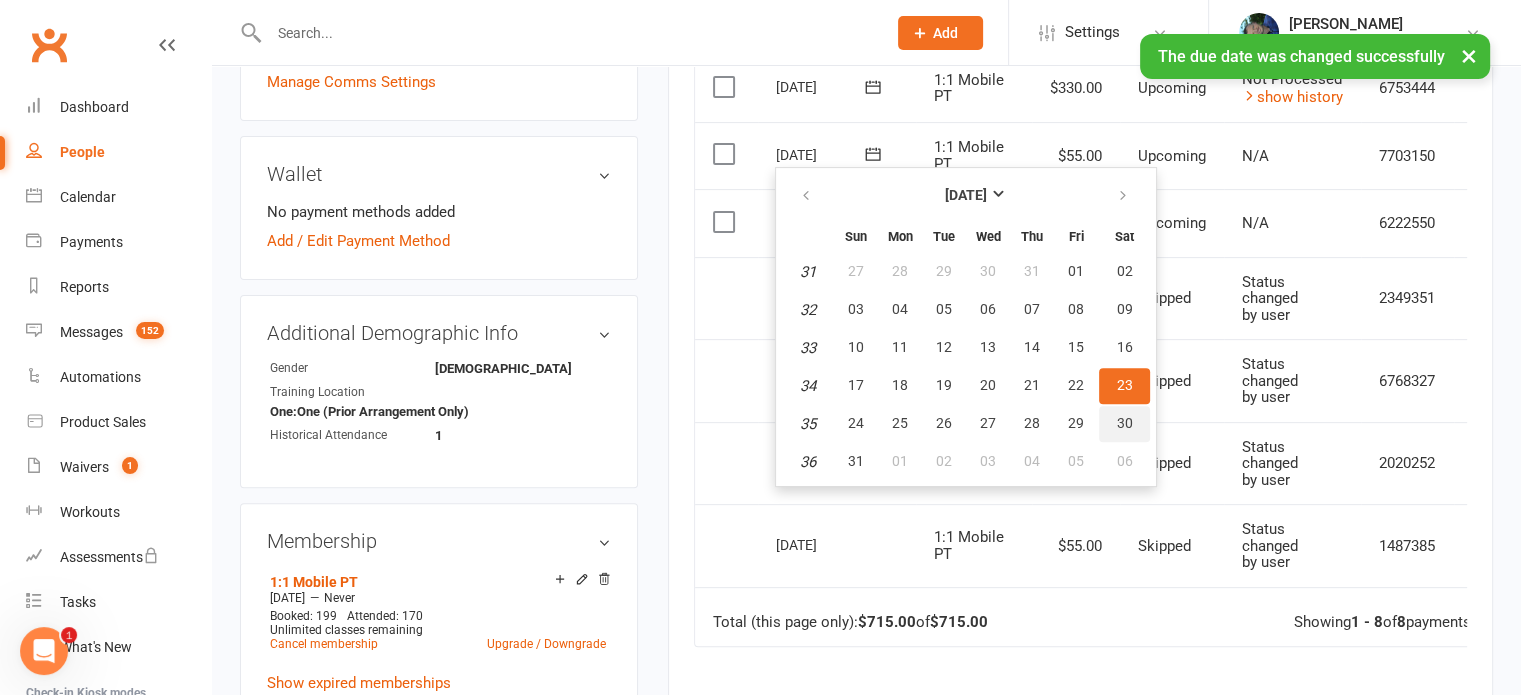 click on "30" at bounding box center [1125, 423] 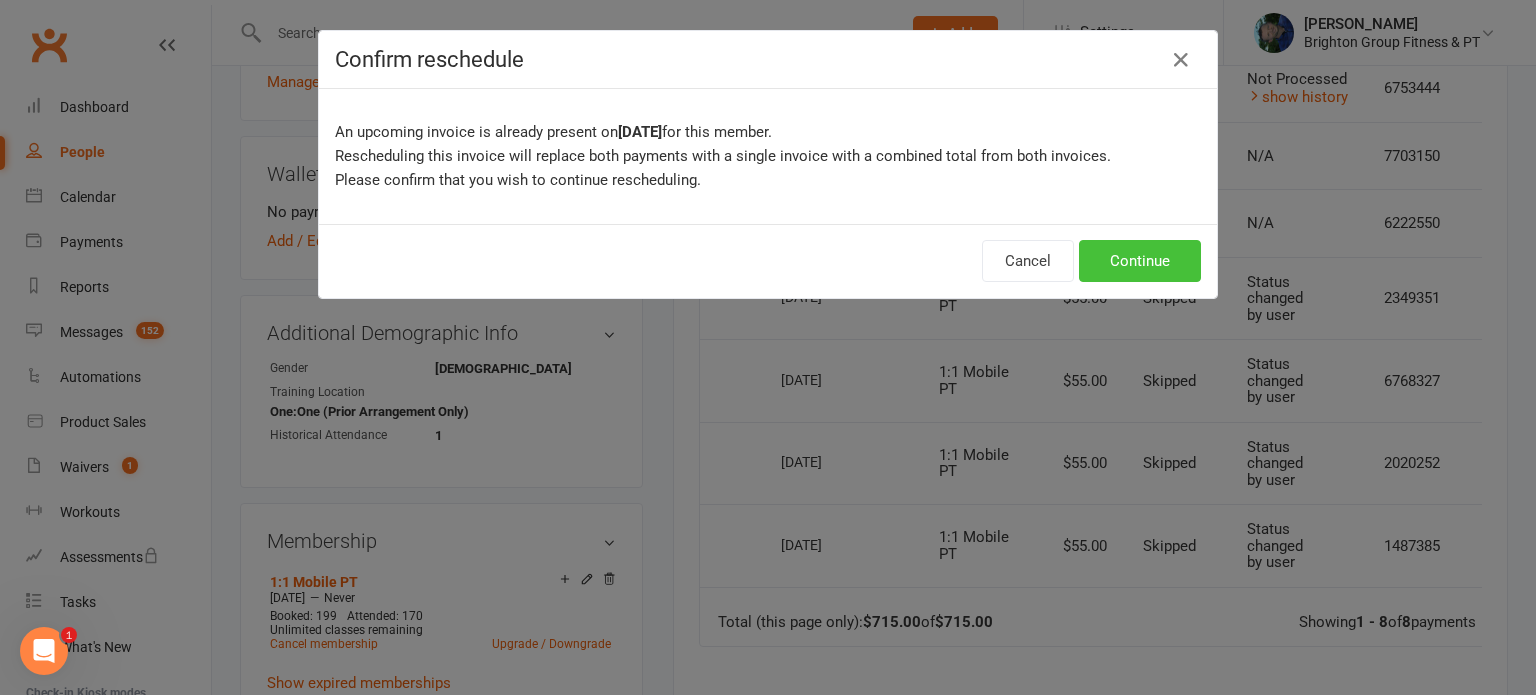 click on "Continue" at bounding box center (1140, 261) 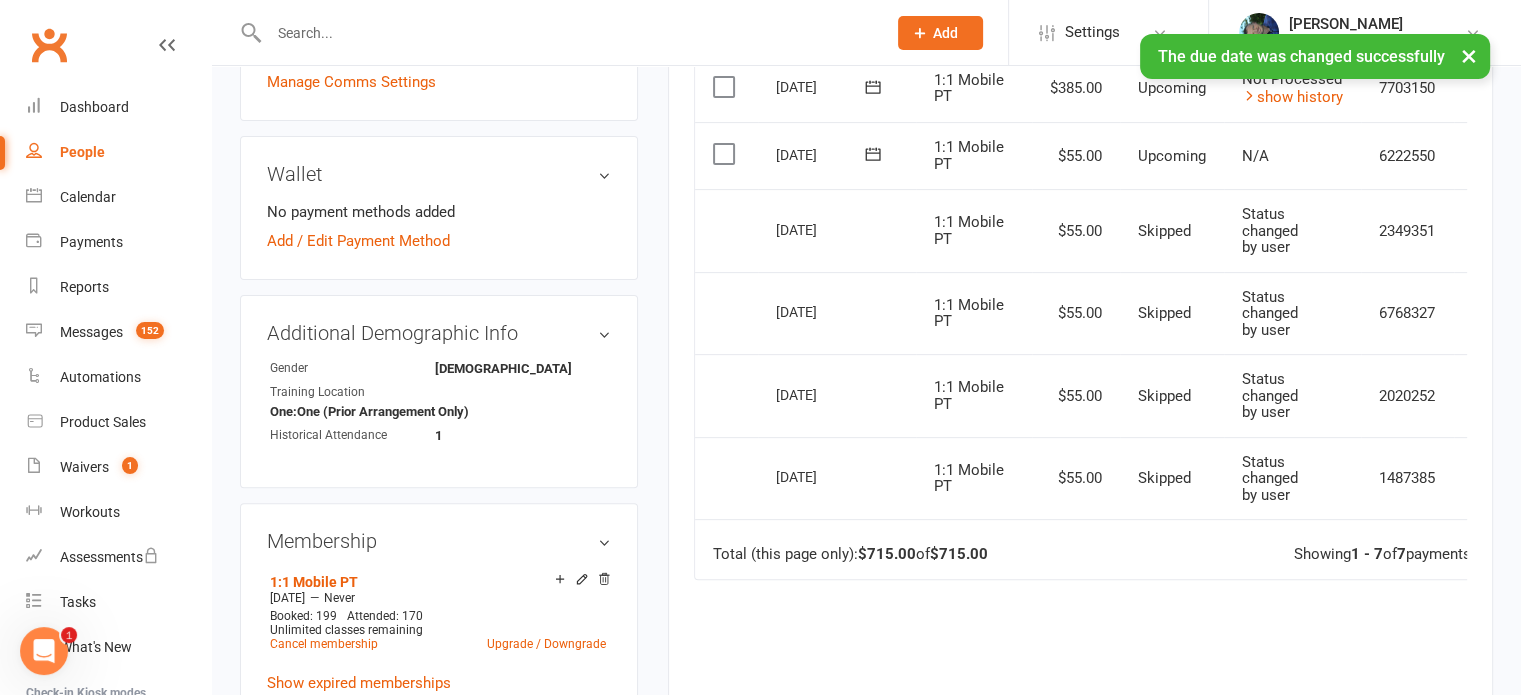 scroll, scrollTop: 387, scrollLeft: 0, axis: vertical 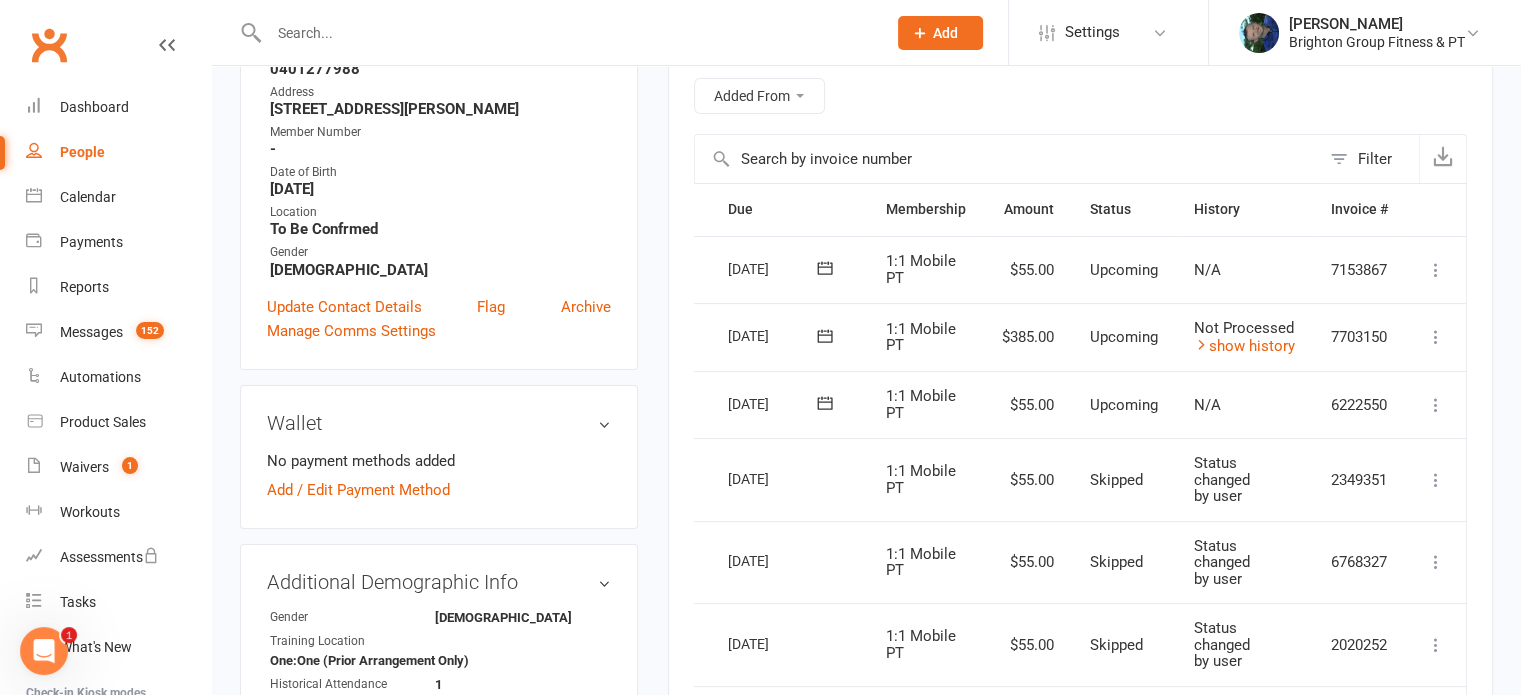 click at bounding box center (1436, 337) 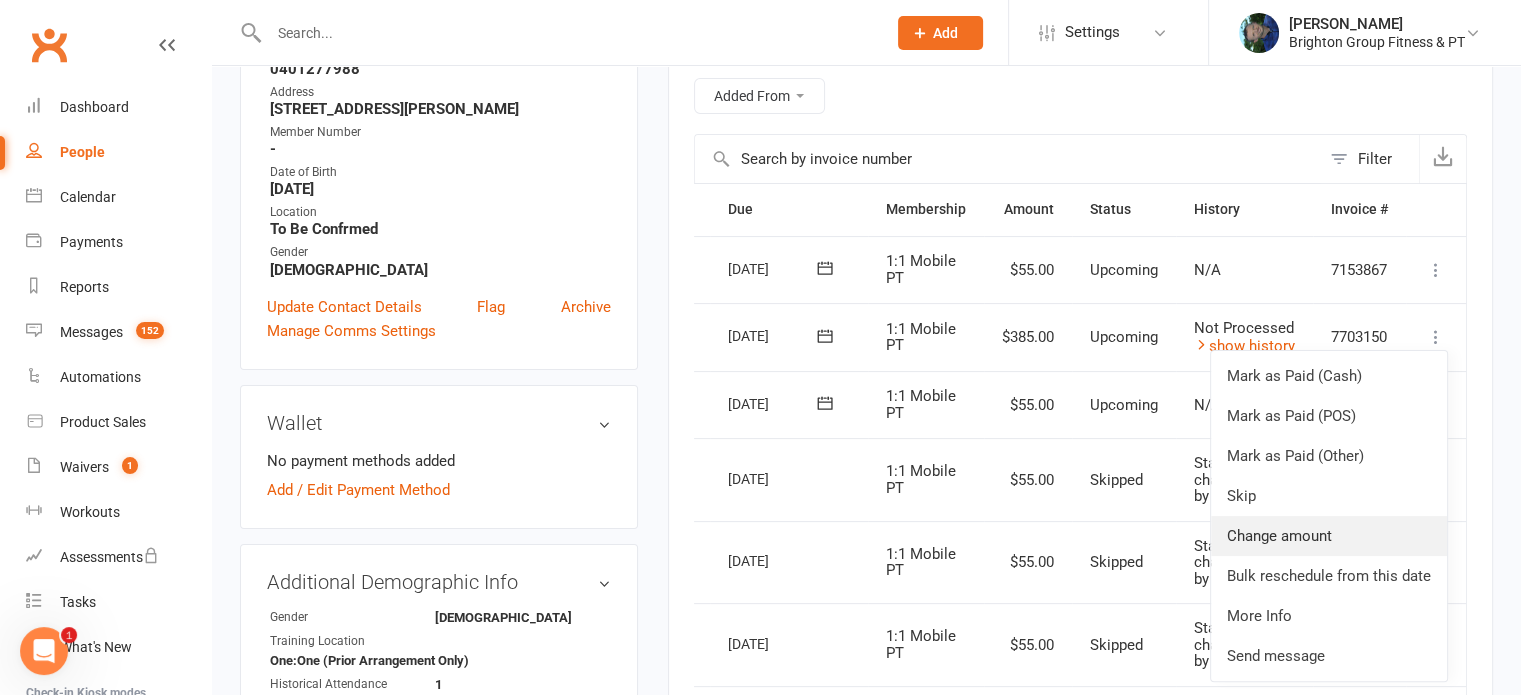 click on "Change amount" at bounding box center (1329, 536) 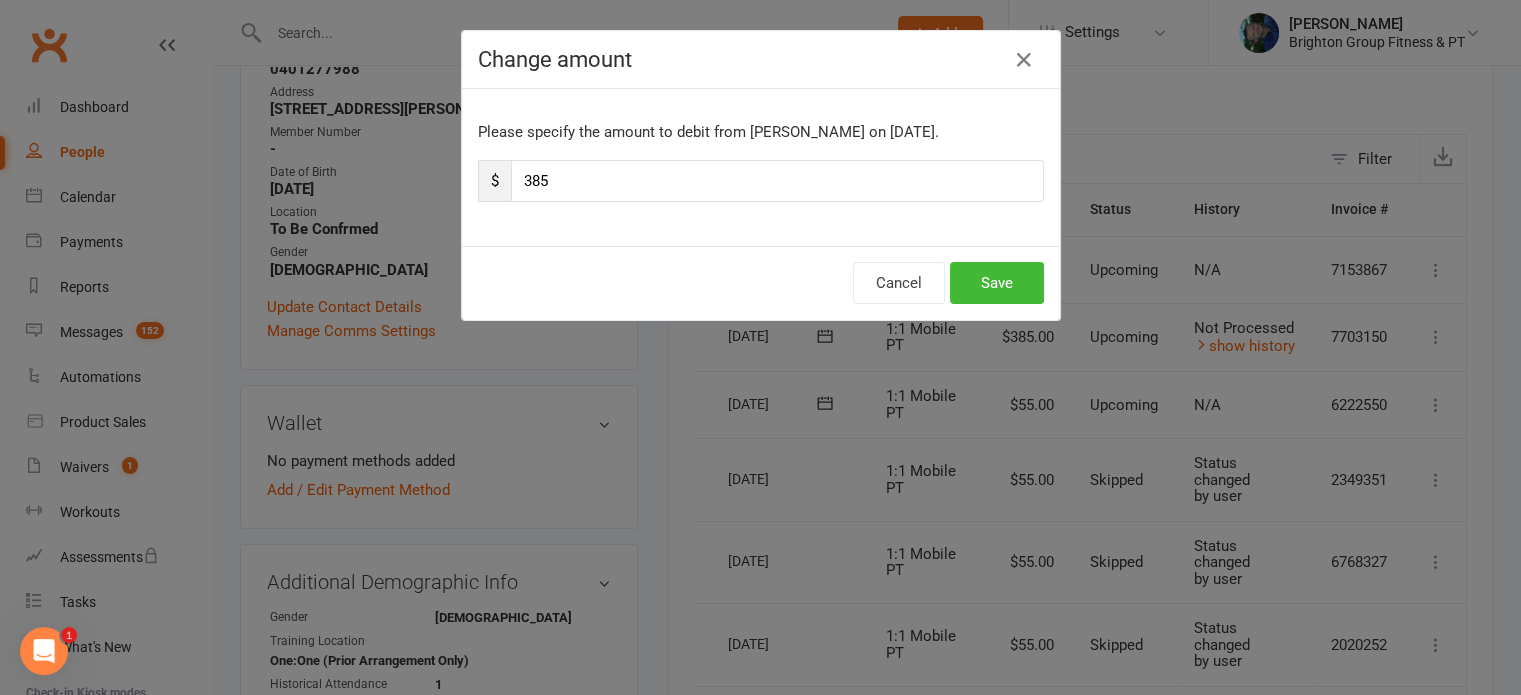 scroll, scrollTop: 0, scrollLeft: 42, axis: horizontal 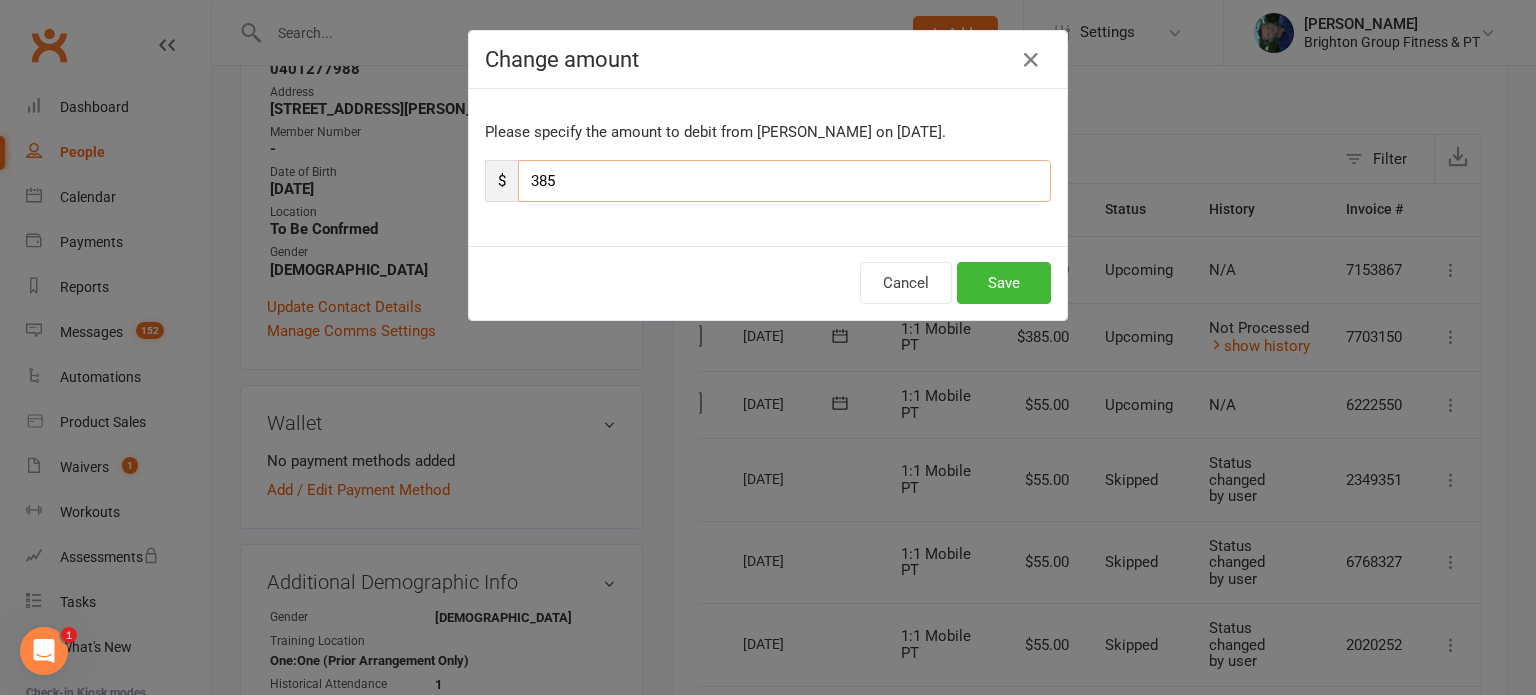 click on "385" at bounding box center (784, 181) 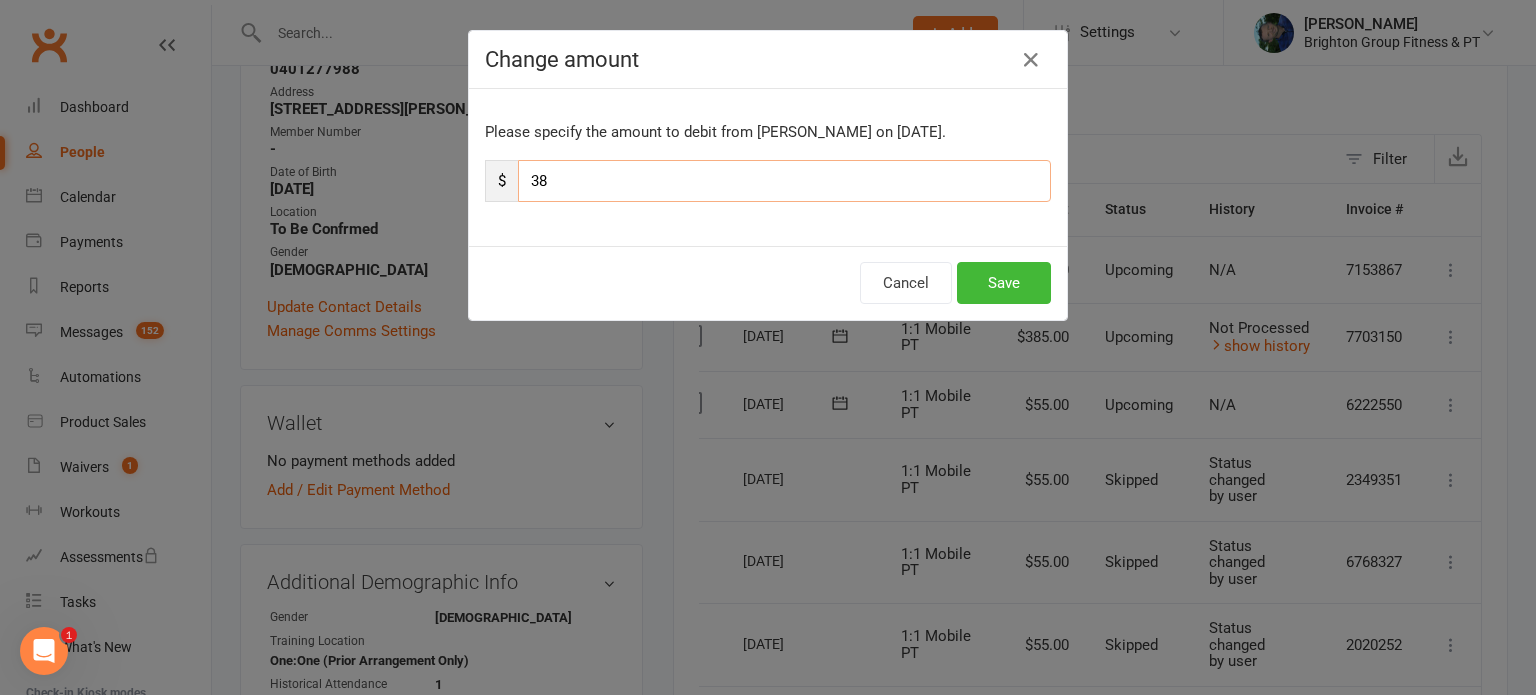 type on "3" 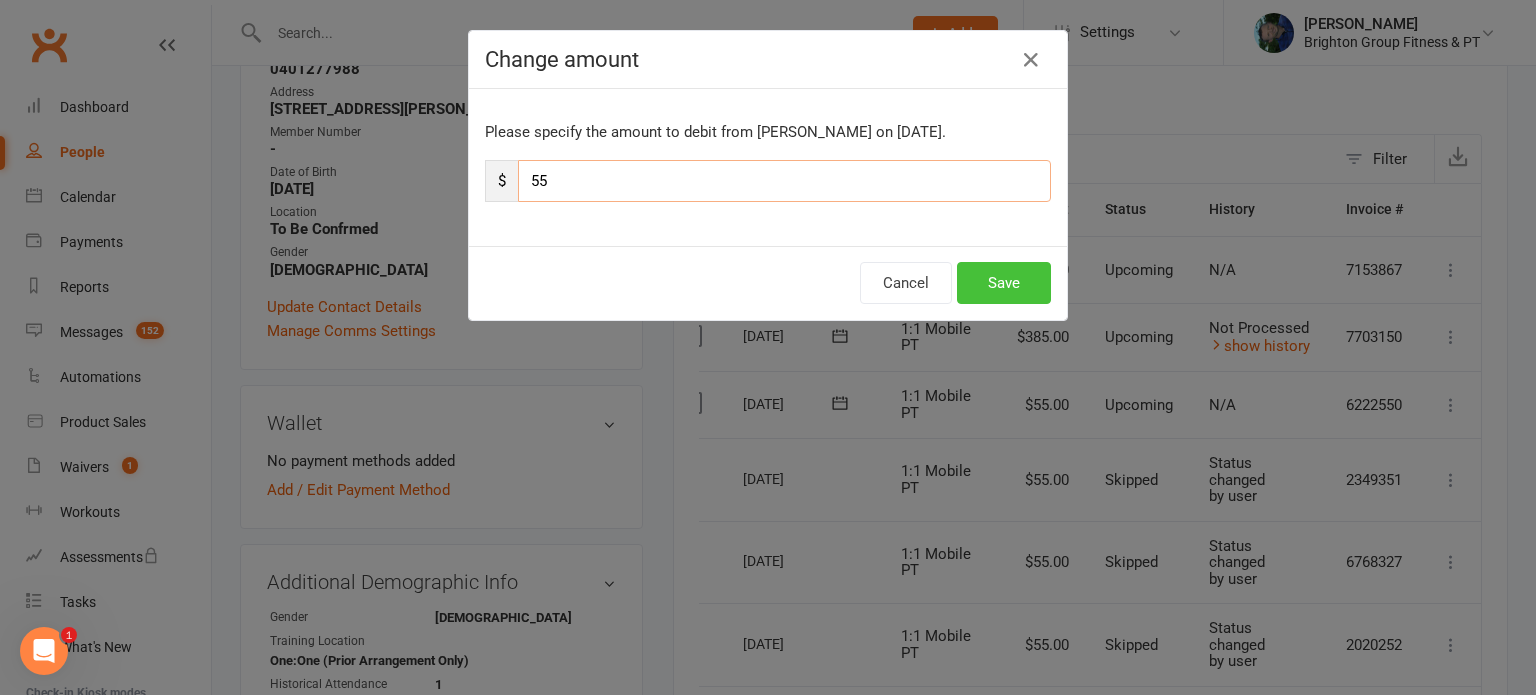 type on "55" 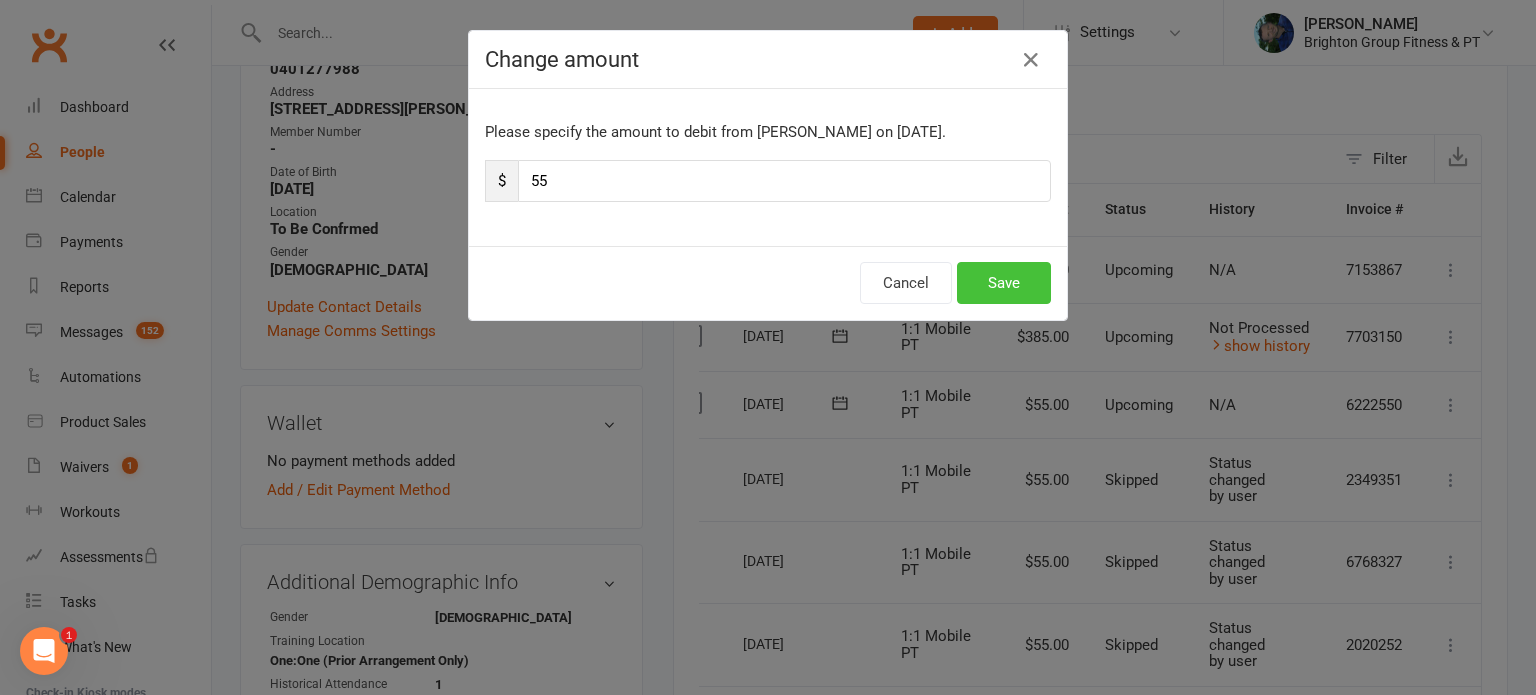 click on "Save" at bounding box center (1004, 283) 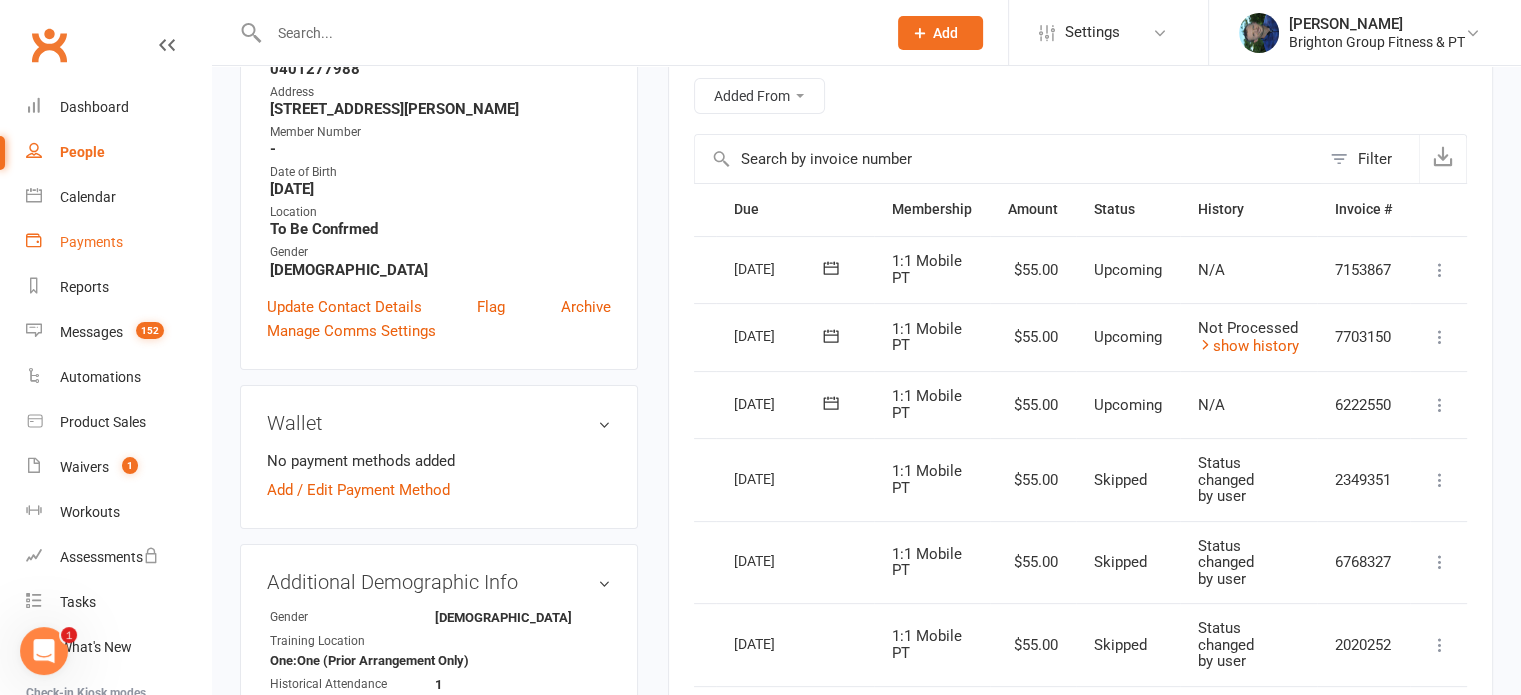 click on "Payments" at bounding box center (91, 242) 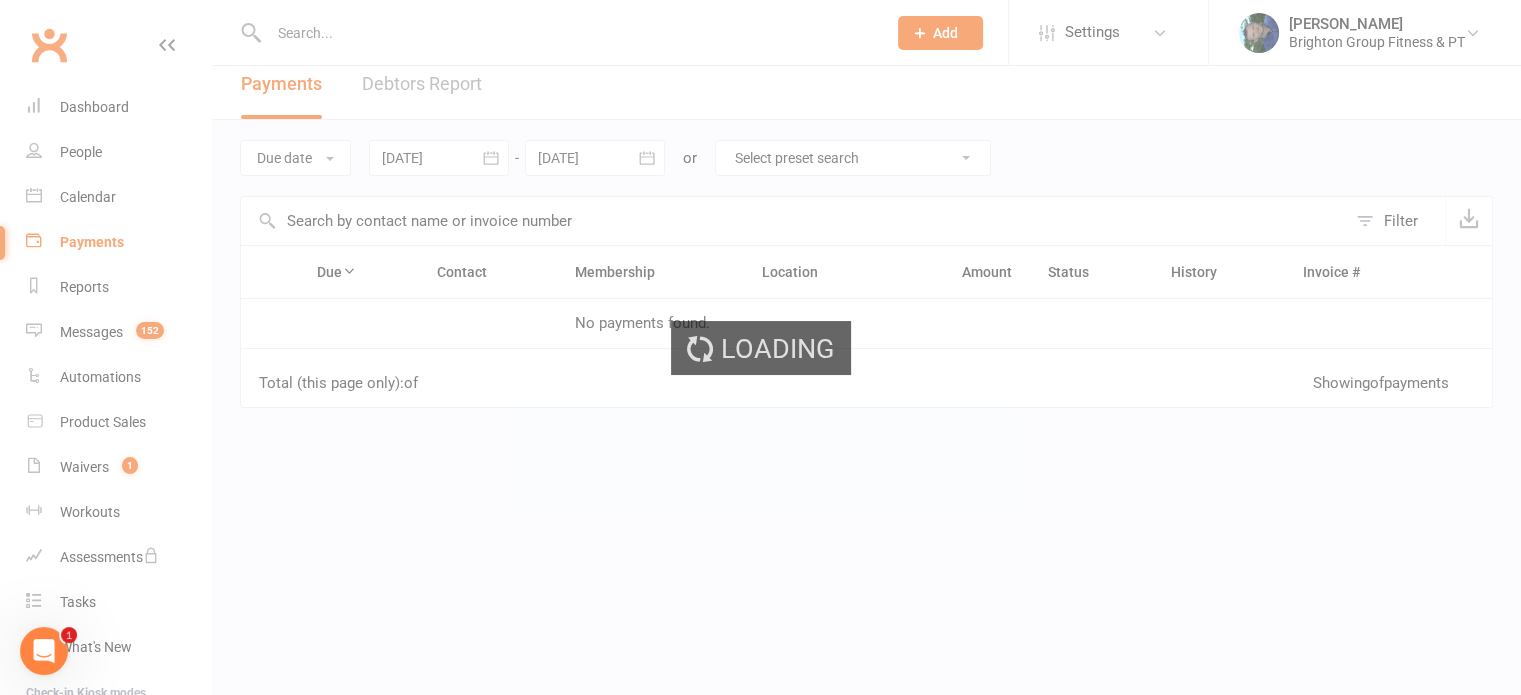 scroll, scrollTop: 0, scrollLeft: 0, axis: both 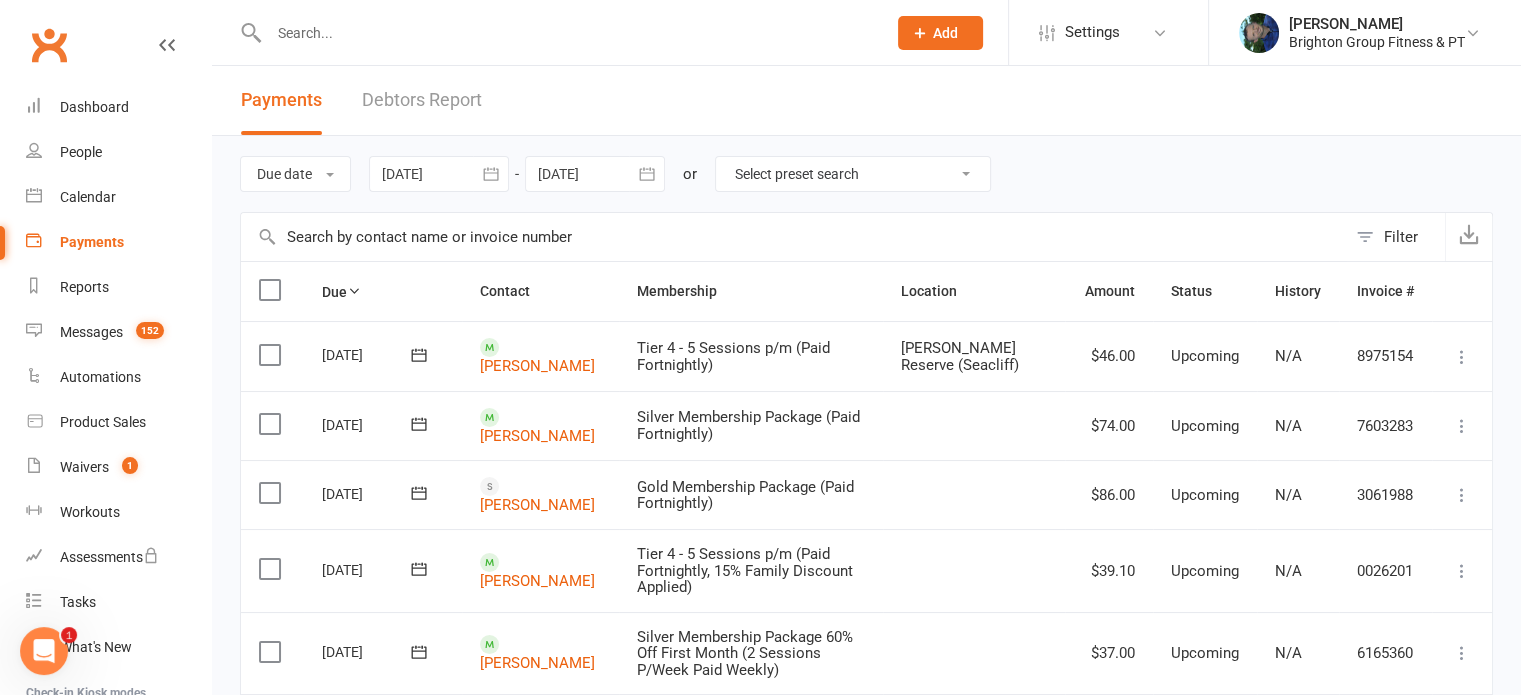 click at bounding box center (567, 33) 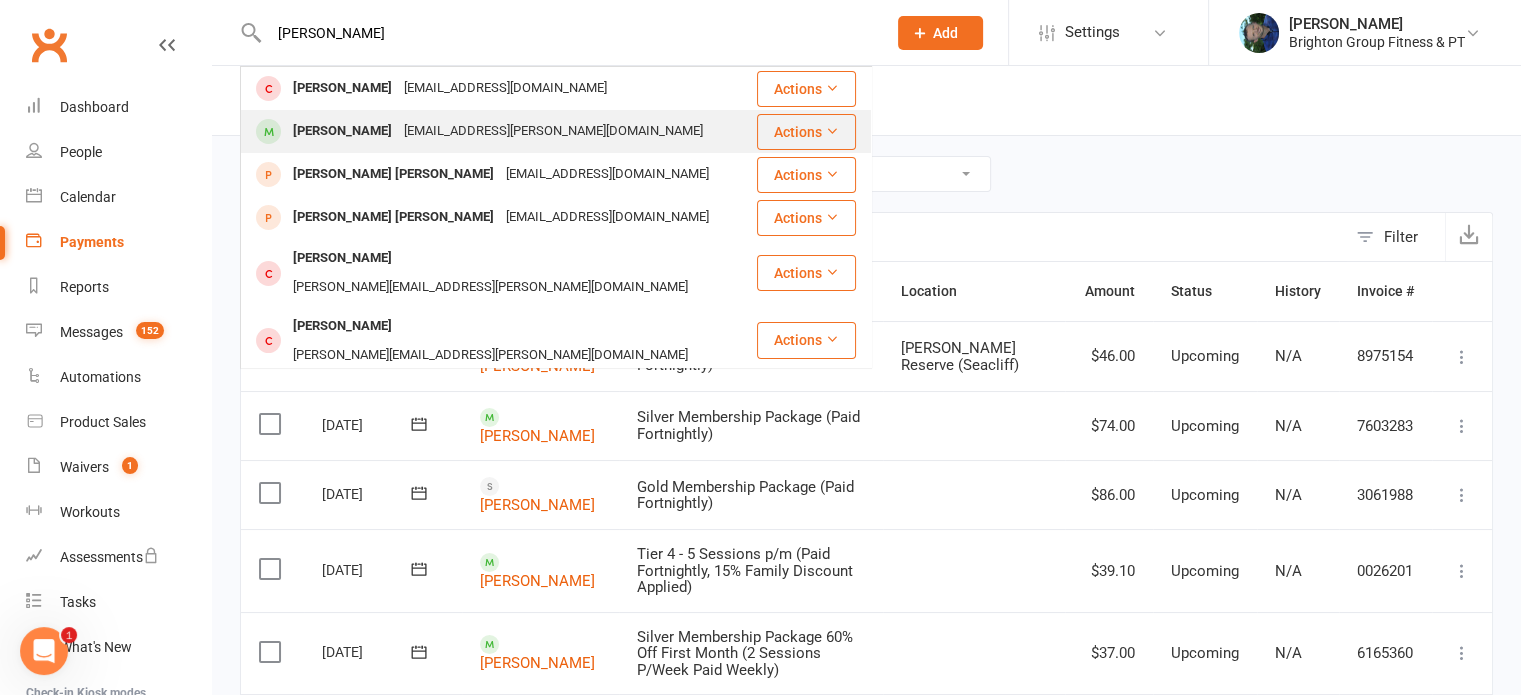 type on "graham" 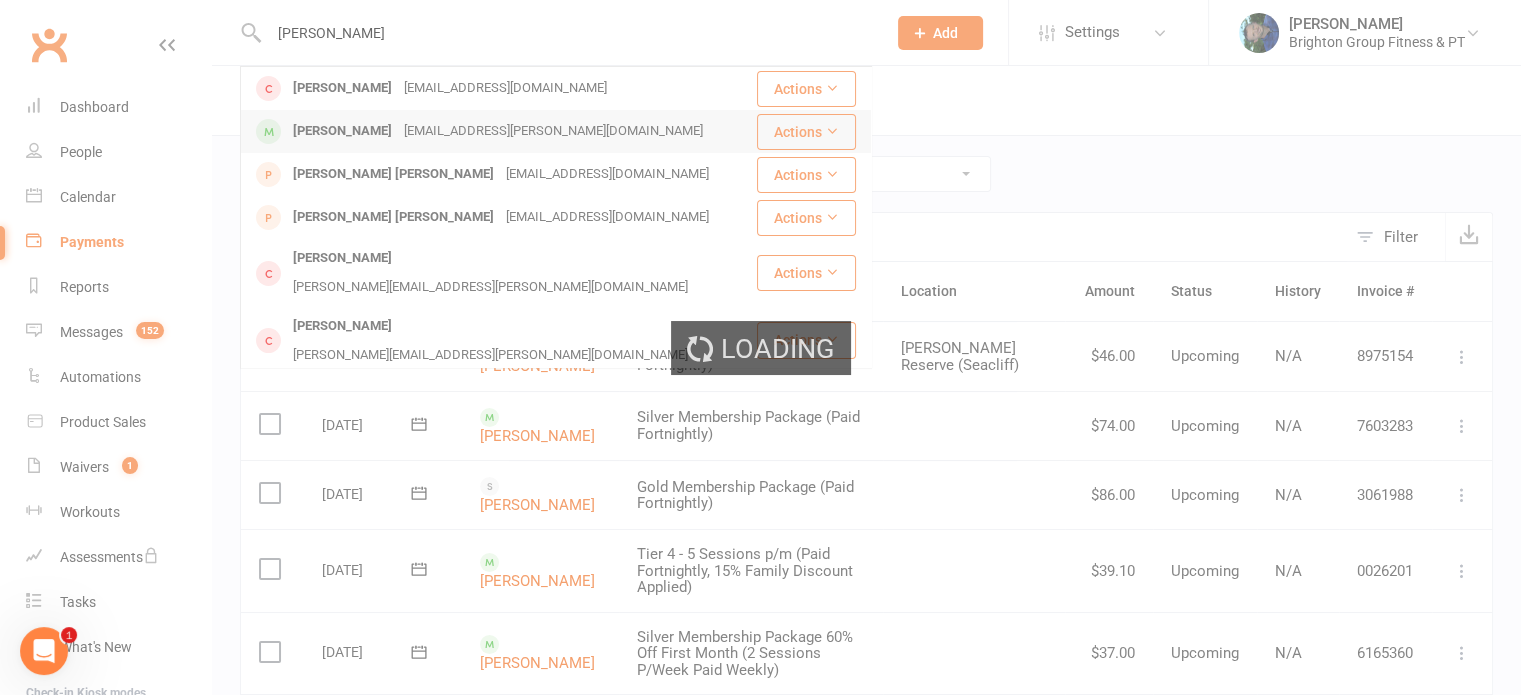 type 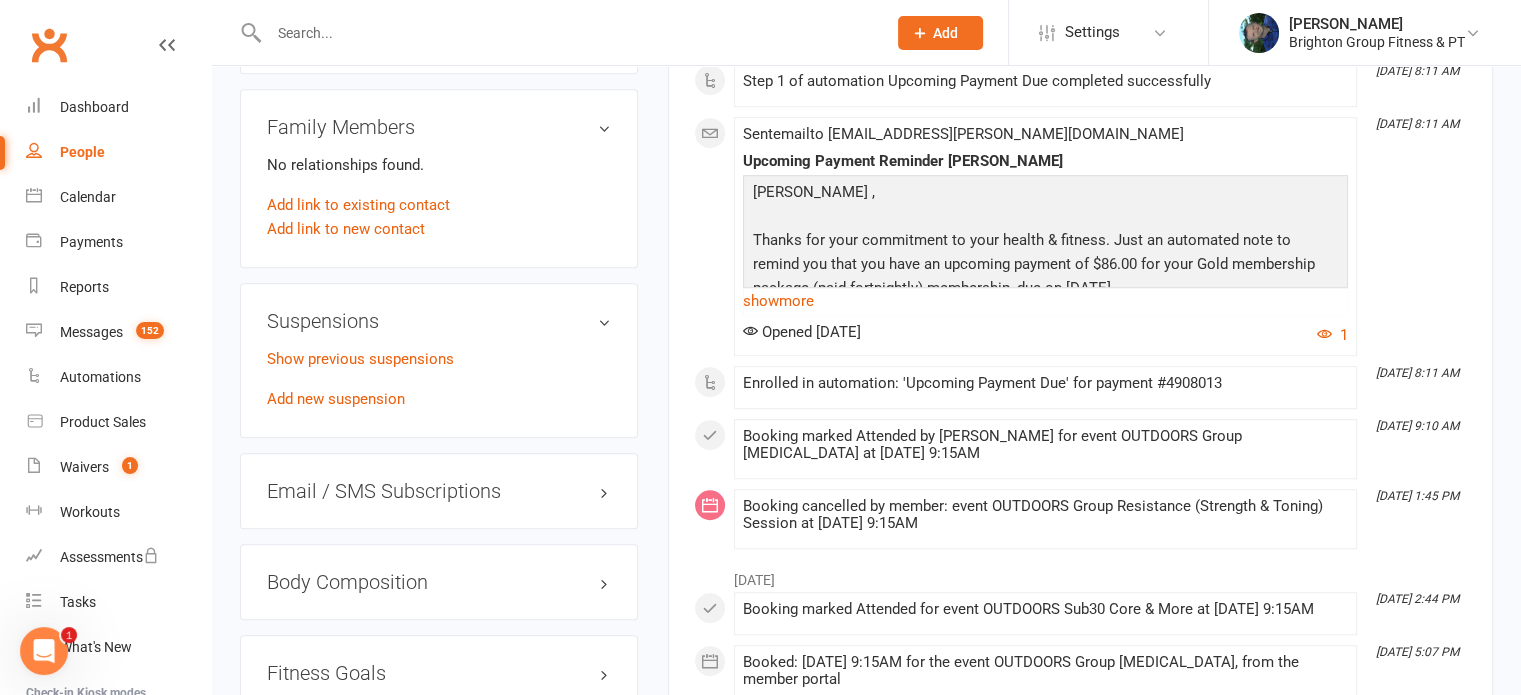 scroll, scrollTop: 1328, scrollLeft: 0, axis: vertical 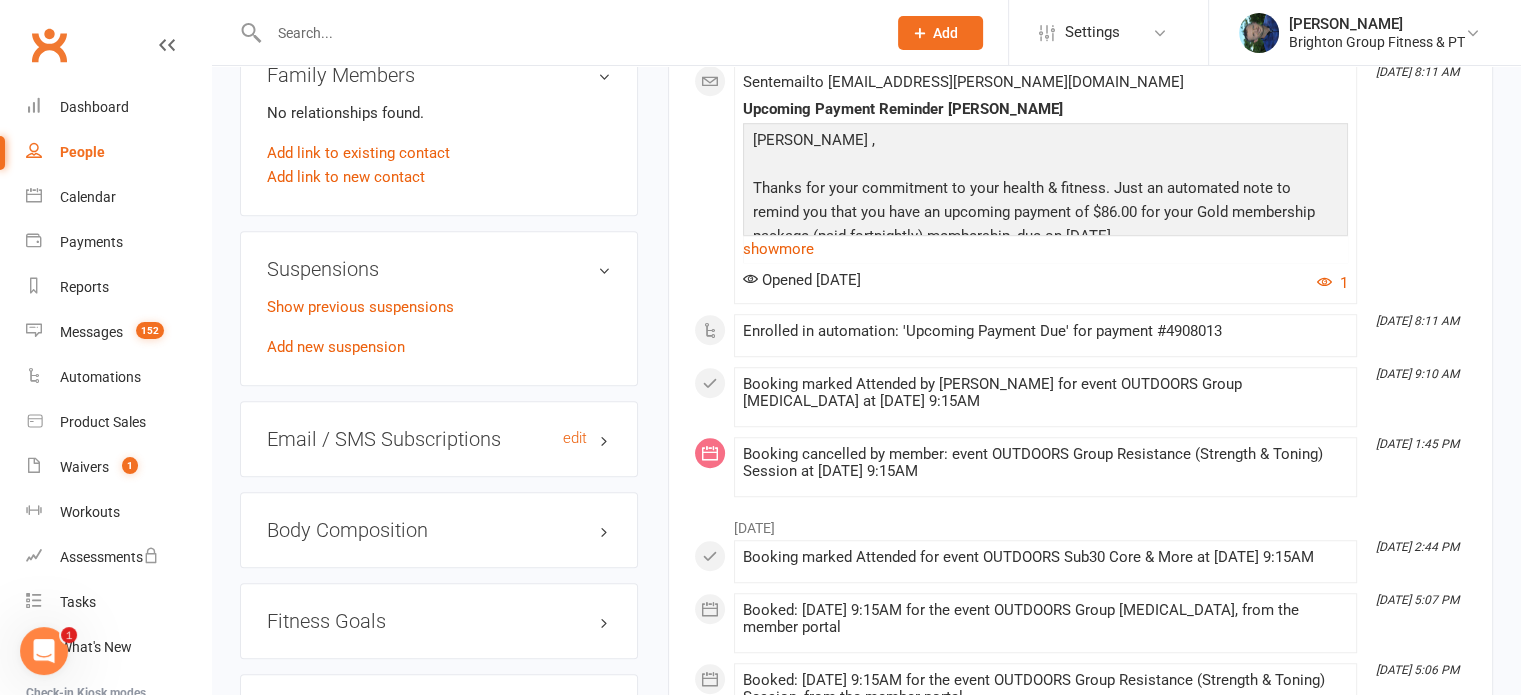 click on "Email / SMS Subscriptions  edit" at bounding box center [439, 439] 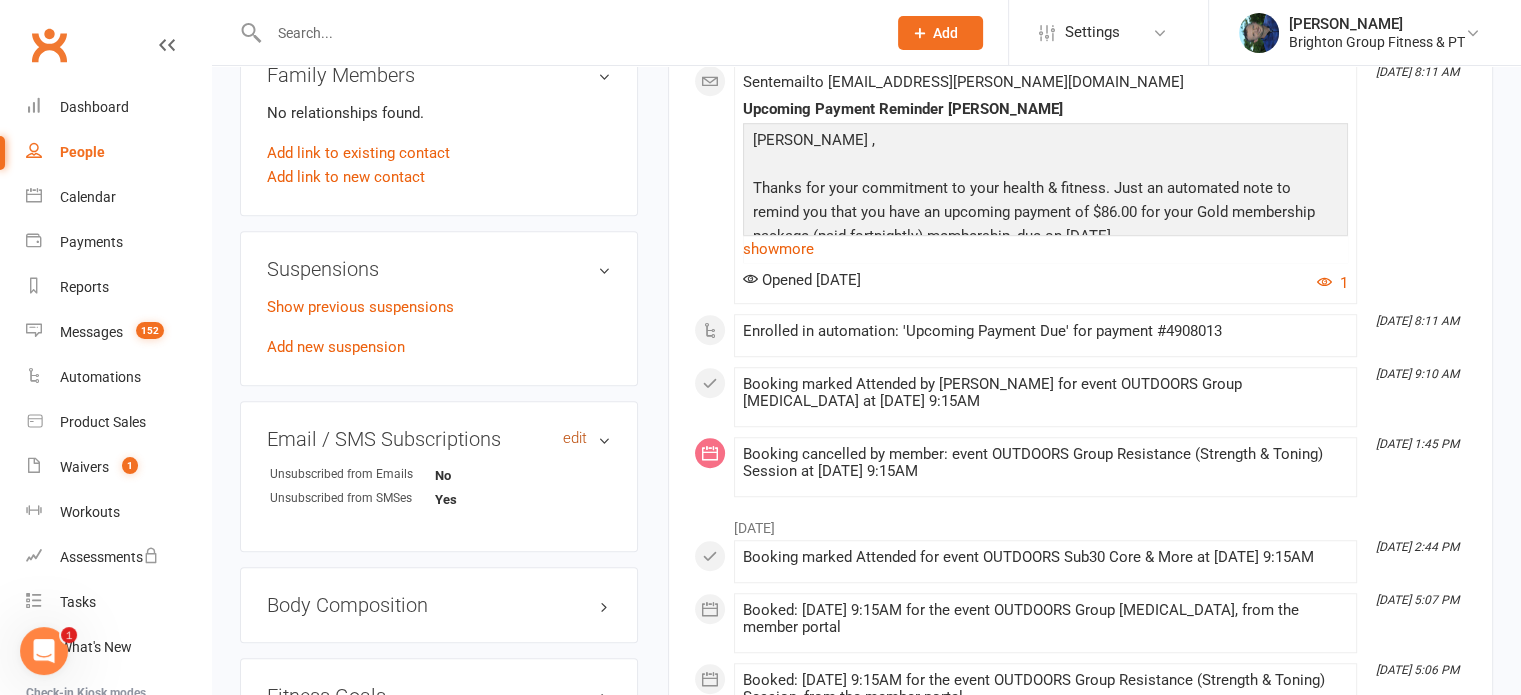 click on "edit" at bounding box center [575, 438] 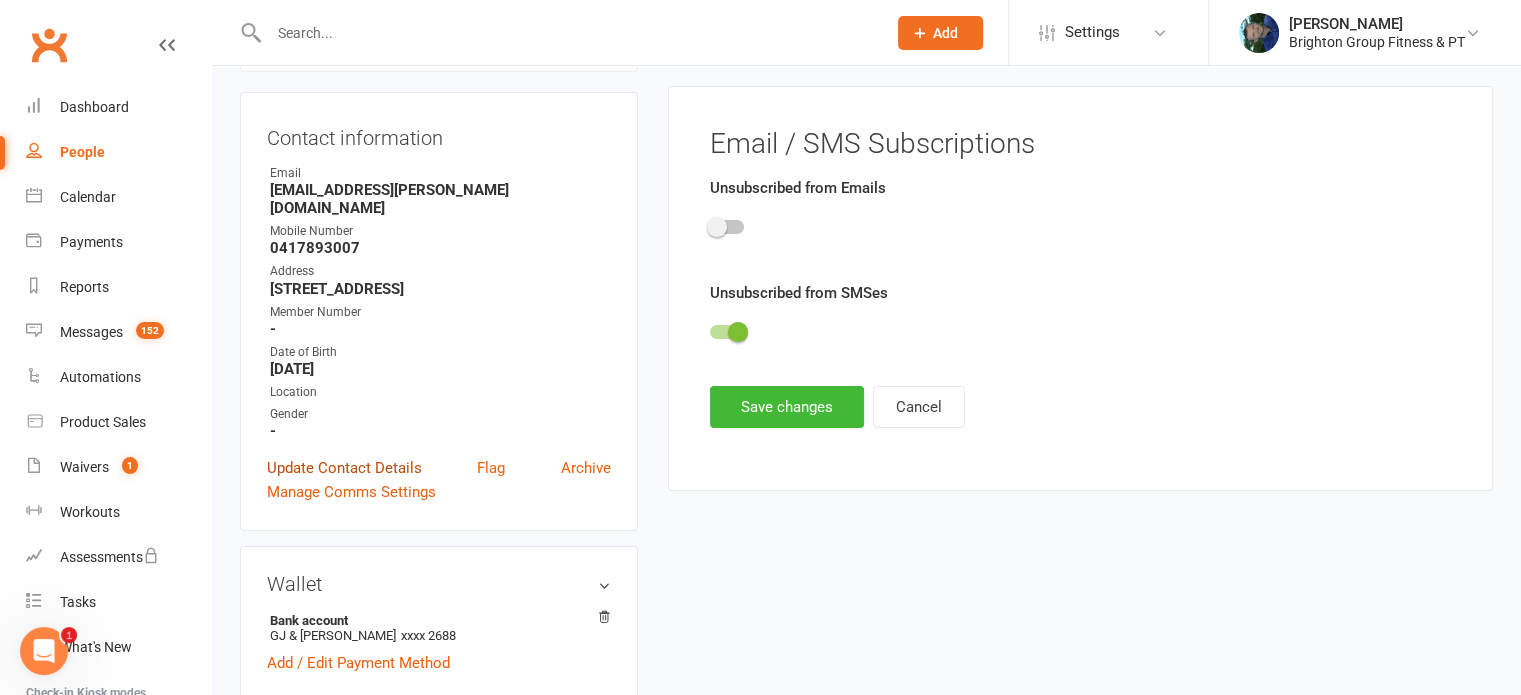 scroll, scrollTop: 171, scrollLeft: 0, axis: vertical 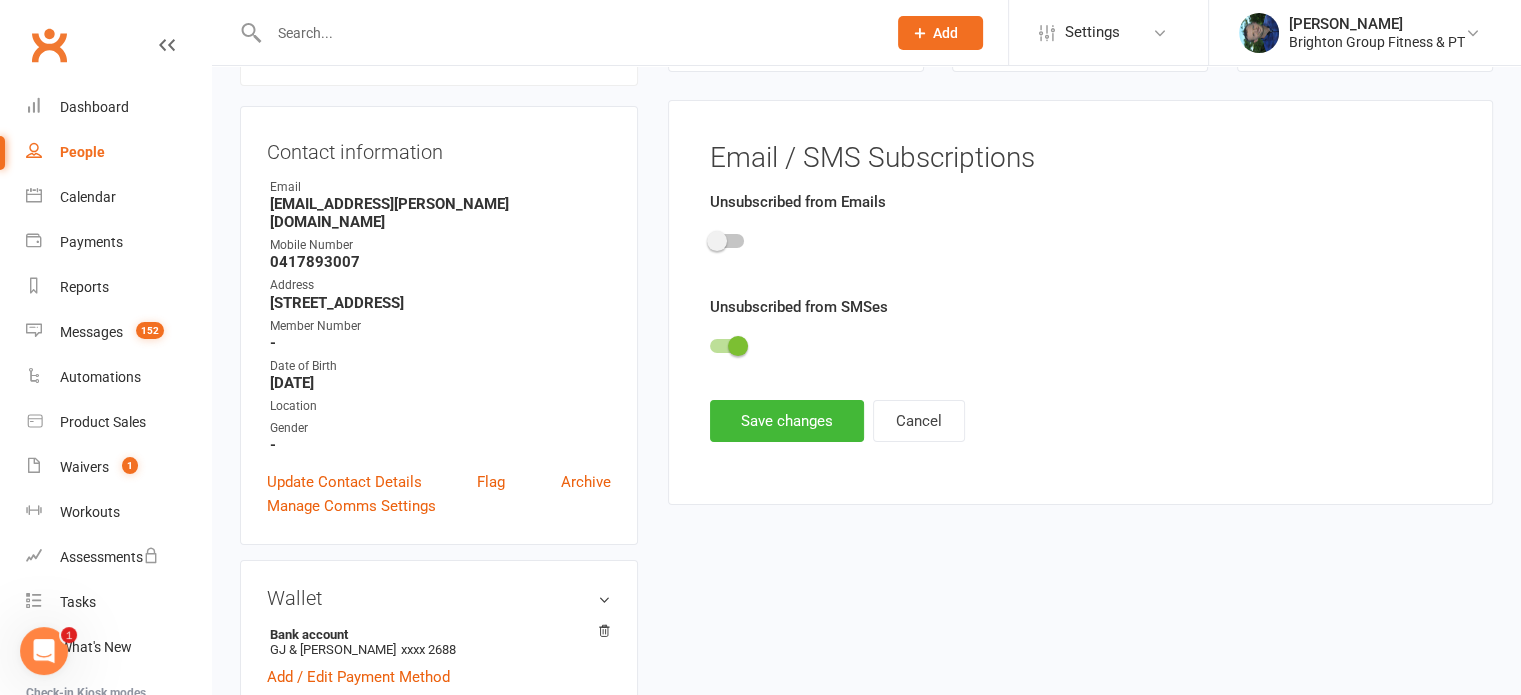 click at bounding box center [738, 346] 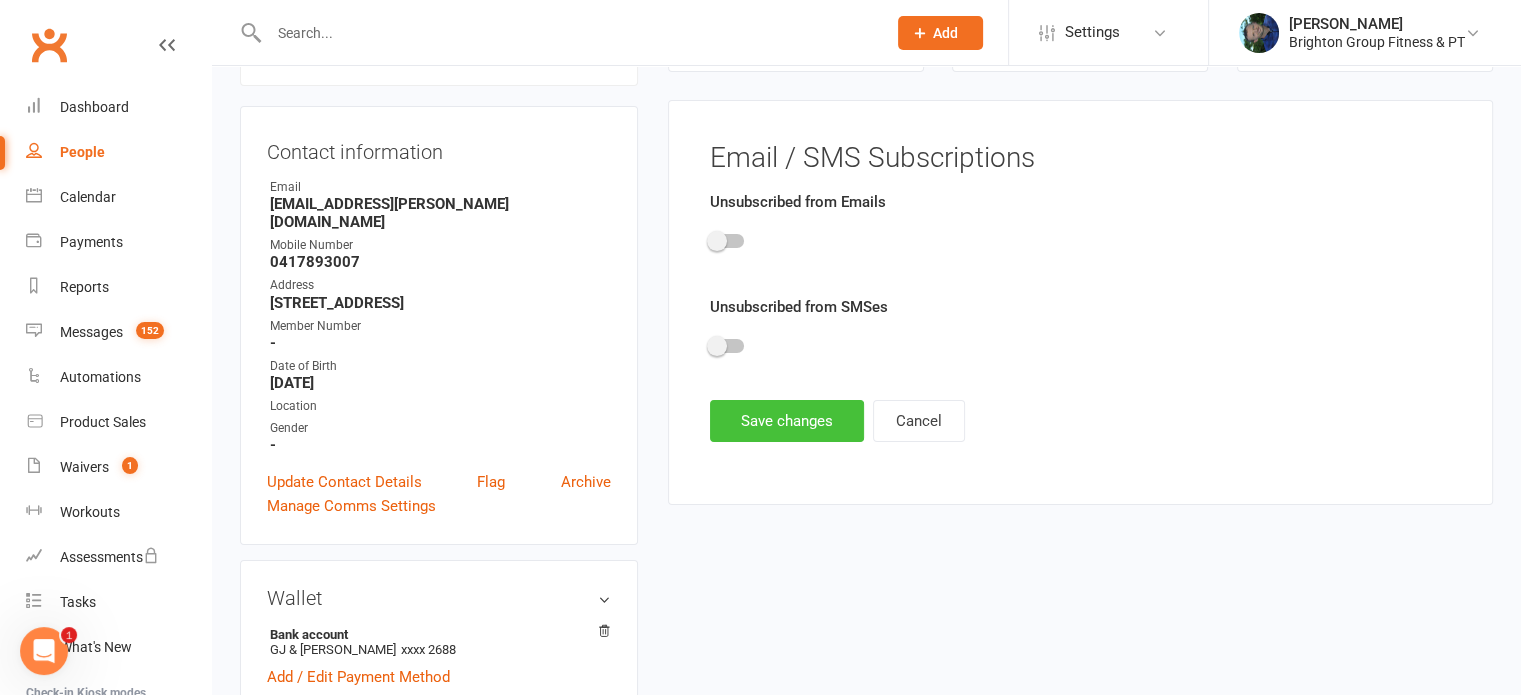 click on "Save changes" at bounding box center (787, 421) 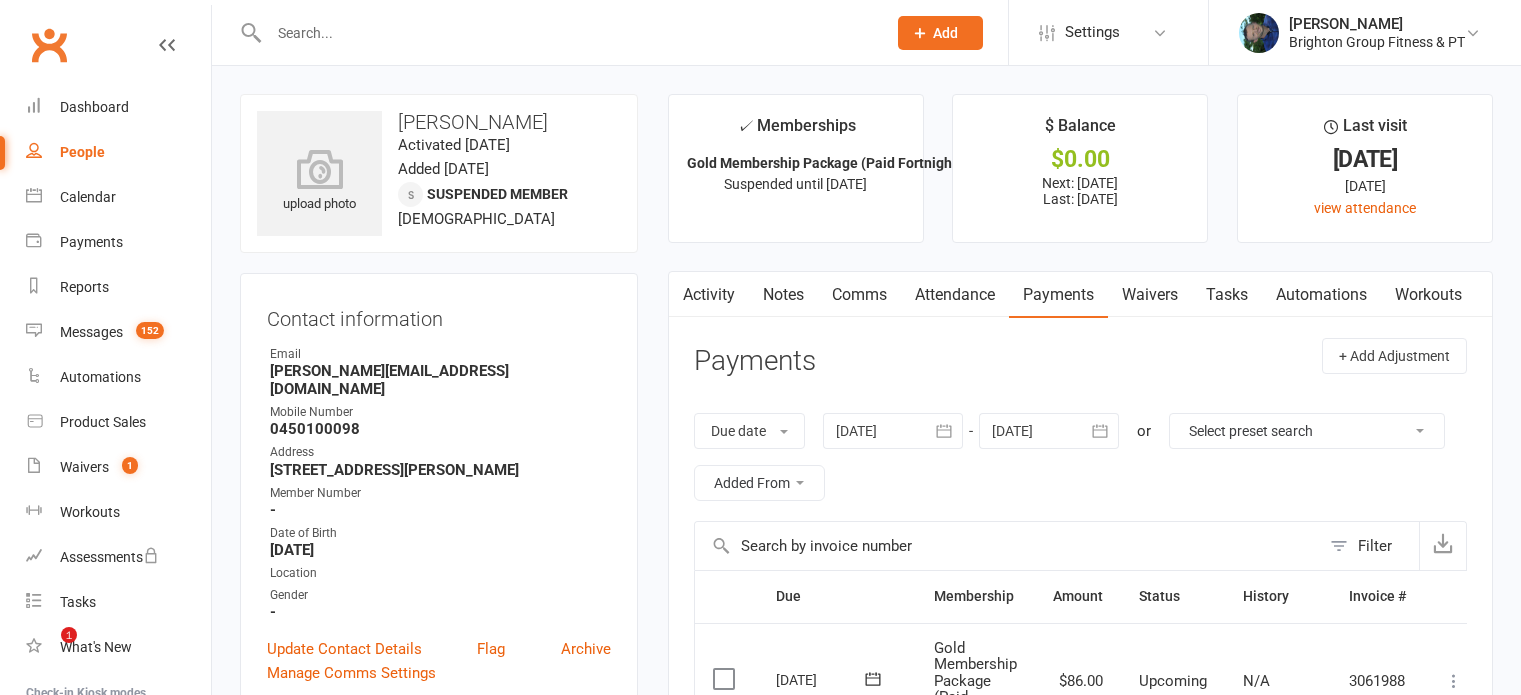 scroll, scrollTop: 0, scrollLeft: 0, axis: both 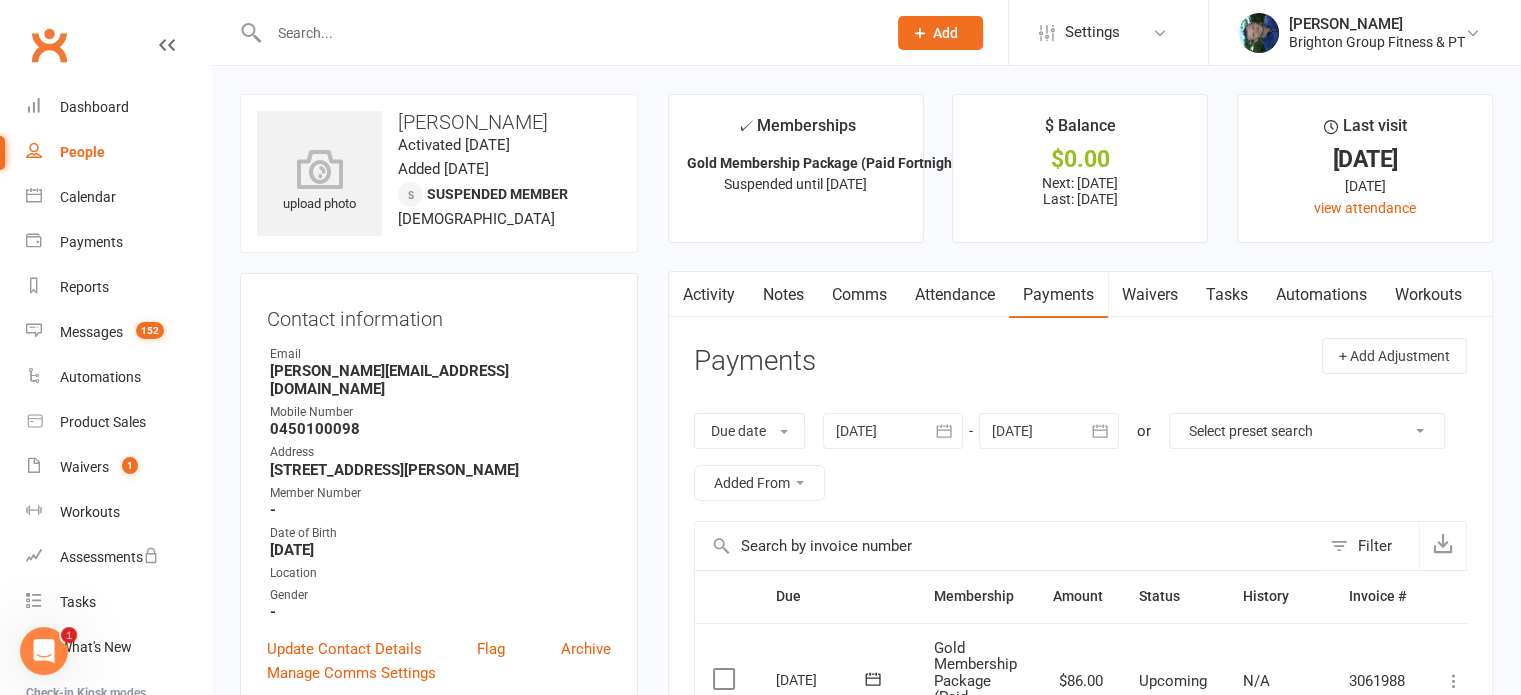click on "Activity" at bounding box center [709, 295] 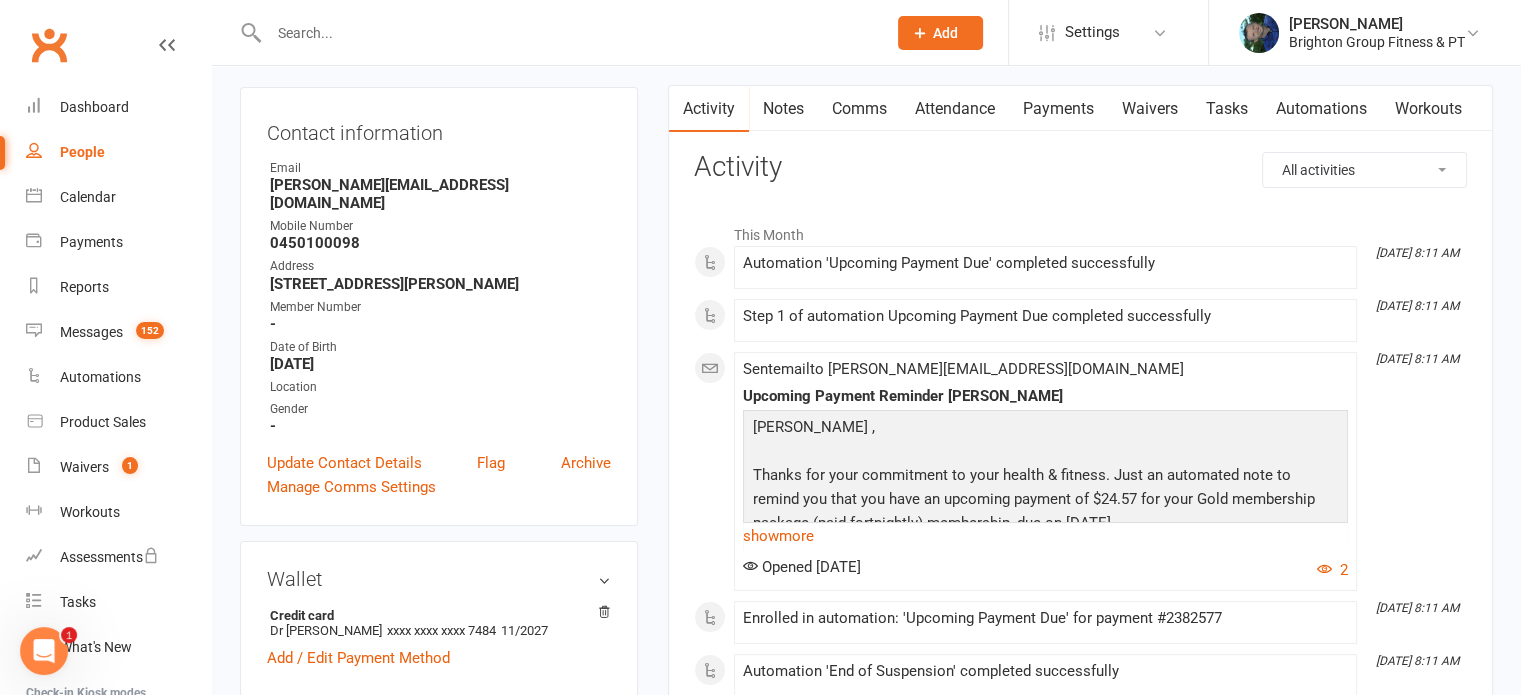 scroll, scrollTop: 183, scrollLeft: 0, axis: vertical 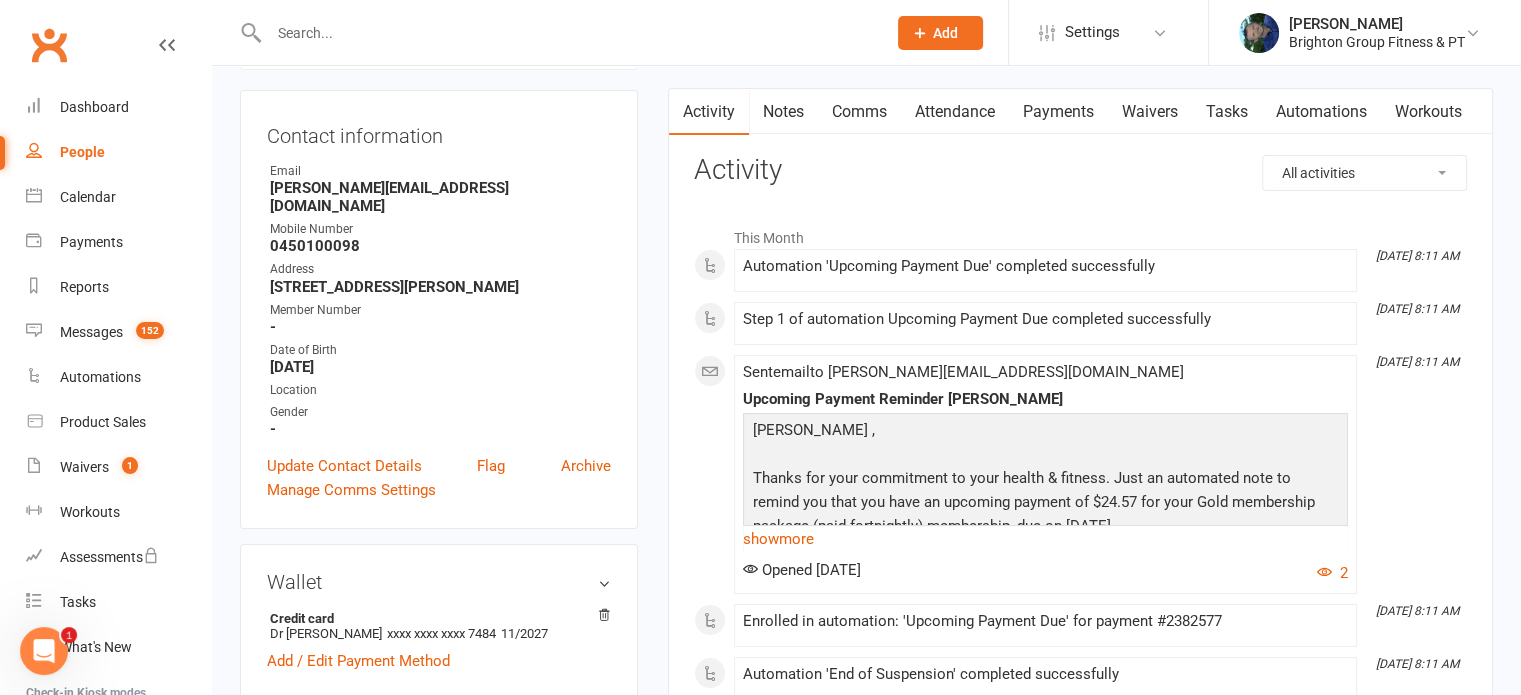 click on "Attendance" at bounding box center [955, 112] 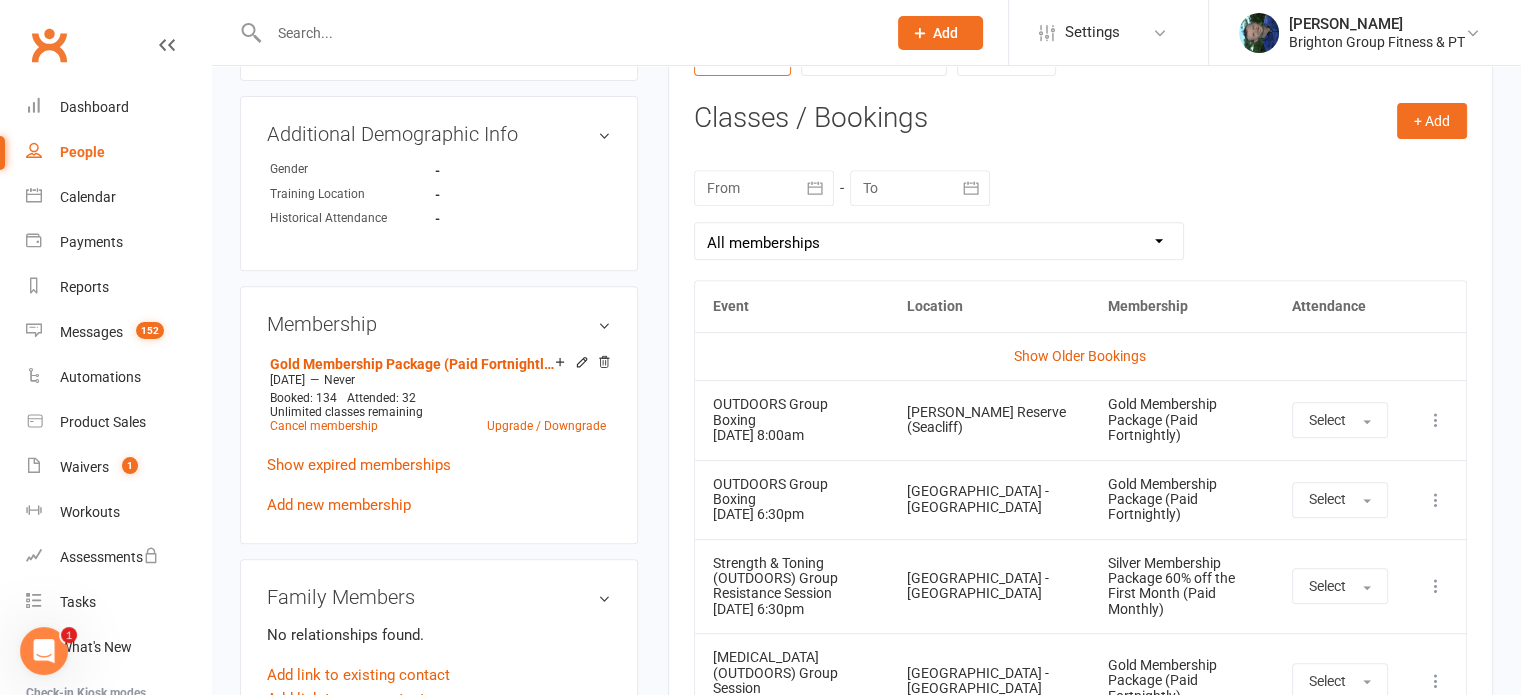 scroll, scrollTop: 800, scrollLeft: 0, axis: vertical 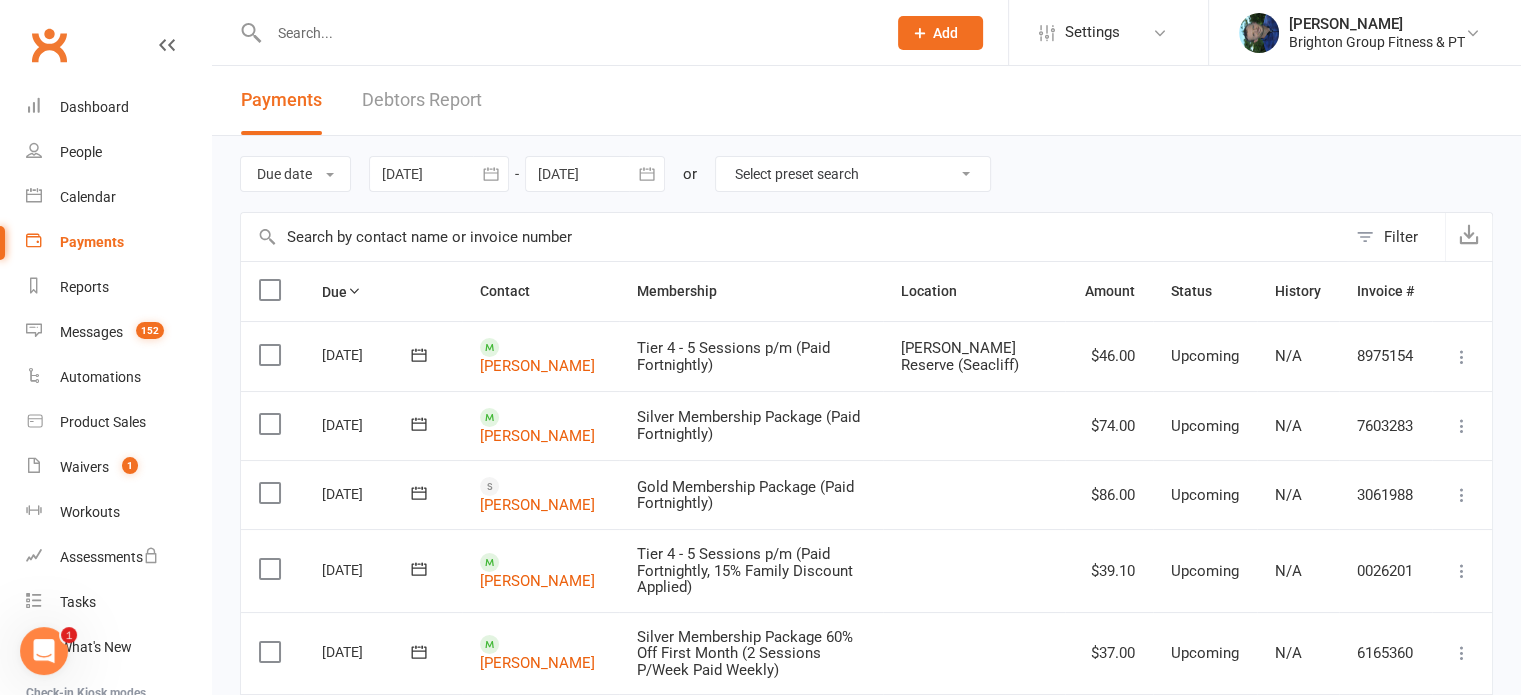 click at bounding box center [439, 174] 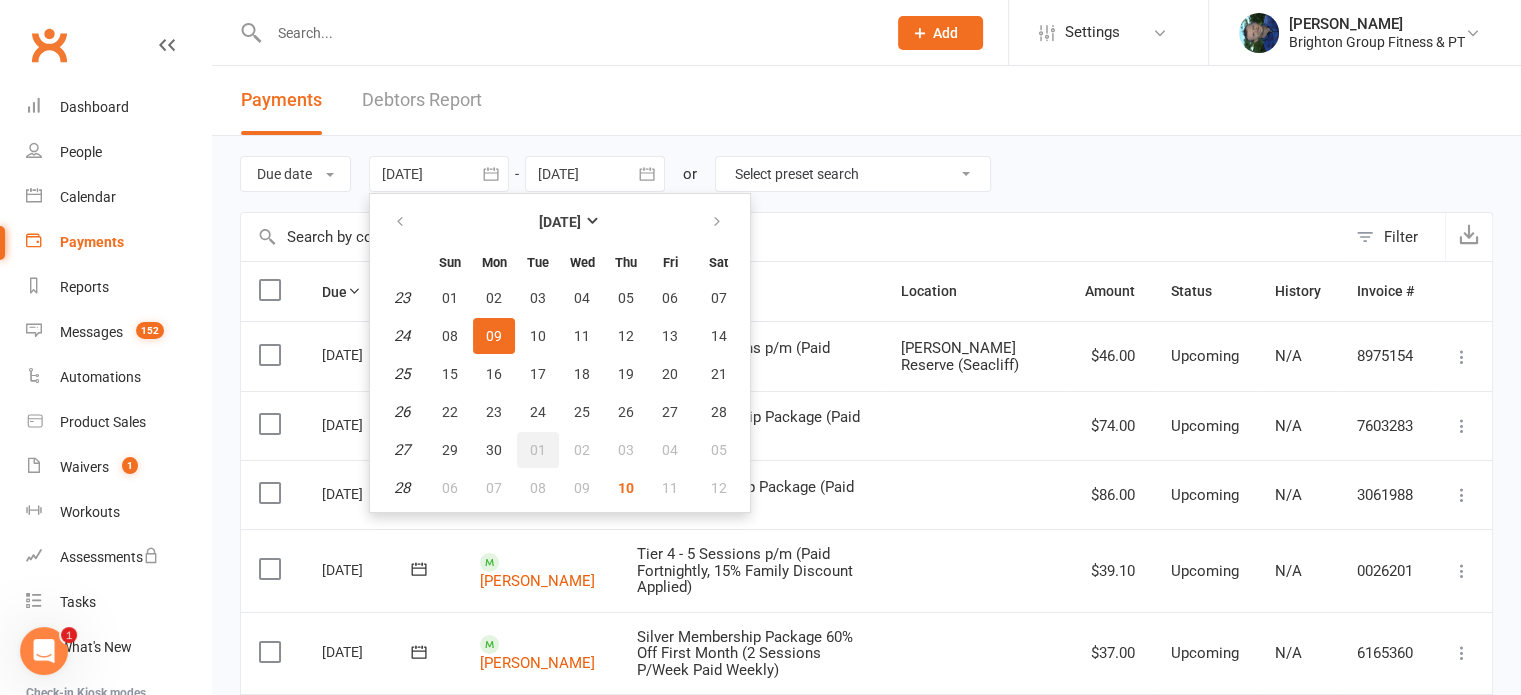 click on "01" at bounding box center [538, 450] 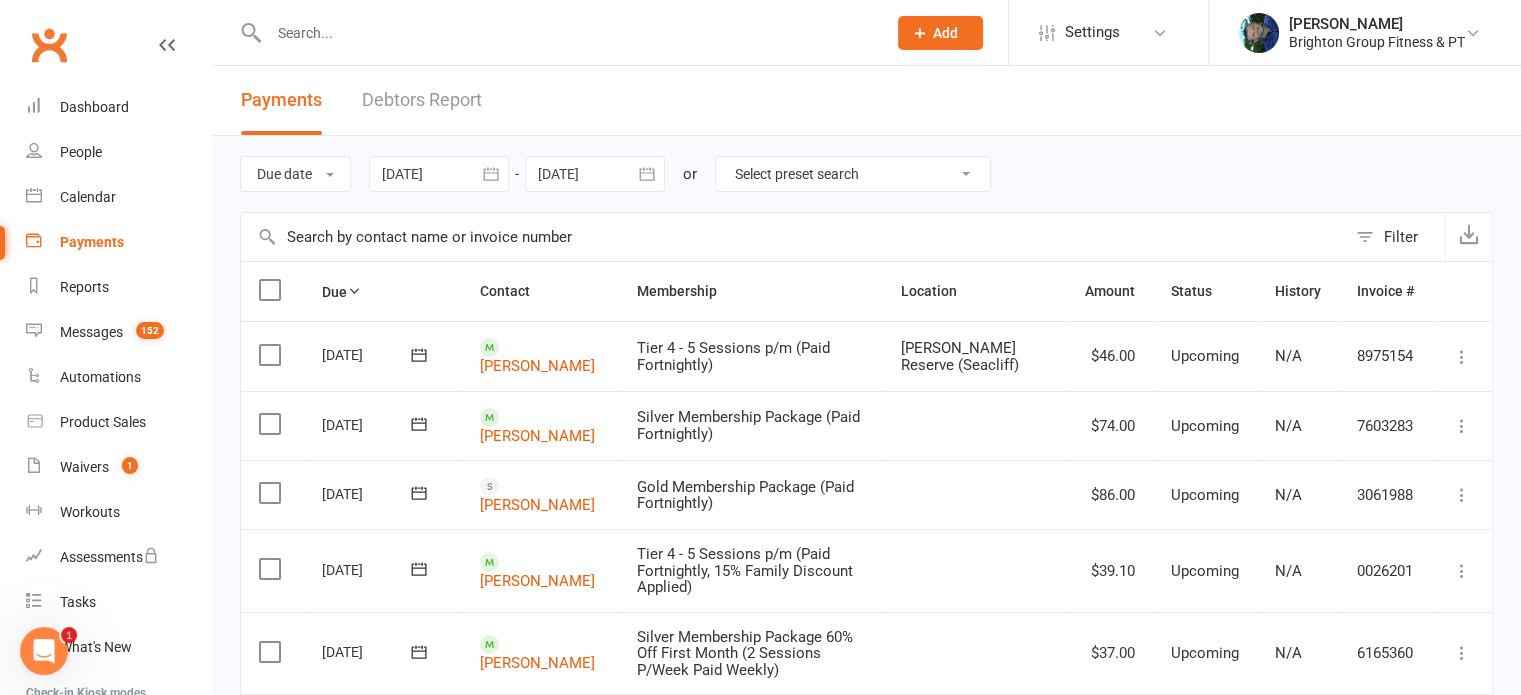 click at bounding box center [439, 174] 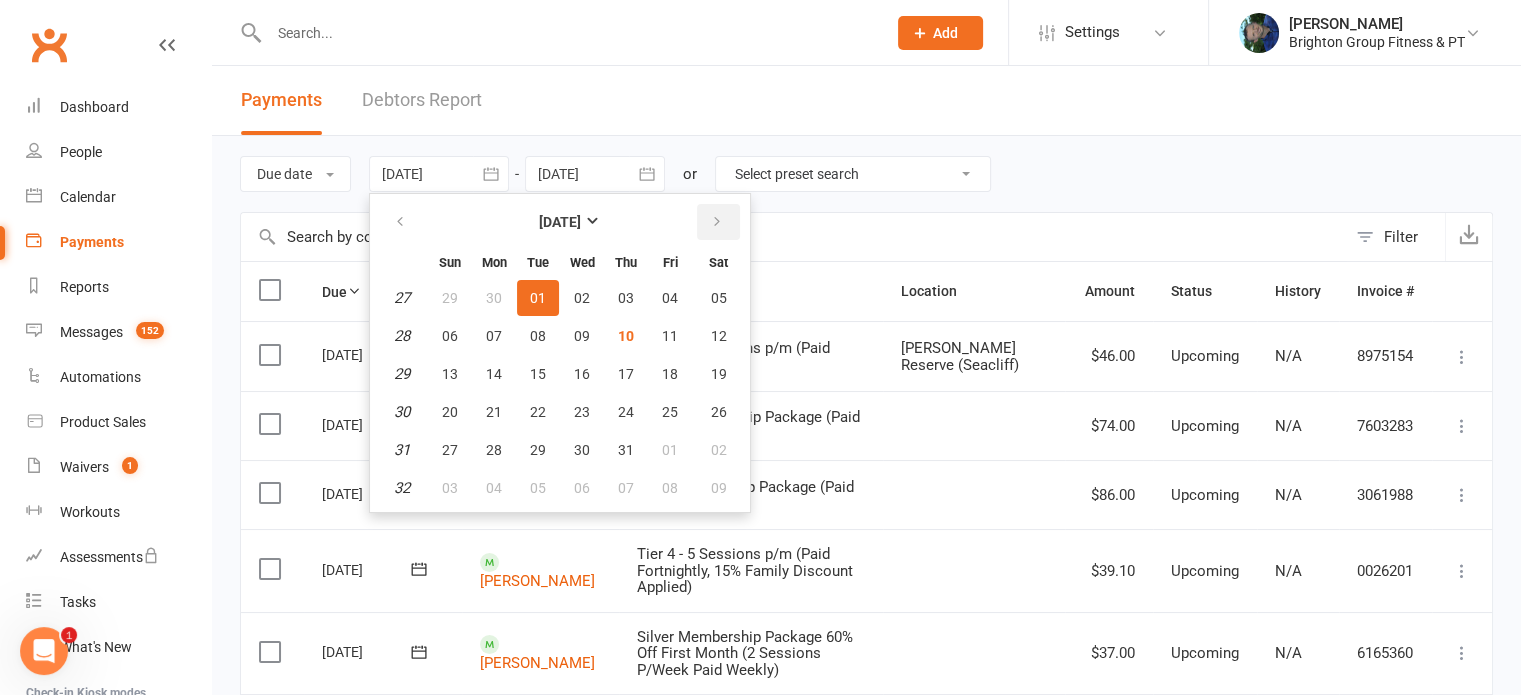 click at bounding box center (718, 222) 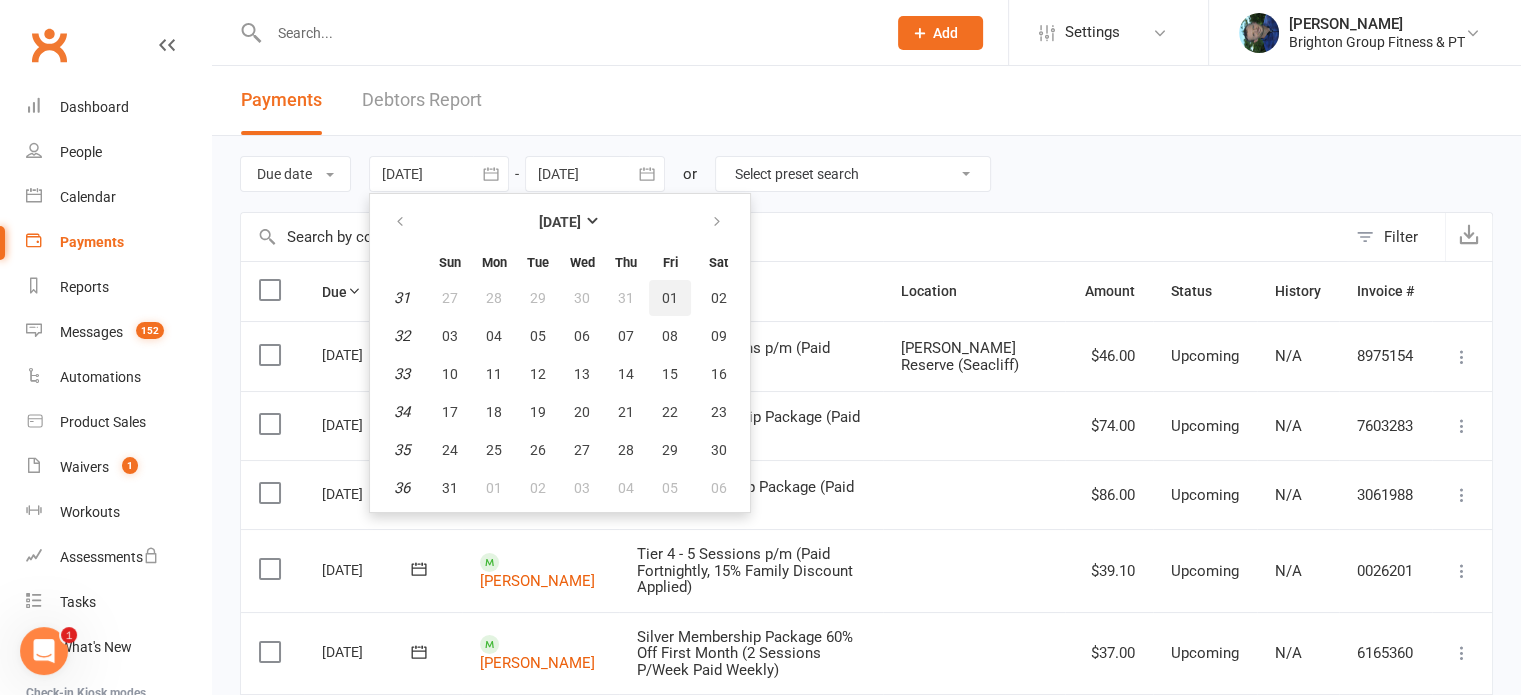 click on "01" at bounding box center (670, 298) 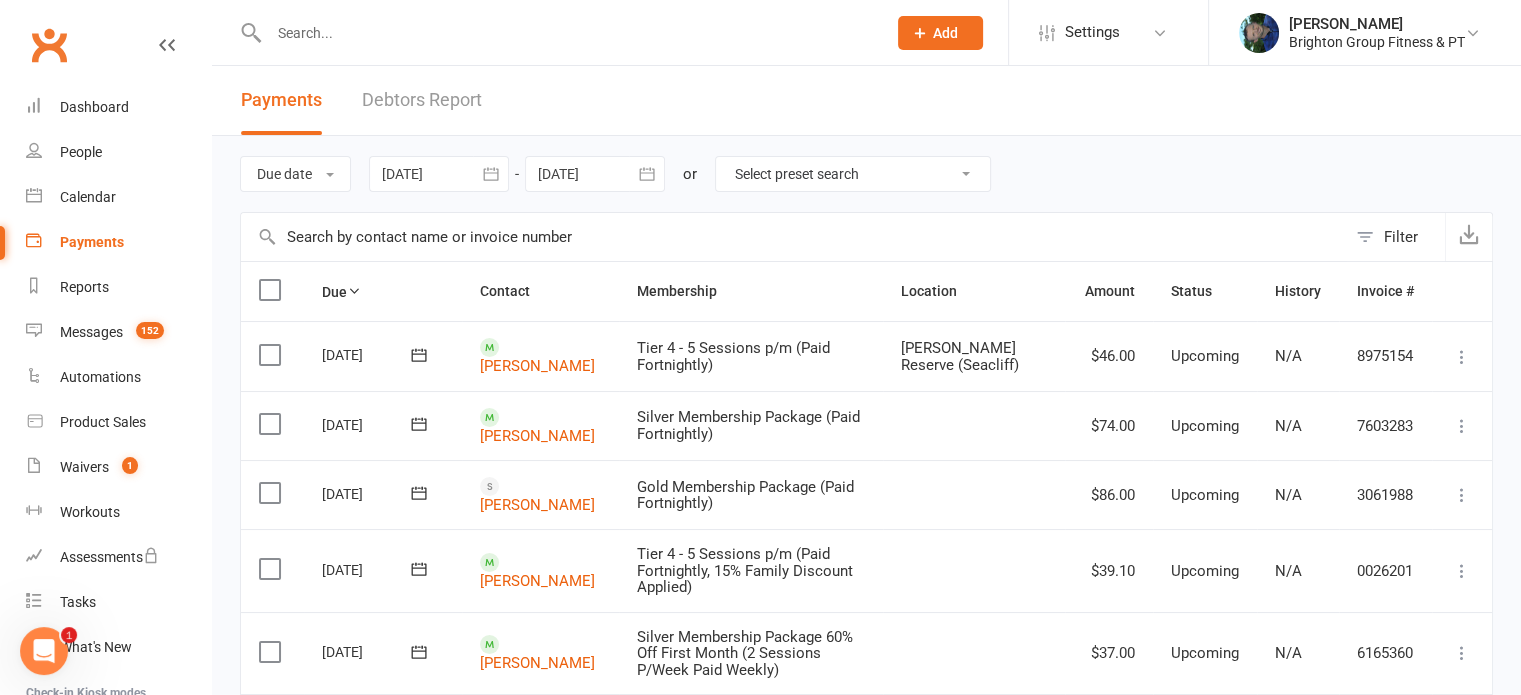 click at bounding box center [595, 174] 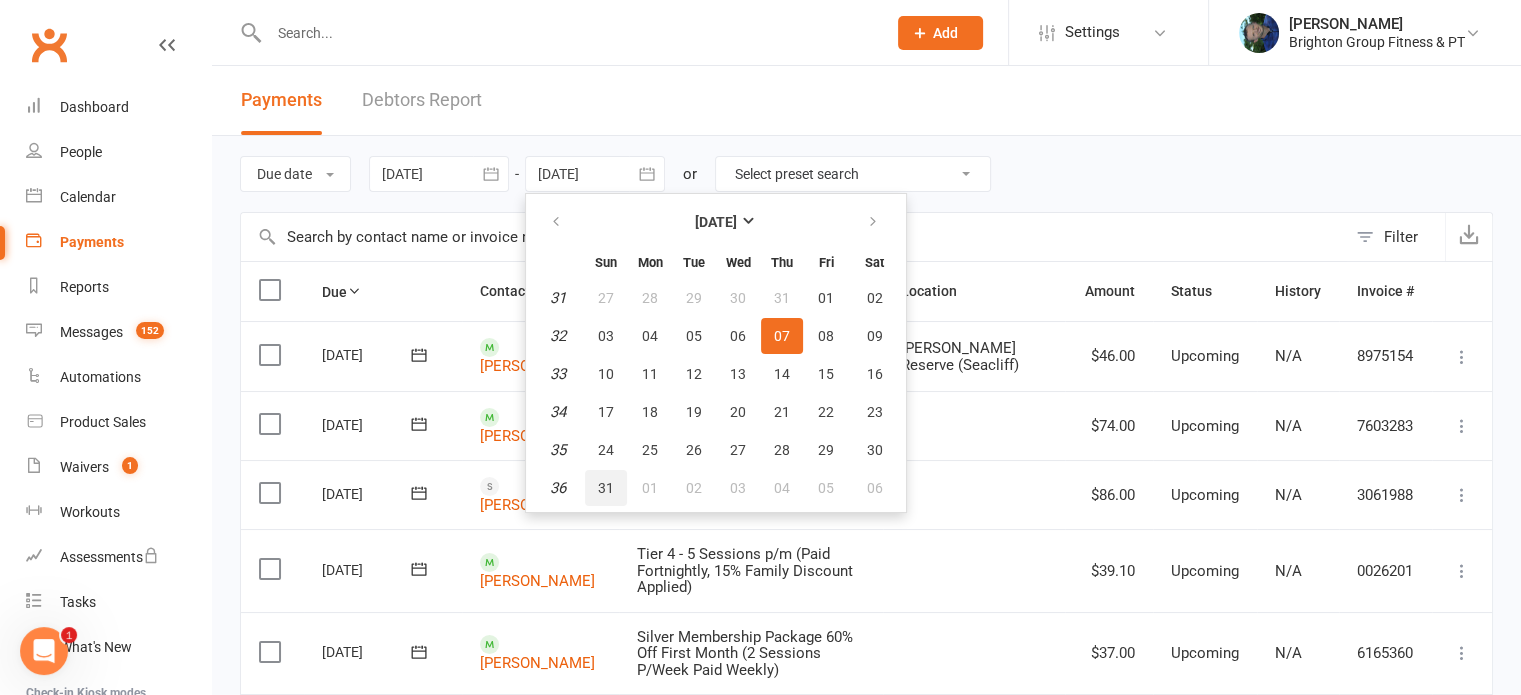 click on "31" at bounding box center (606, 488) 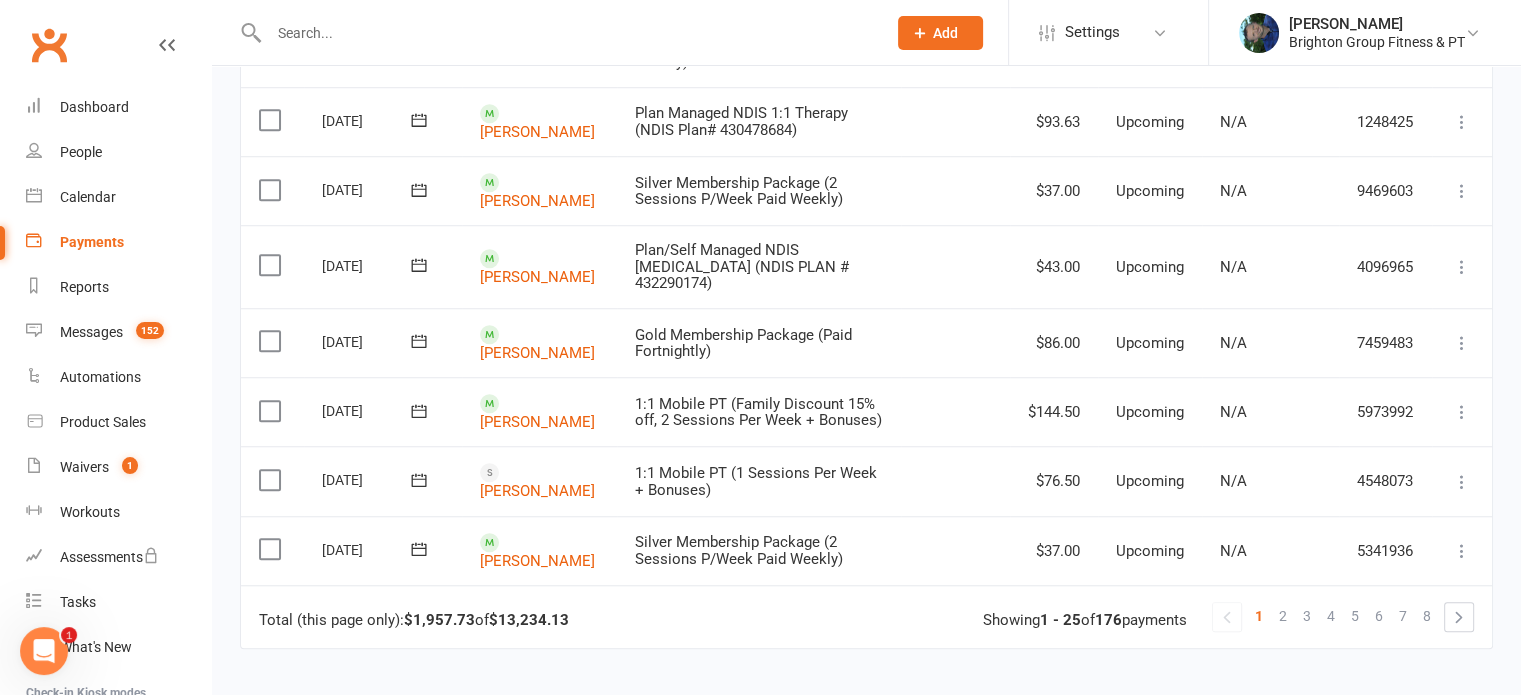 scroll, scrollTop: 1756, scrollLeft: 0, axis: vertical 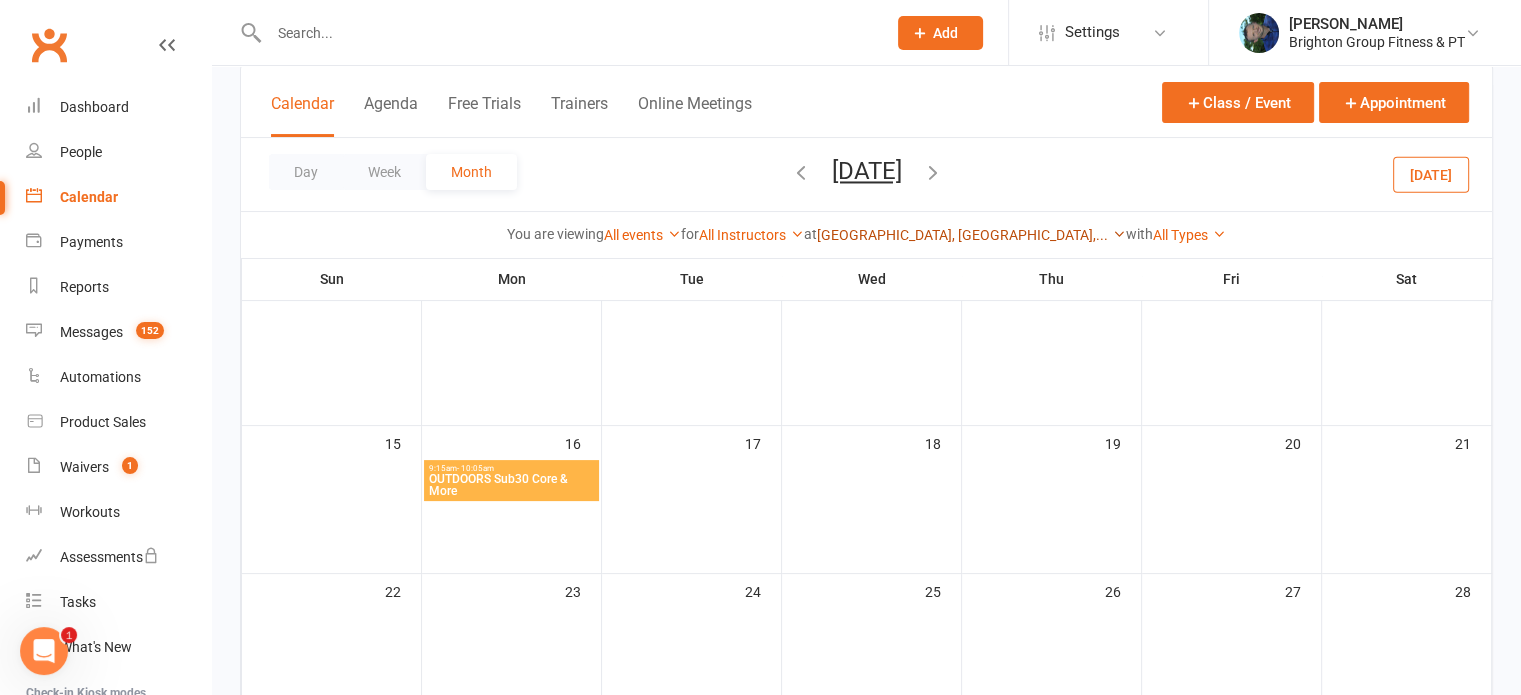 click on "[GEOGRAPHIC_DATA], [GEOGRAPHIC_DATA],..." at bounding box center [971, 235] 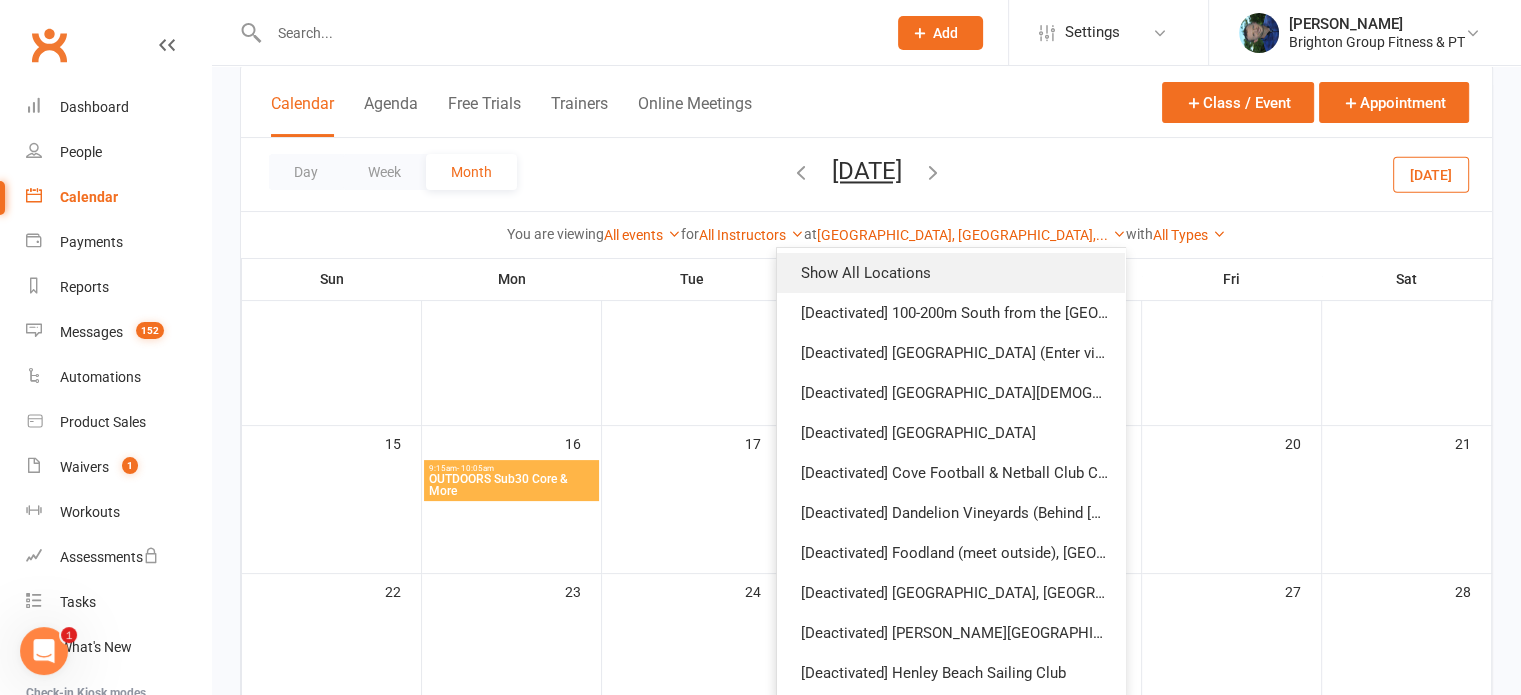 click on "Show All Locations" at bounding box center (951, 273) 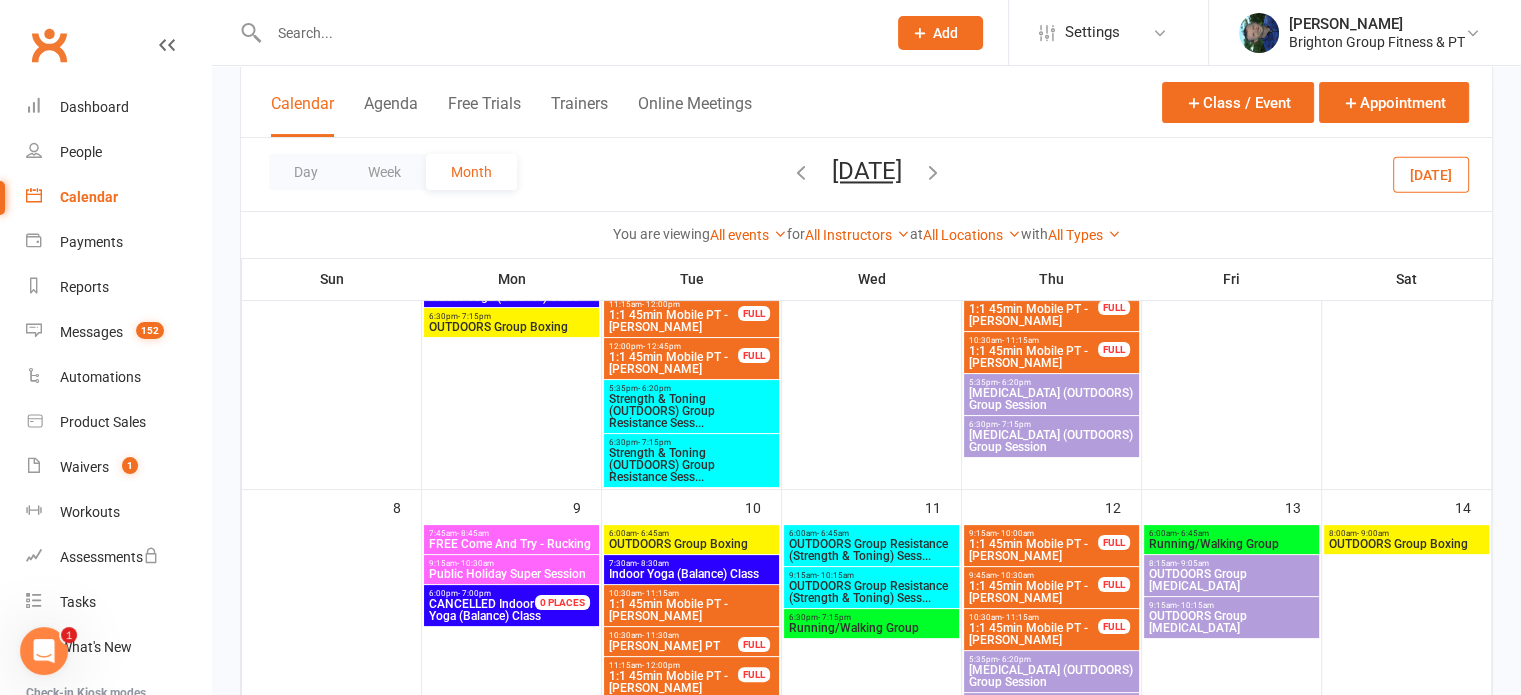 click on "[DATE]" at bounding box center [1431, 174] 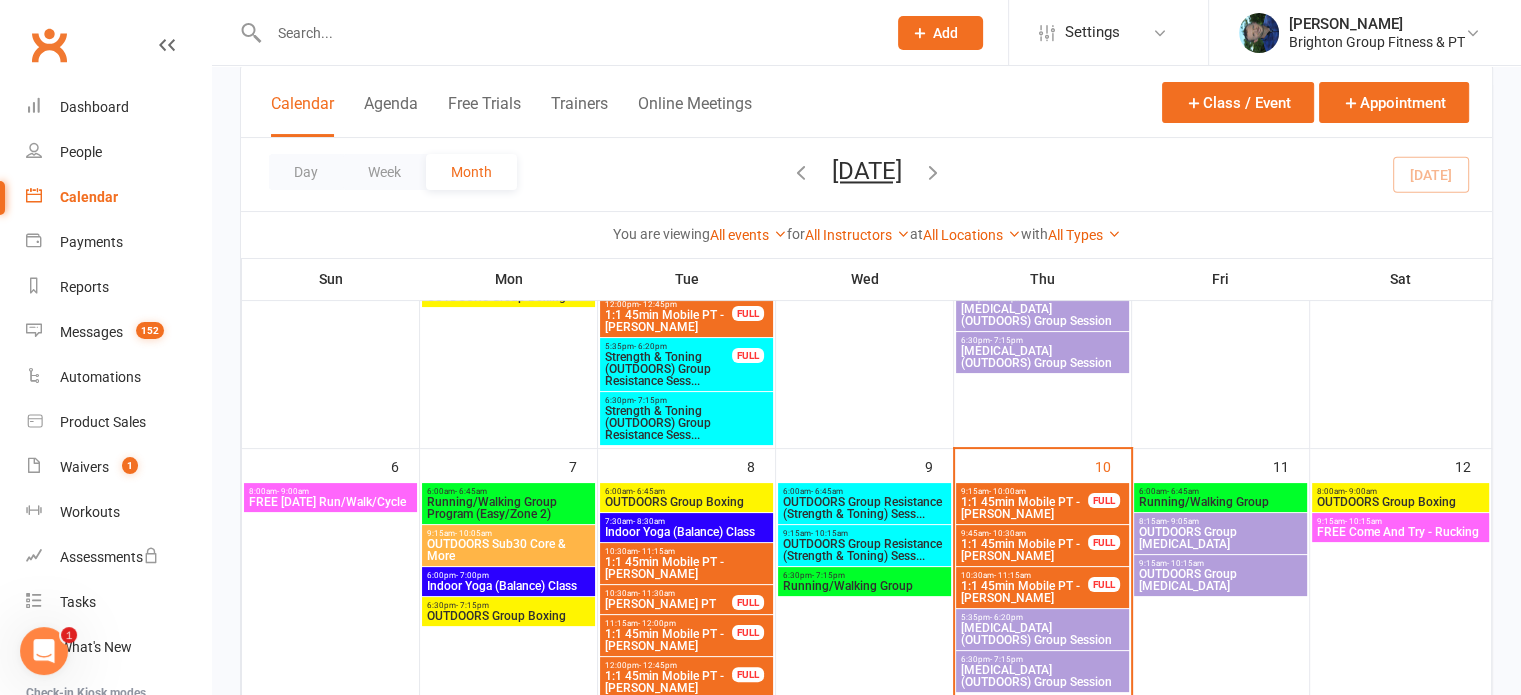 click on "Running/Walking Group" at bounding box center (1220, 502) 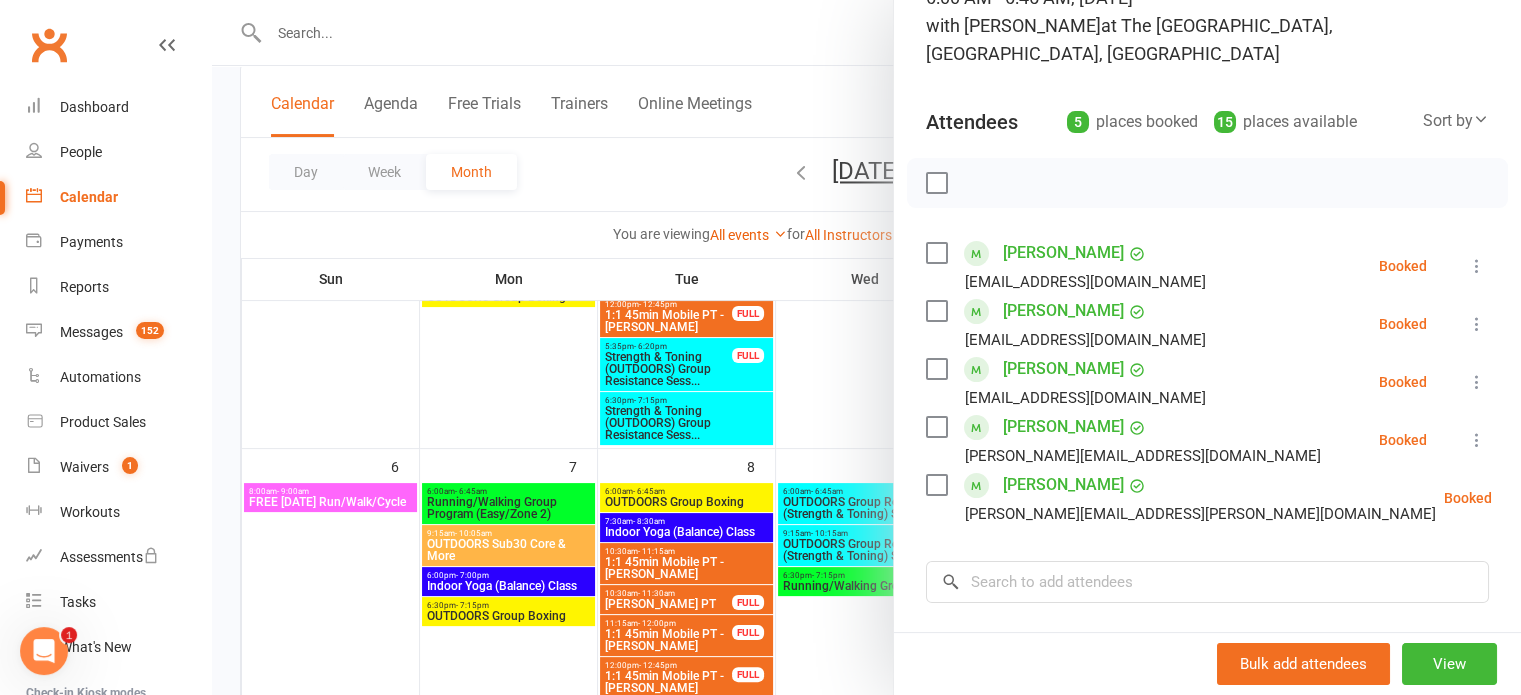 scroll, scrollTop: 172, scrollLeft: 0, axis: vertical 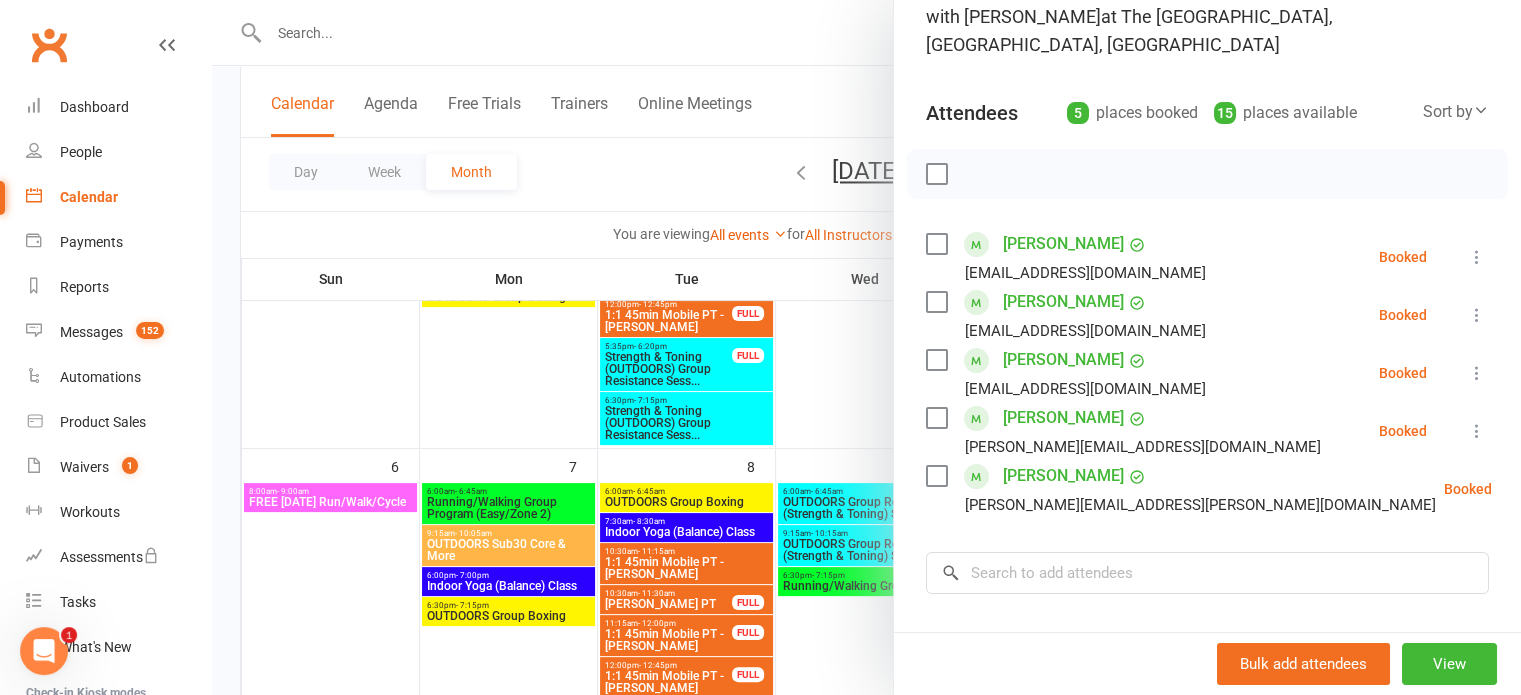 click at bounding box center (866, 347) 